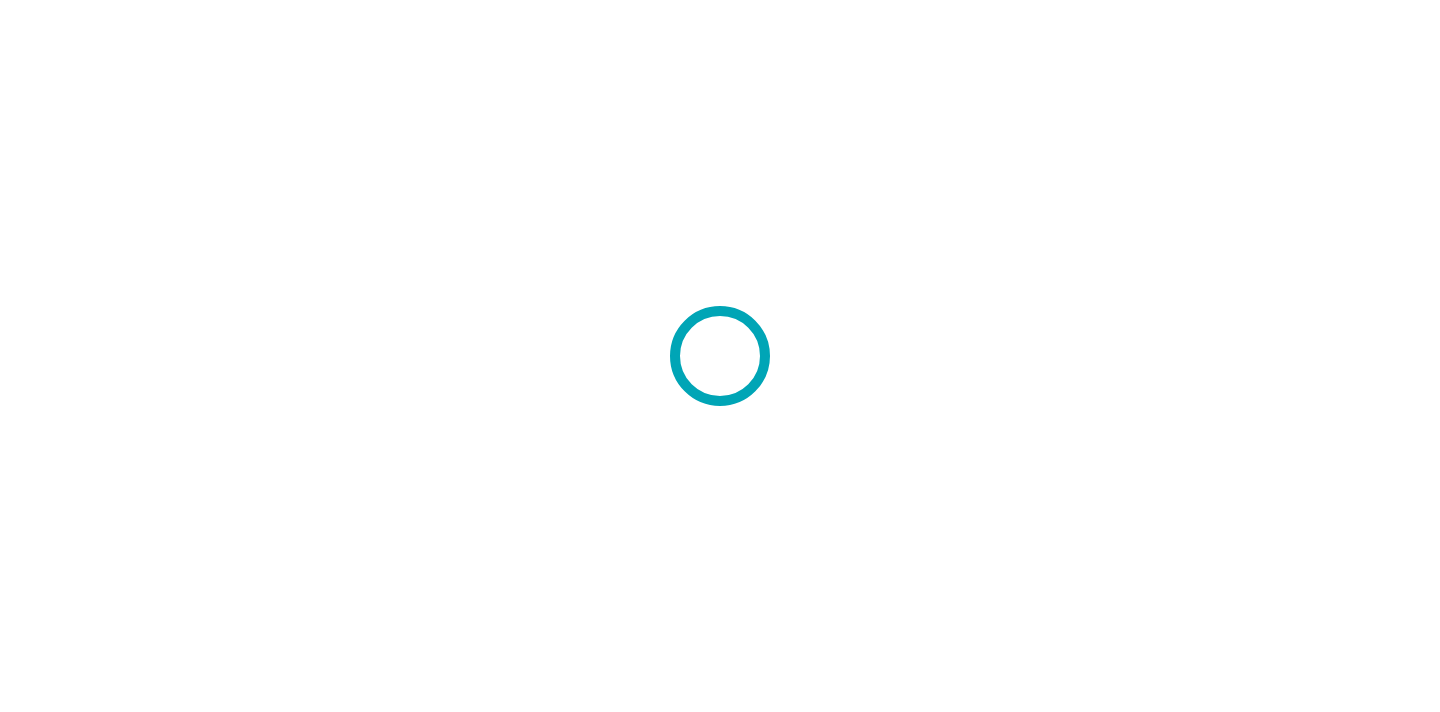 scroll, scrollTop: 0, scrollLeft: 0, axis: both 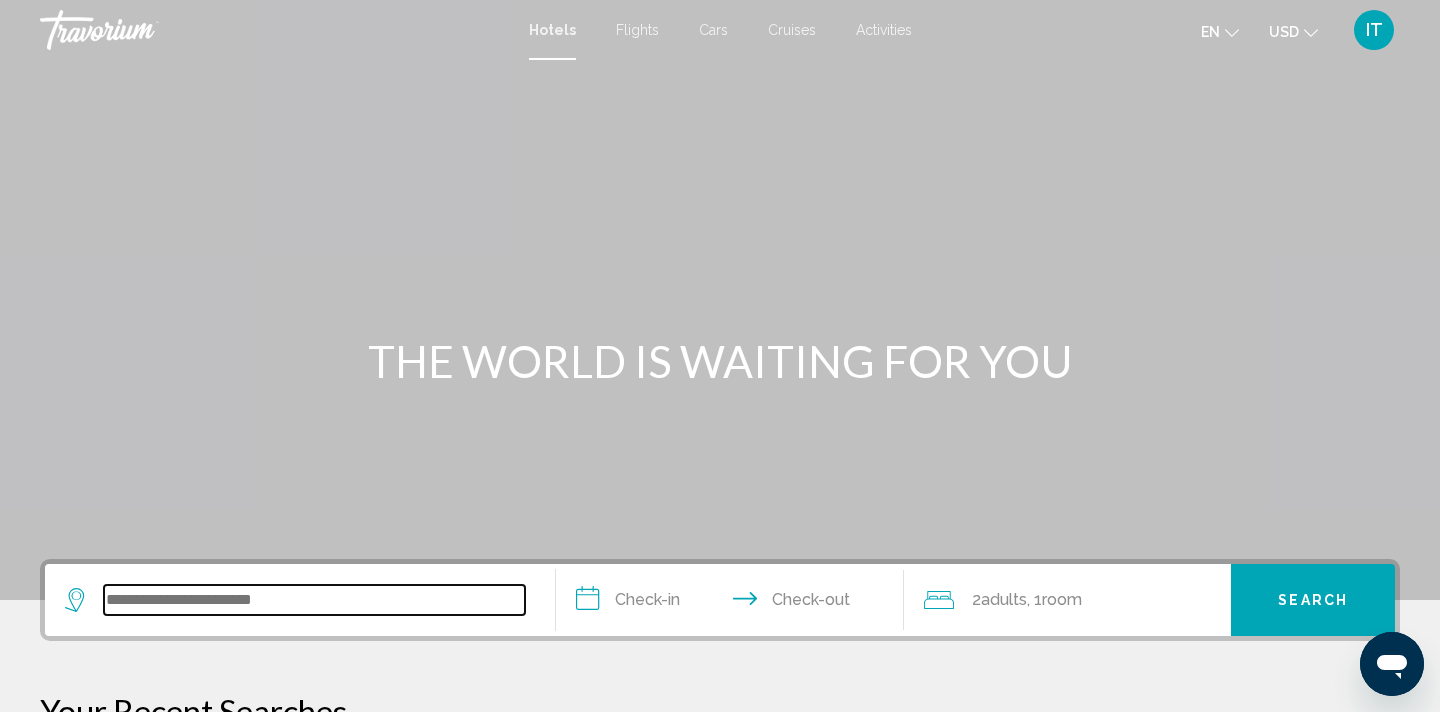 click at bounding box center (314, 600) 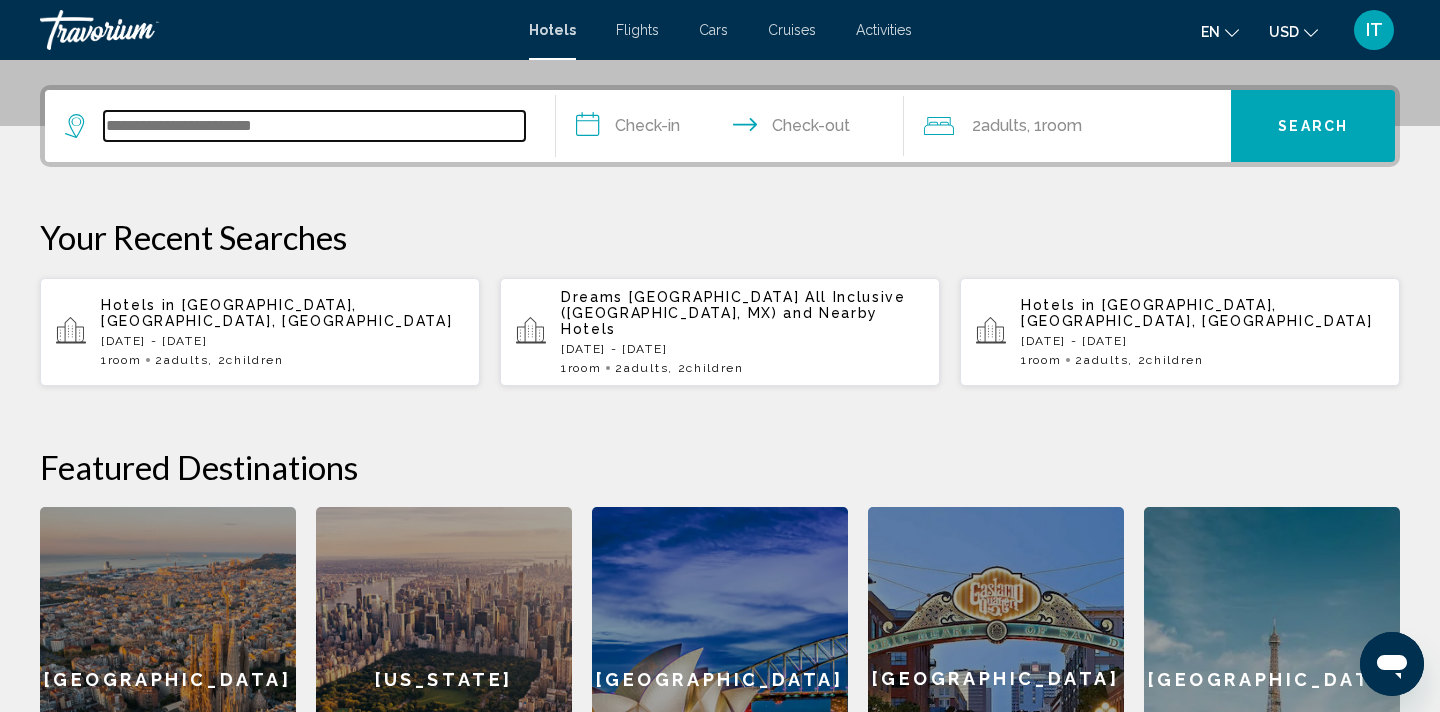 scroll, scrollTop: 494, scrollLeft: 0, axis: vertical 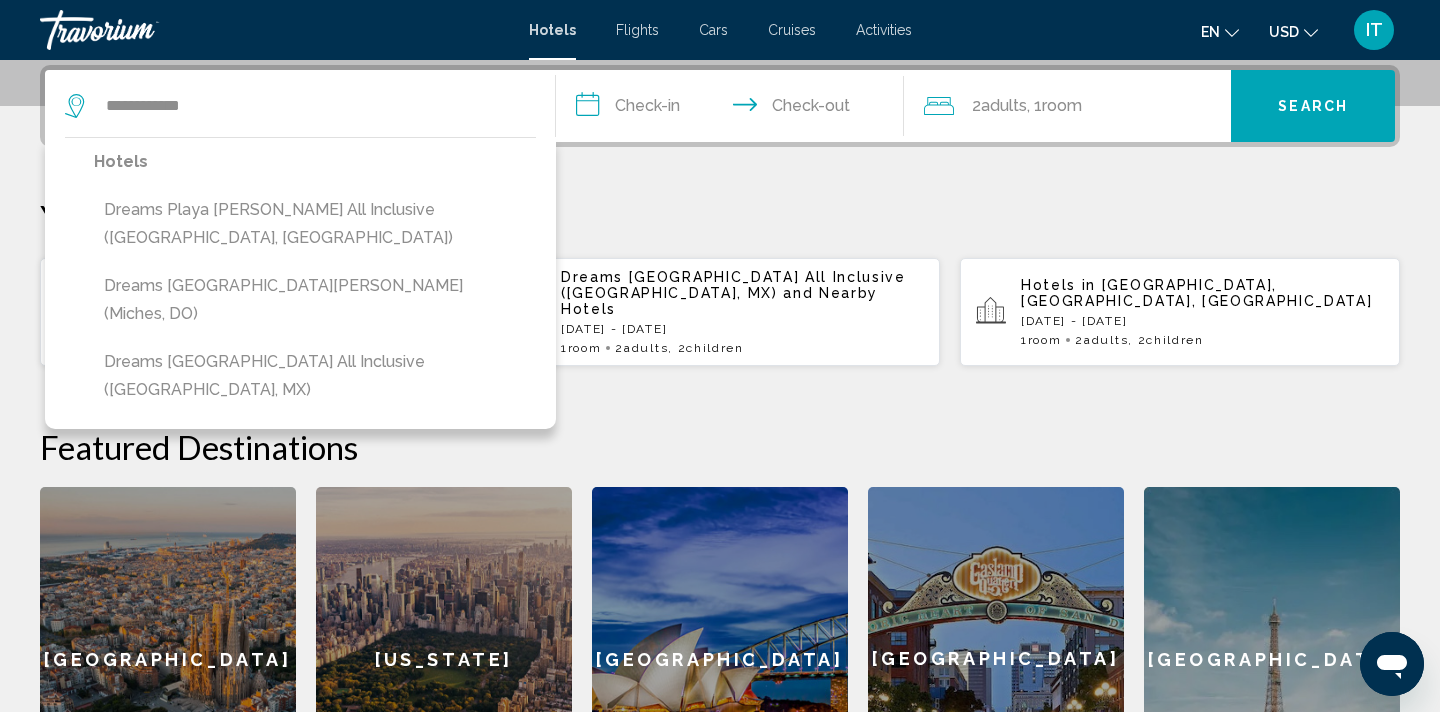 click on "Dreams Playa Mujeres Golf & Spa Resort All Inclusive (Cancun, MX)" at bounding box center (315, 376) 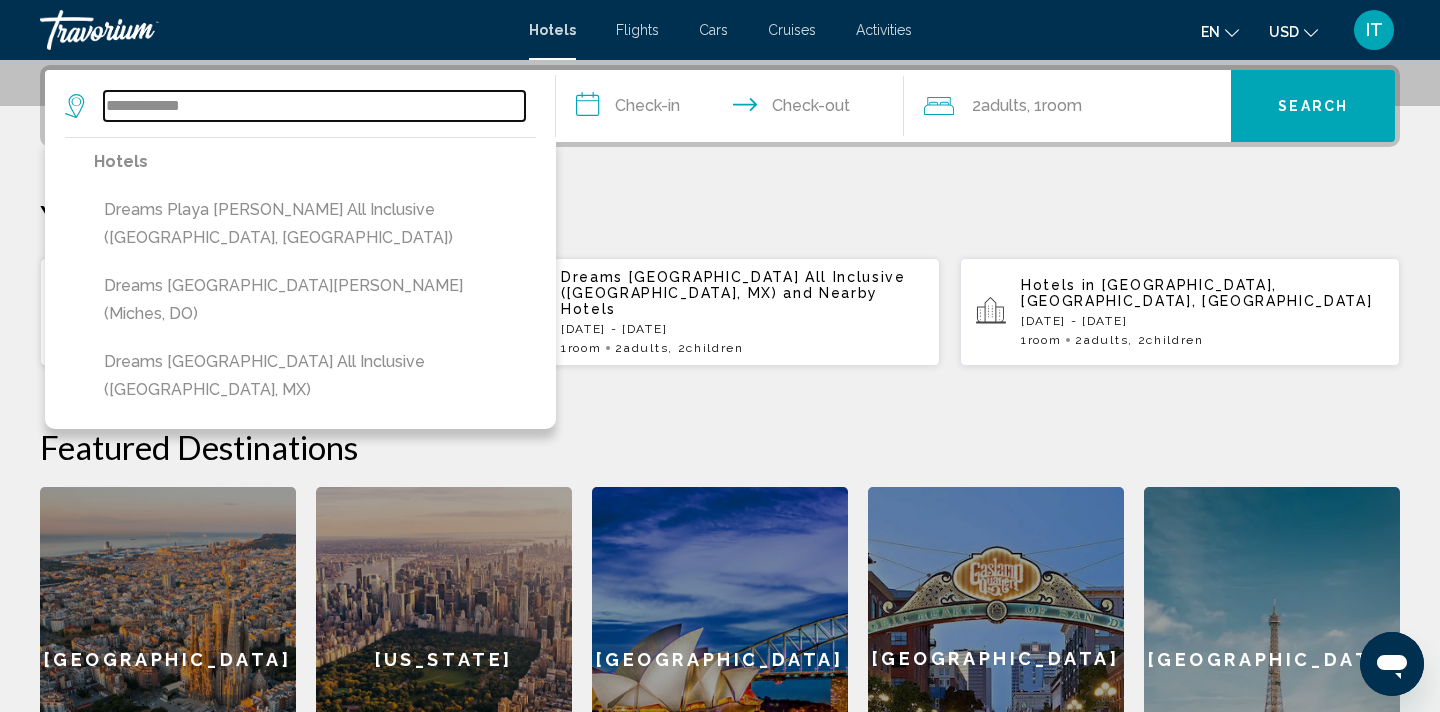 type on "**********" 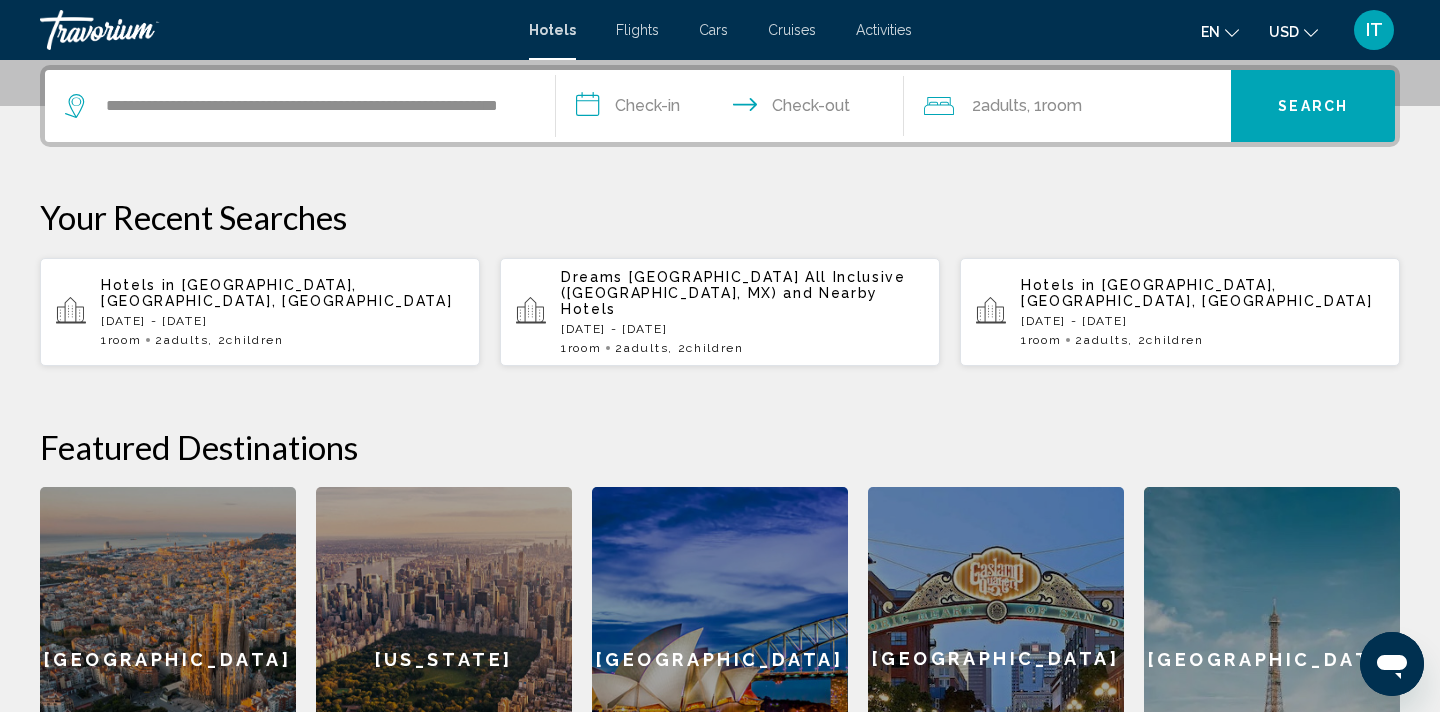 click on "**********" at bounding box center [734, 109] 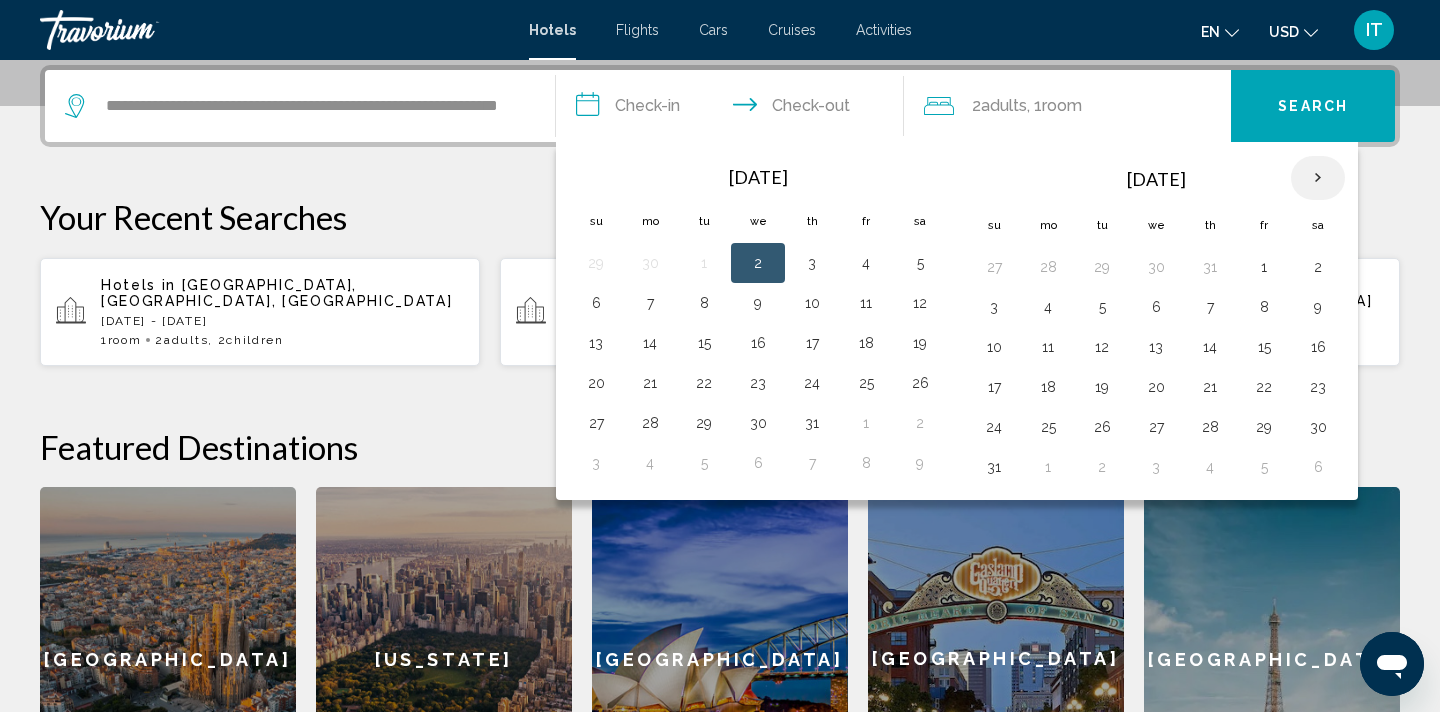 click at bounding box center [1318, 178] 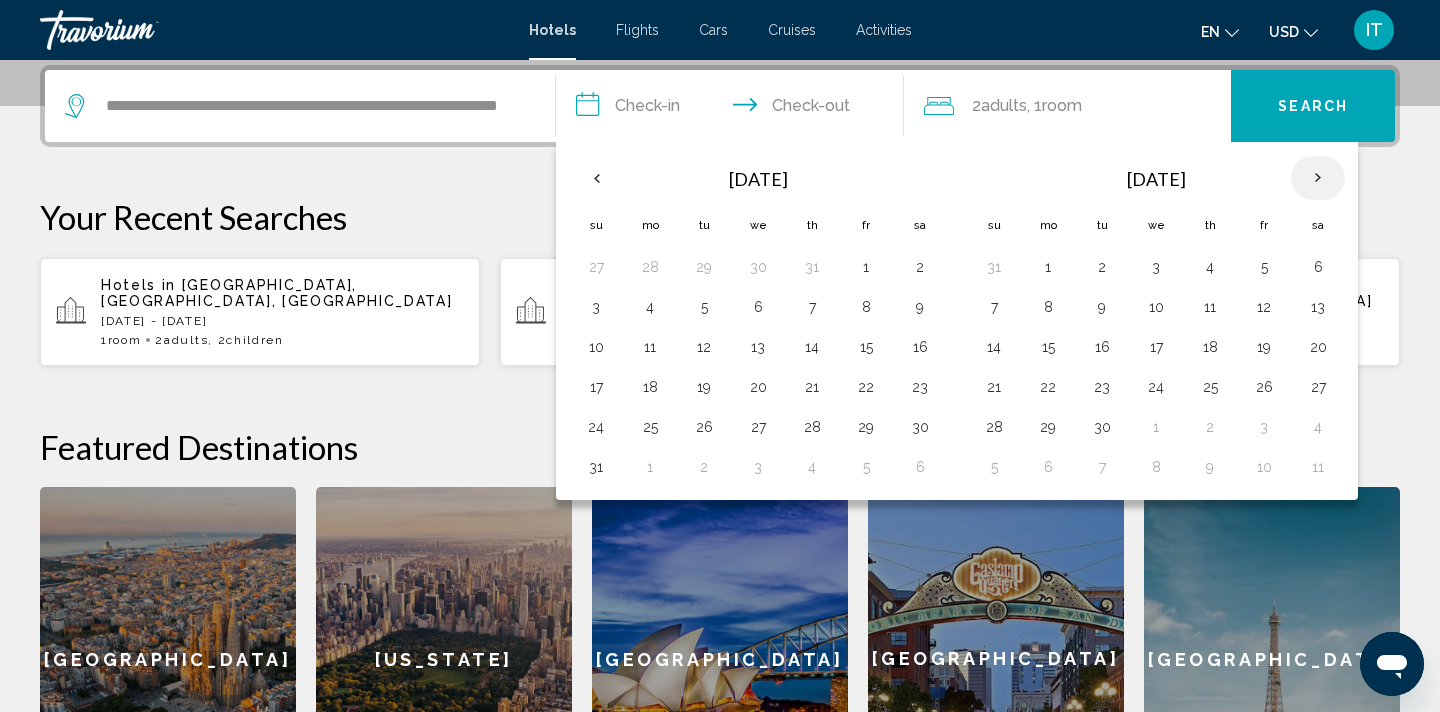 click at bounding box center [1318, 178] 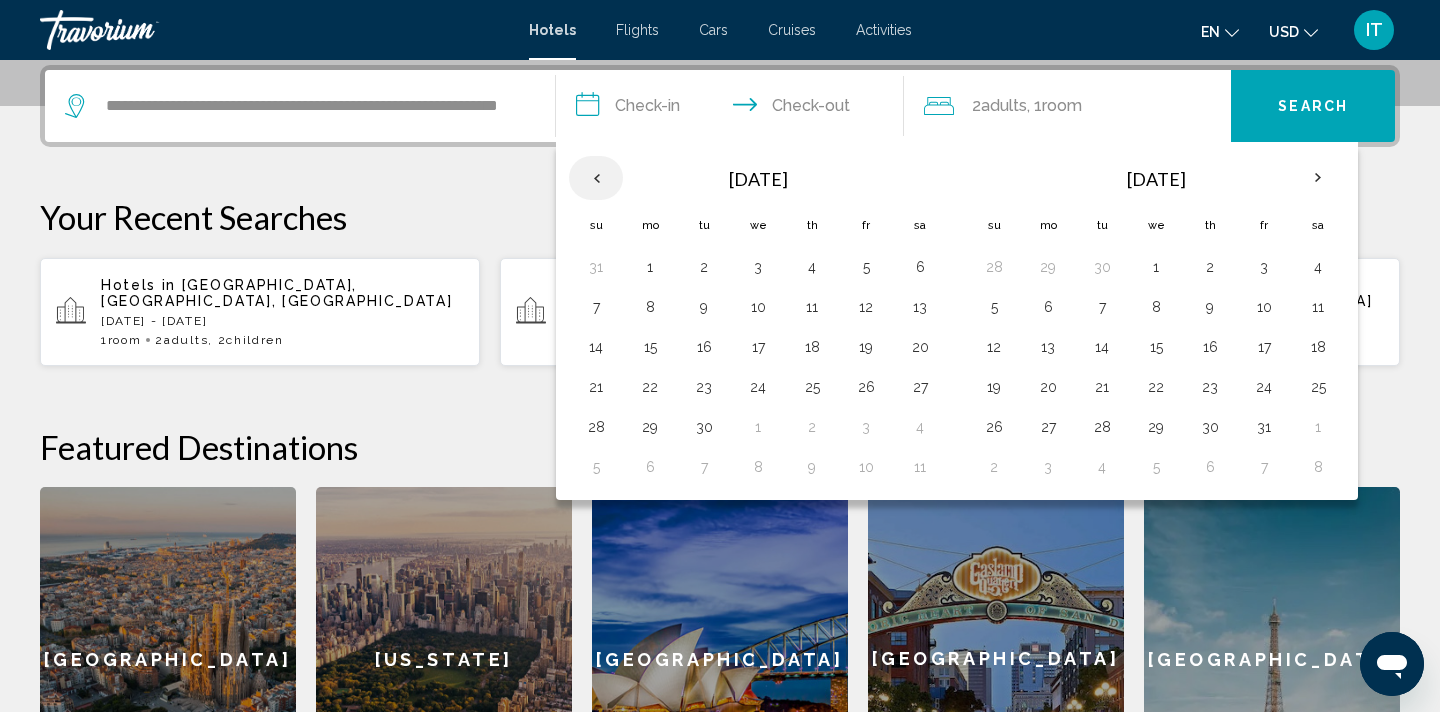 click at bounding box center [596, 178] 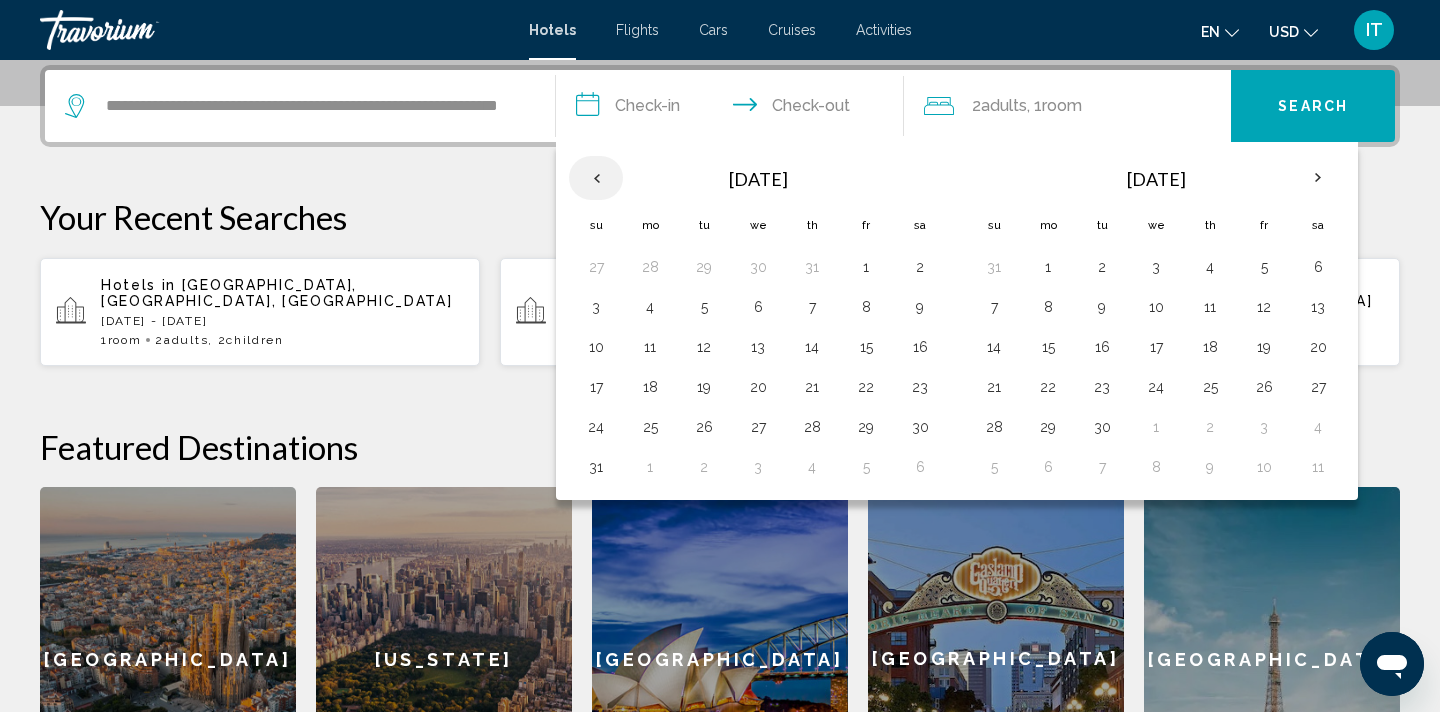 click at bounding box center [596, 178] 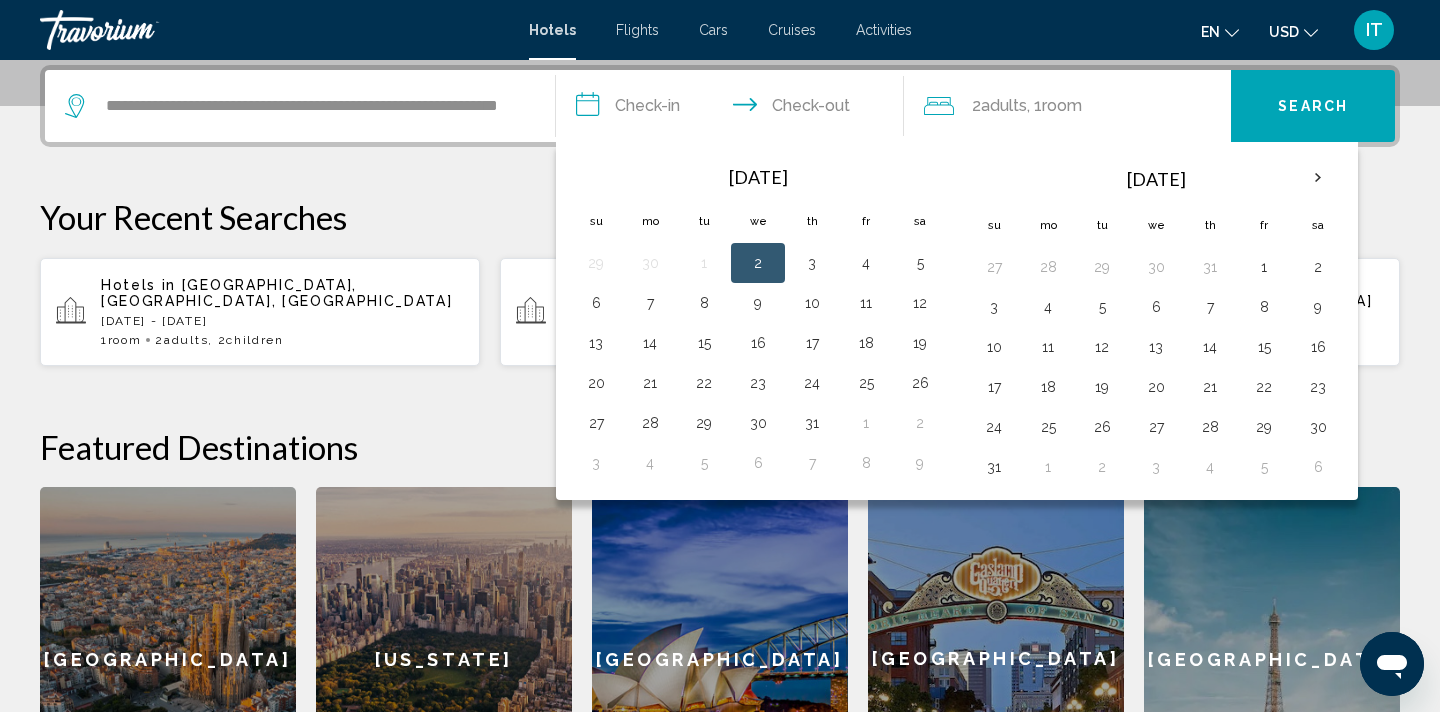 click on "en
English Español Français Italiano Português русский USD
USD ($) MXN (Mex$) CAD (Can$) GBP (£) EUR (€) AUD (A$) NZD (NZ$) CNY (CN¥) IT Login" at bounding box center [1166, 30] 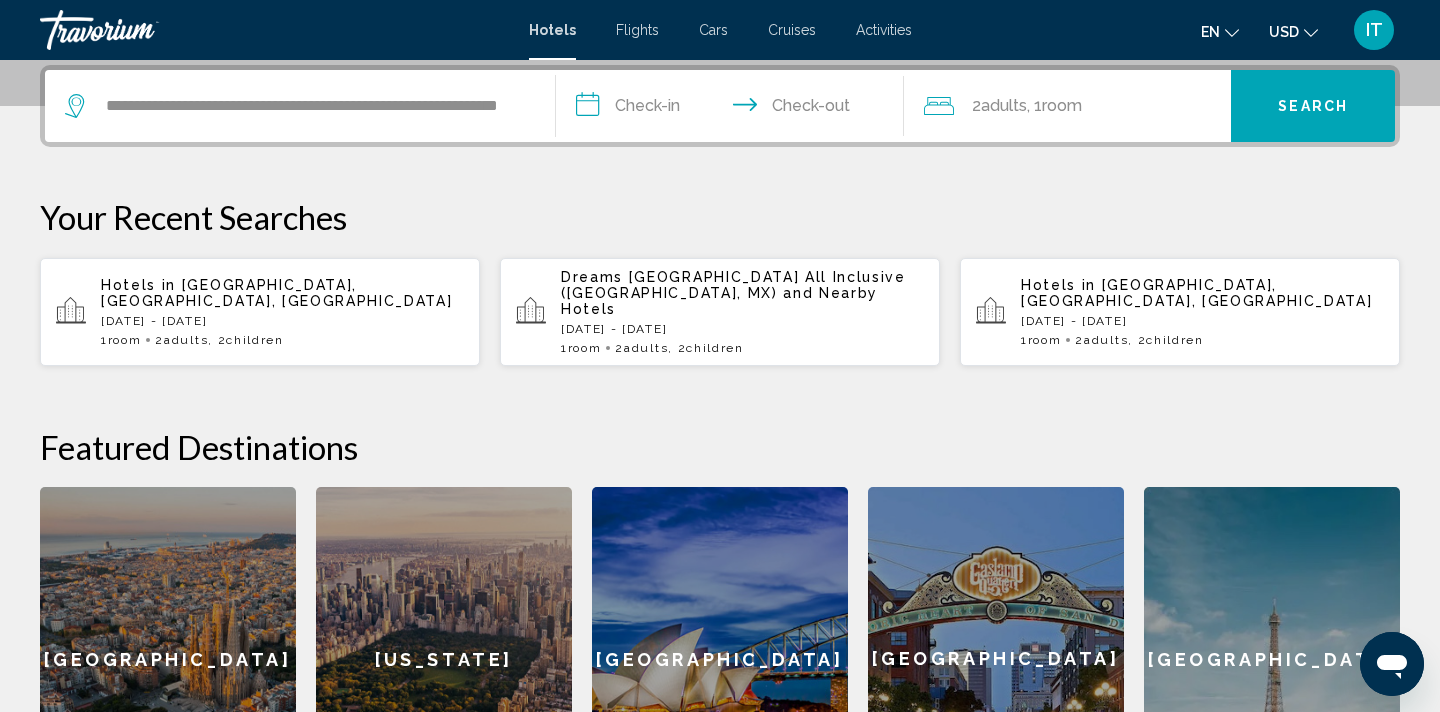 click on "**********" at bounding box center [734, 109] 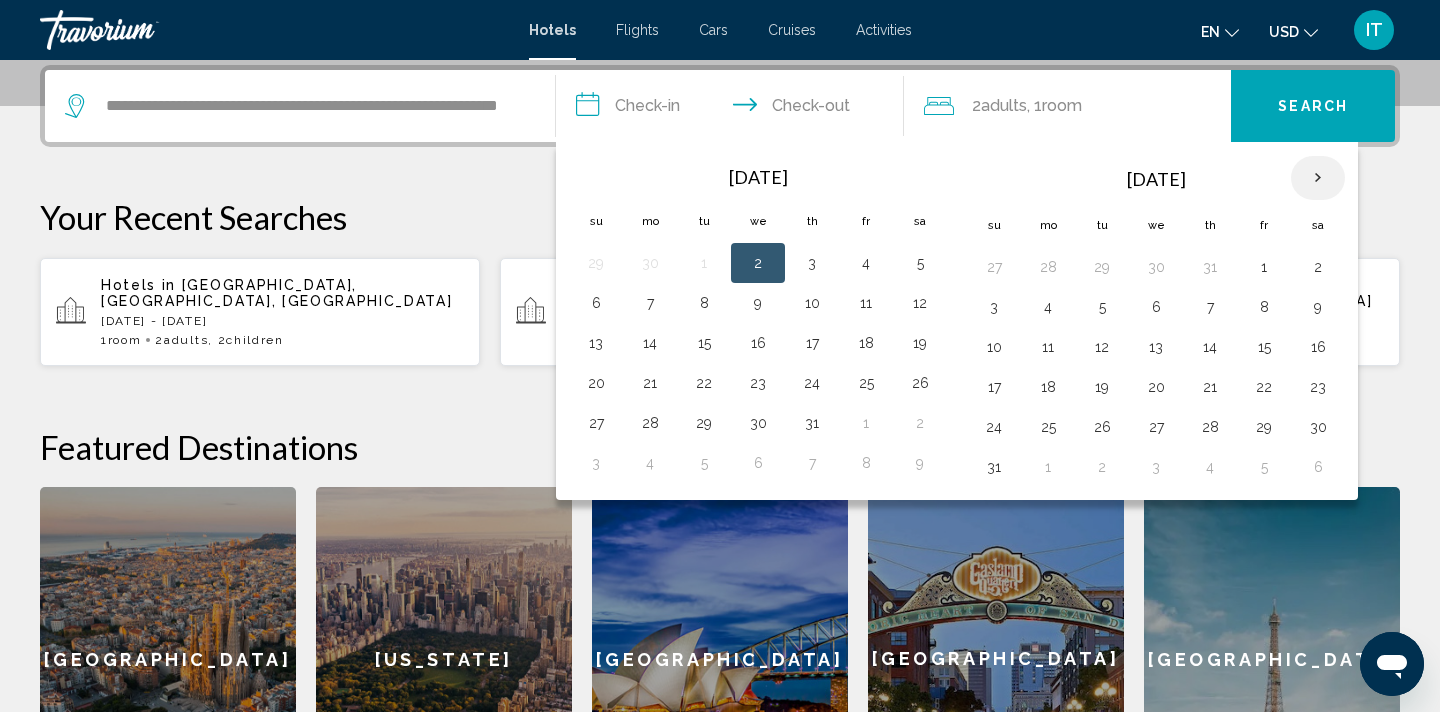 click at bounding box center [1318, 178] 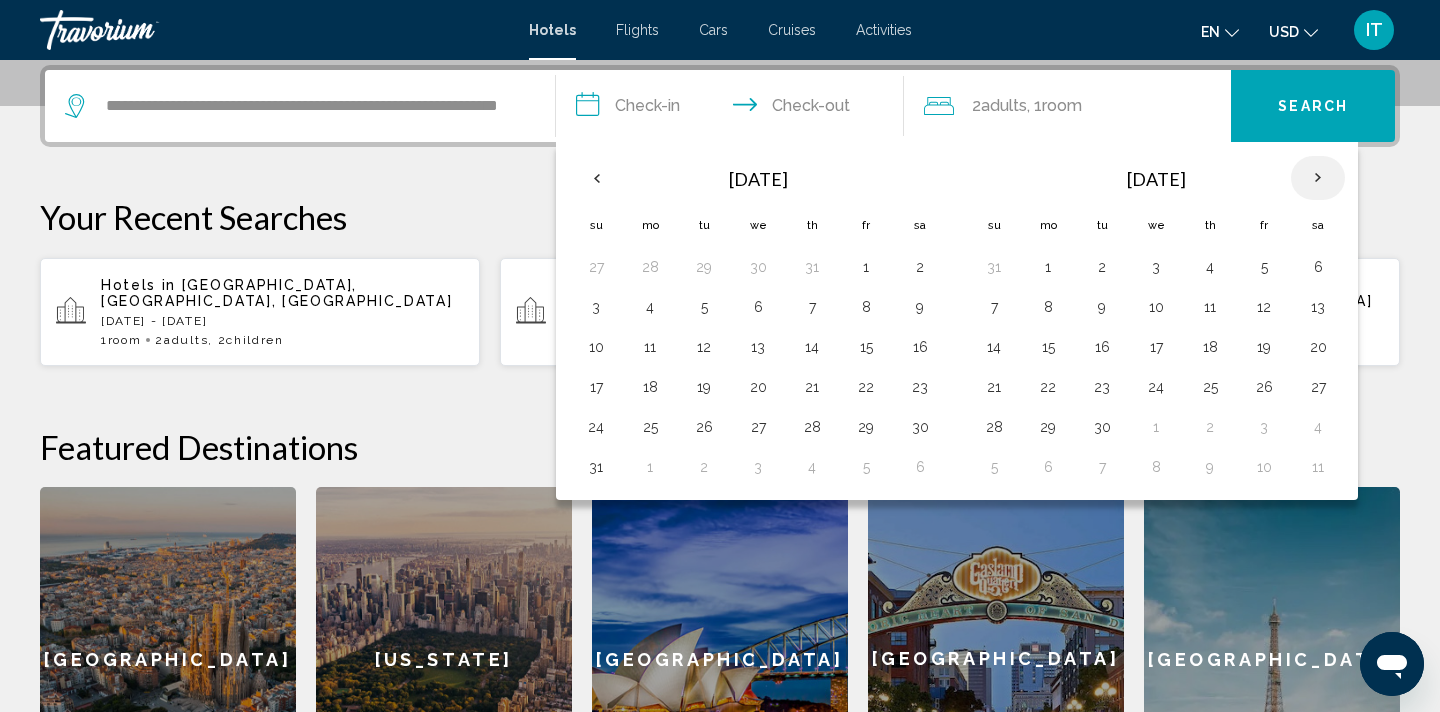 click at bounding box center [1318, 178] 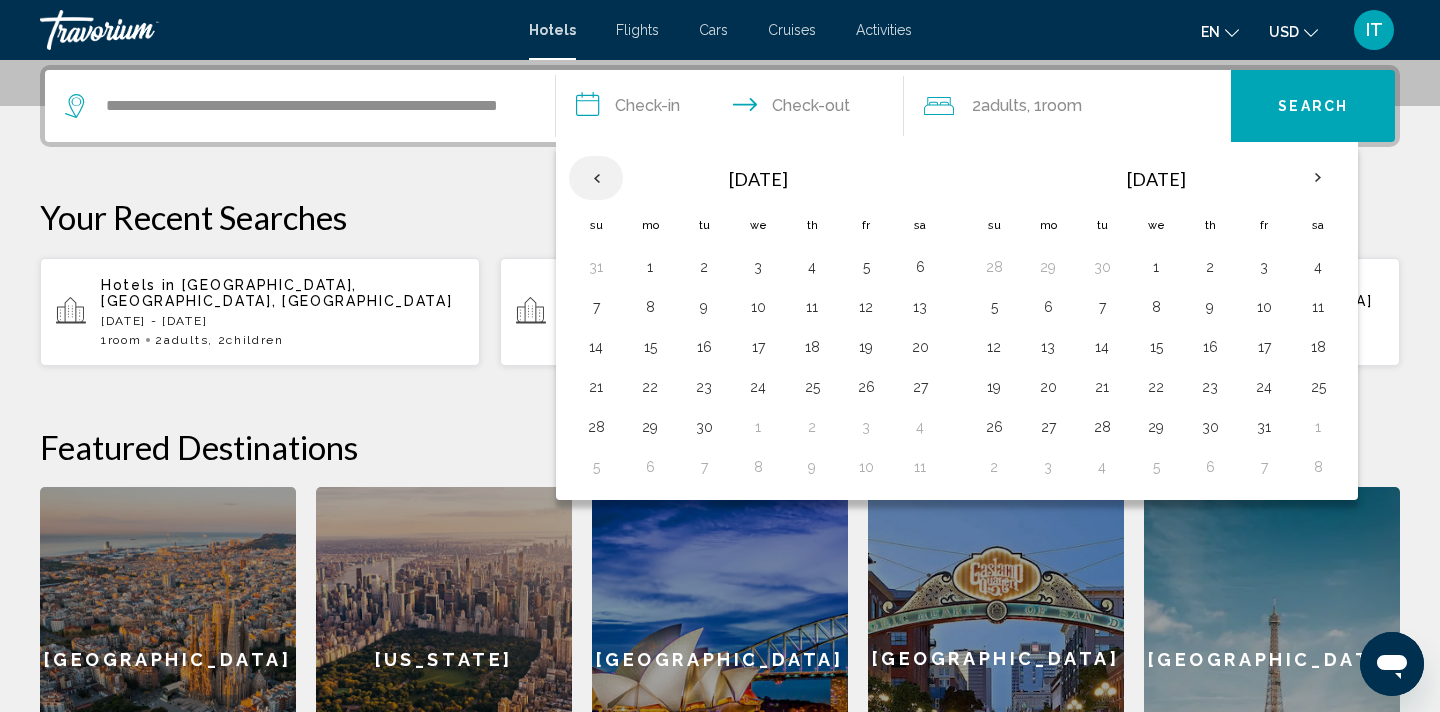 click at bounding box center [596, 178] 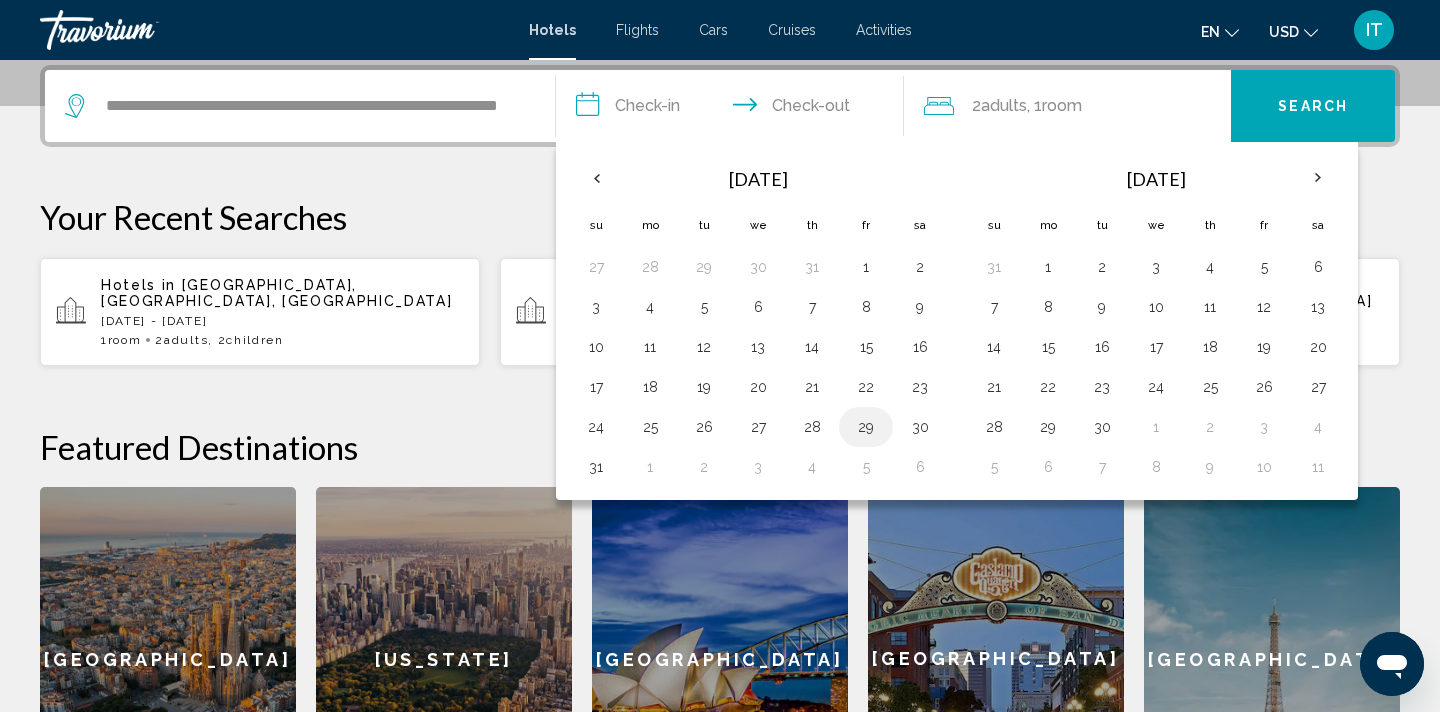 click on "29" at bounding box center (866, 427) 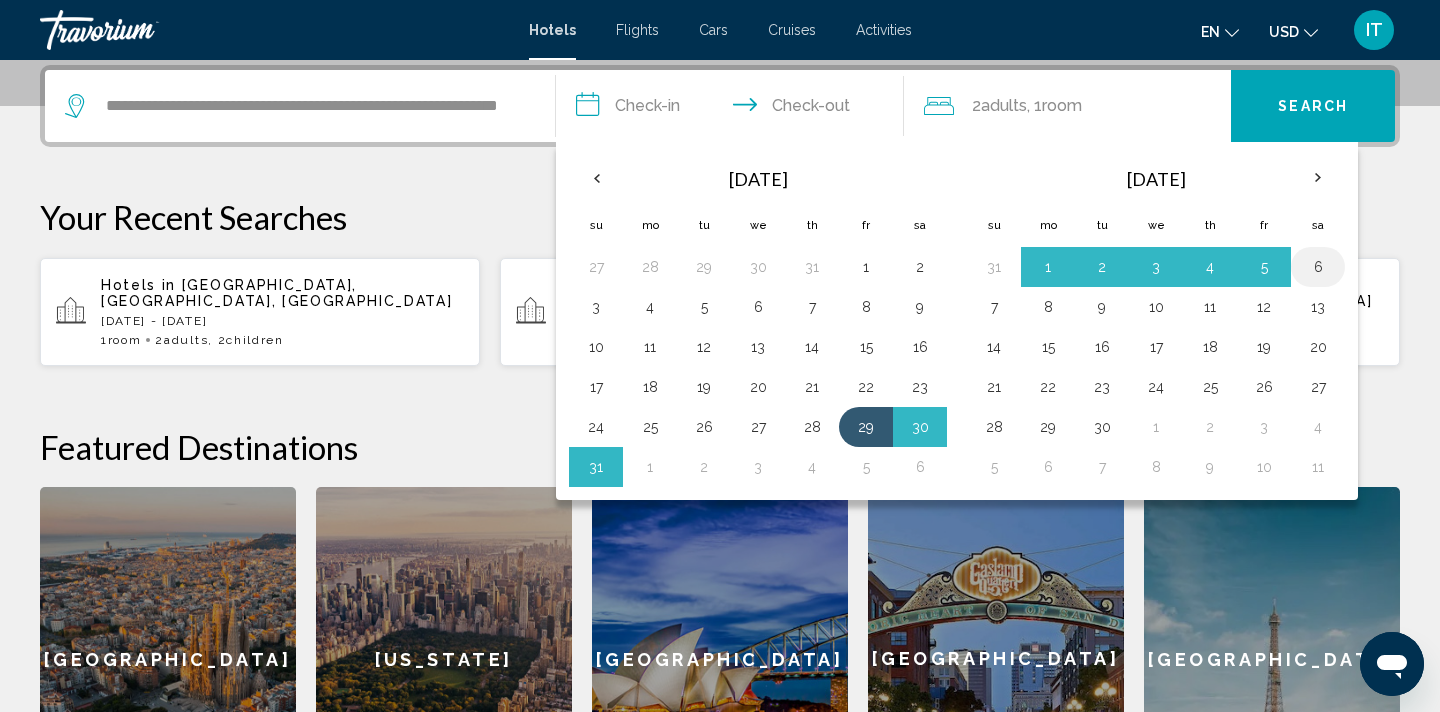 click on "6" at bounding box center [1318, 267] 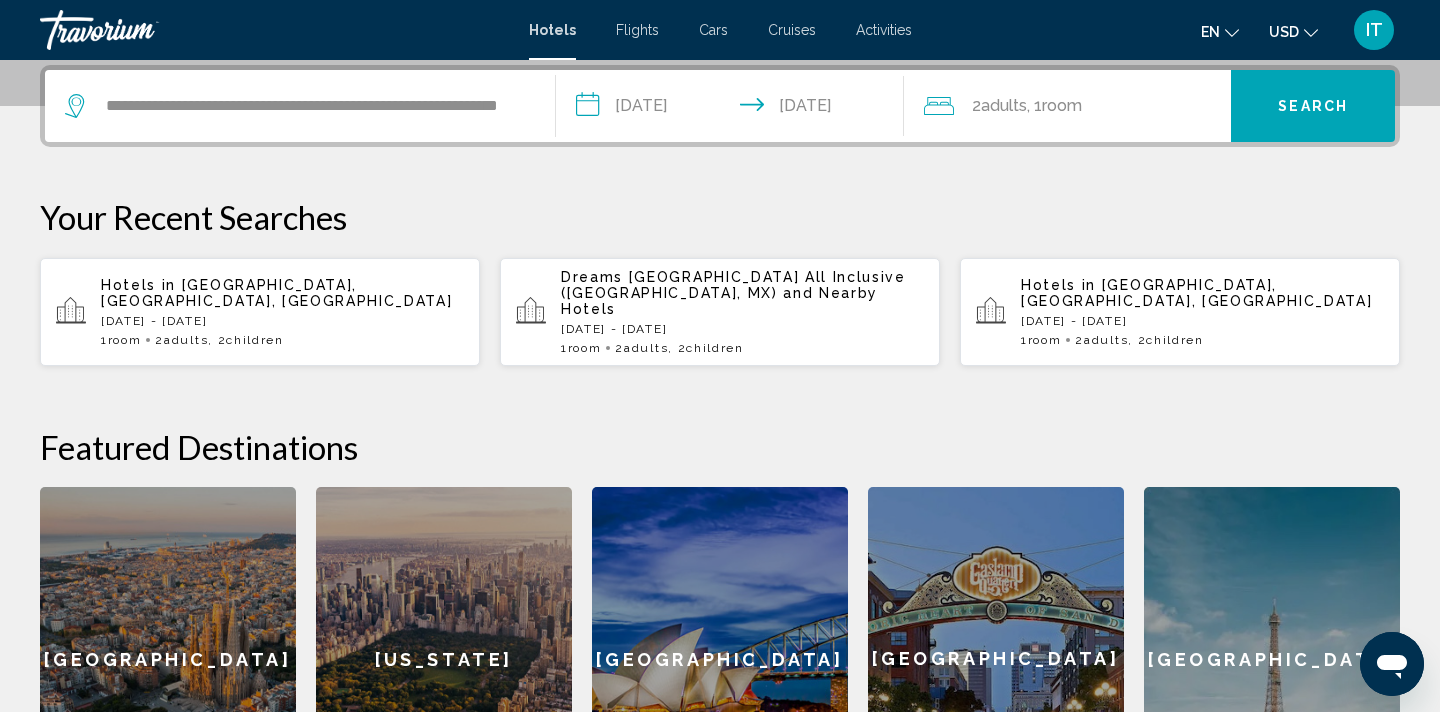 click on "2  Adult Adults , 1  Room rooms" 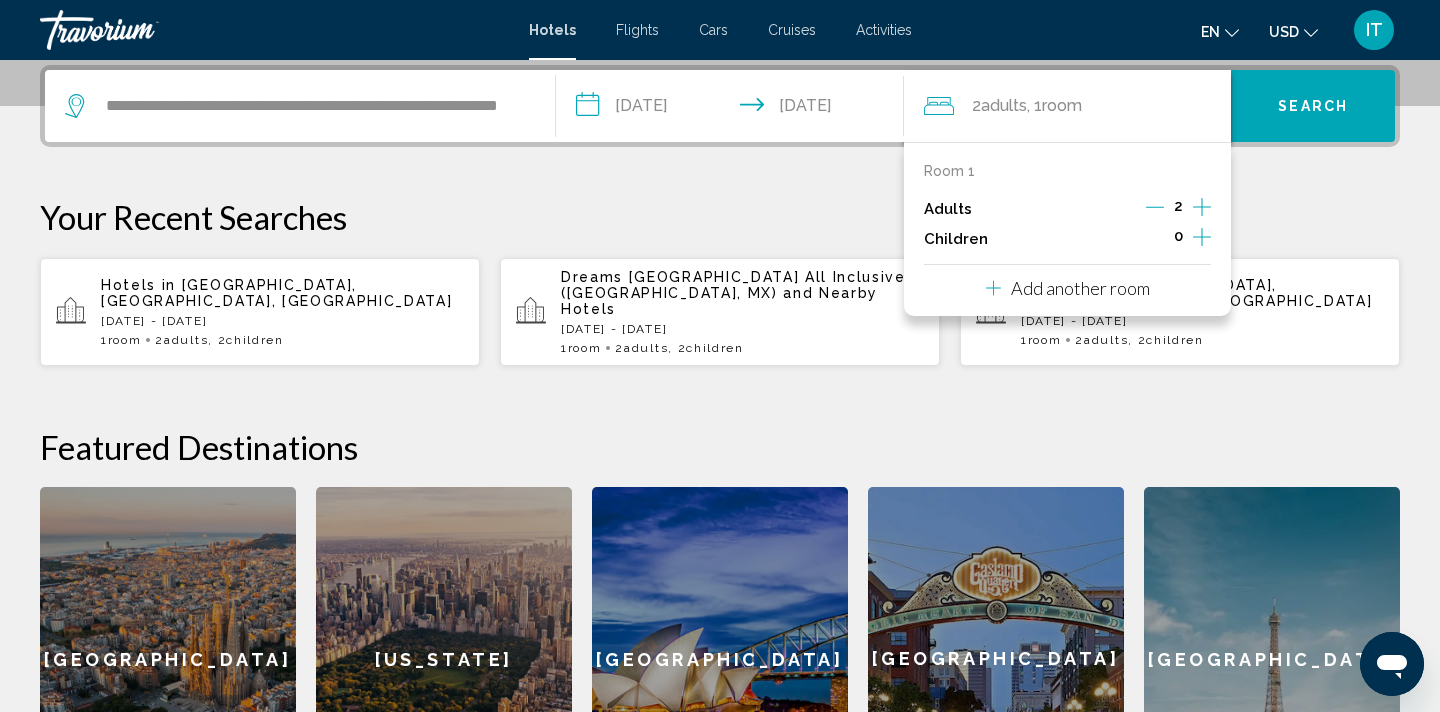 click 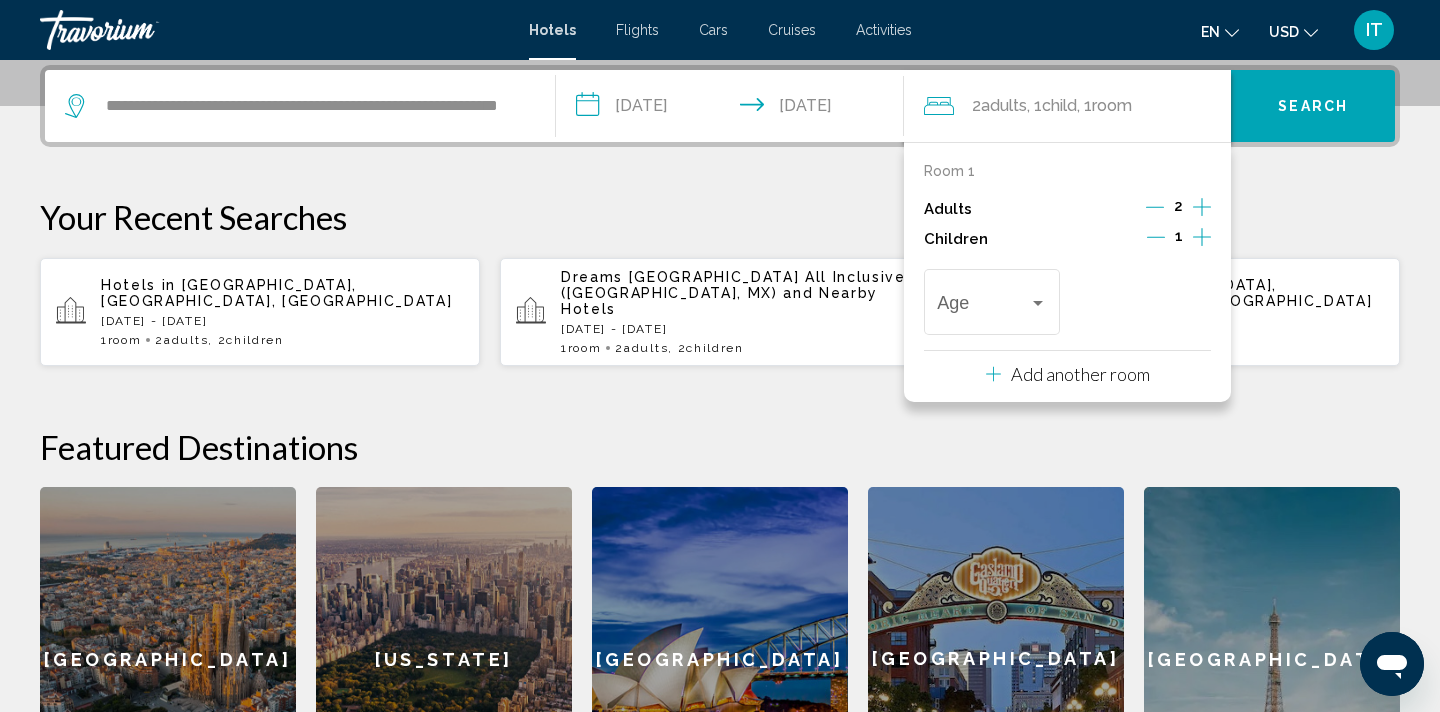 click 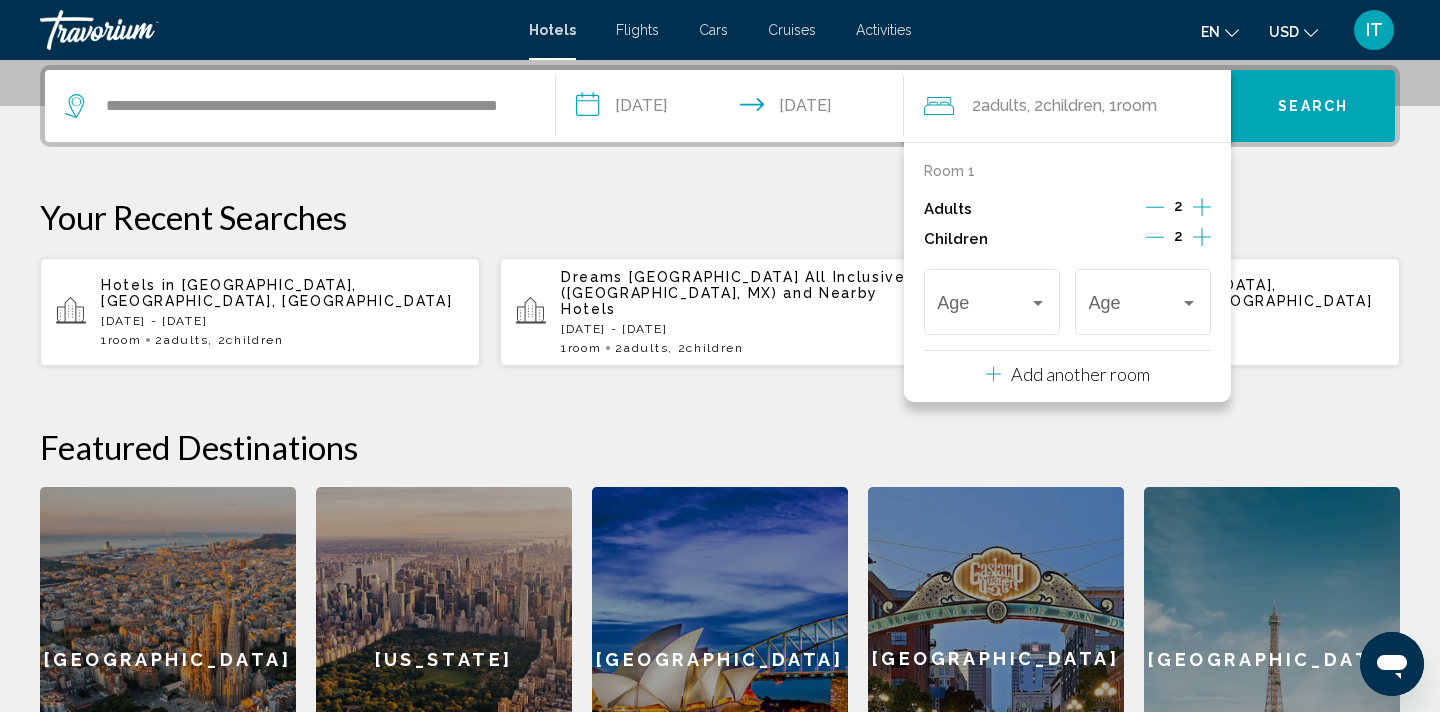 click on "Room 1 Adults
2
Children
2
Age Age" at bounding box center [1068, 251] 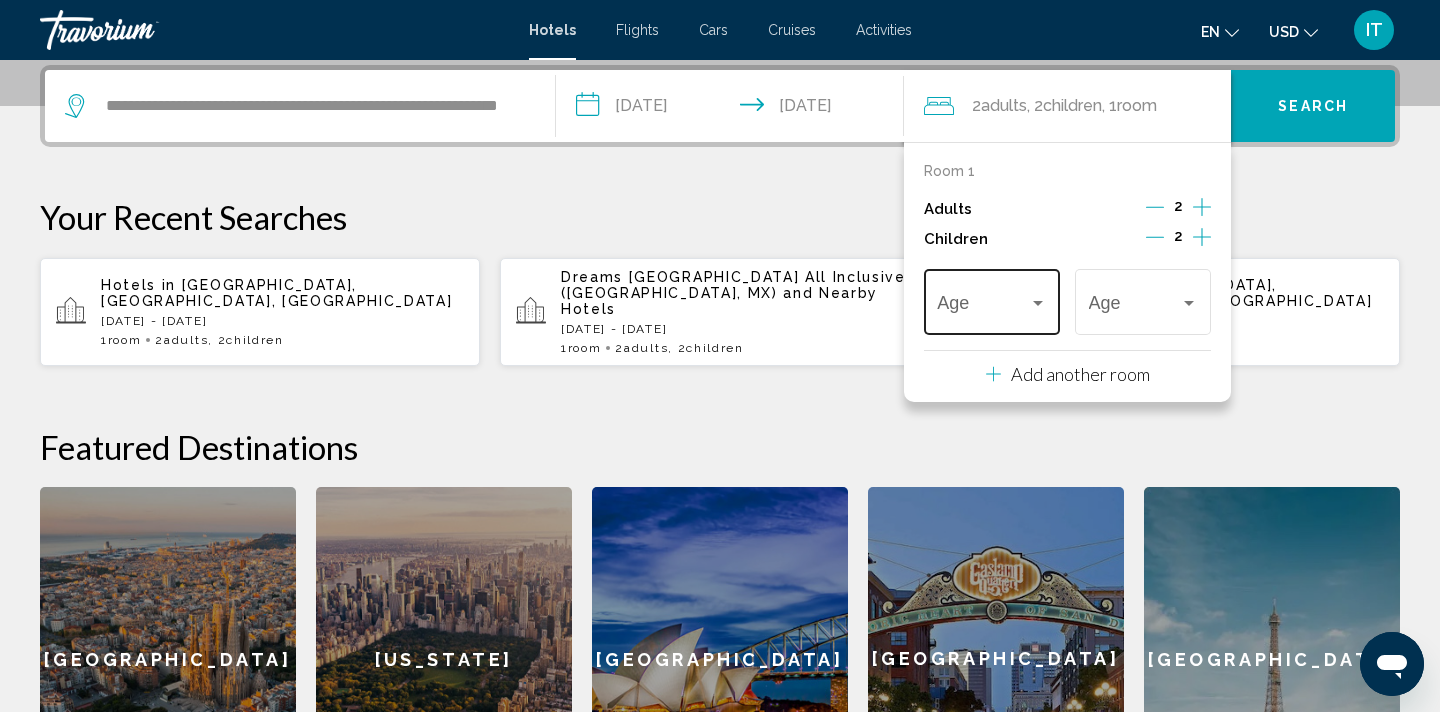 click at bounding box center (982, 307) 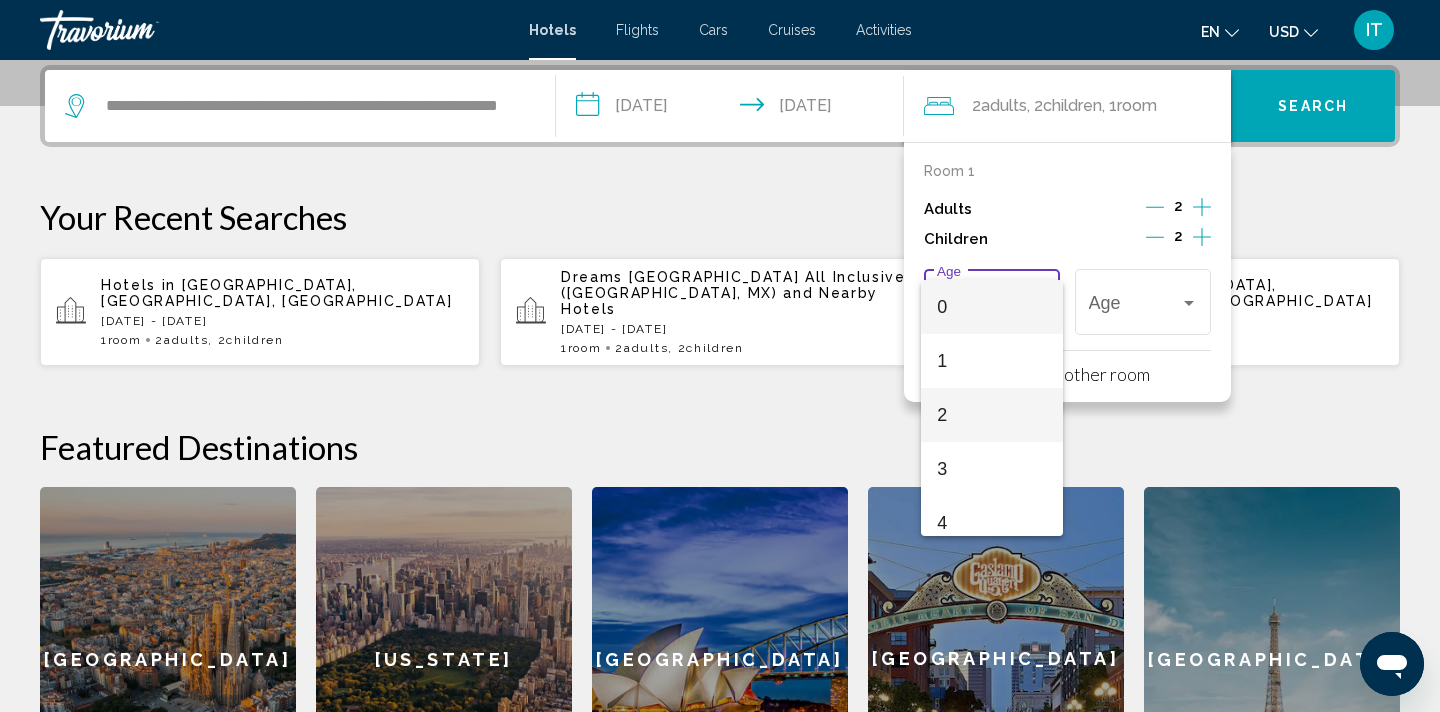 scroll, scrollTop: 716, scrollLeft: 0, axis: vertical 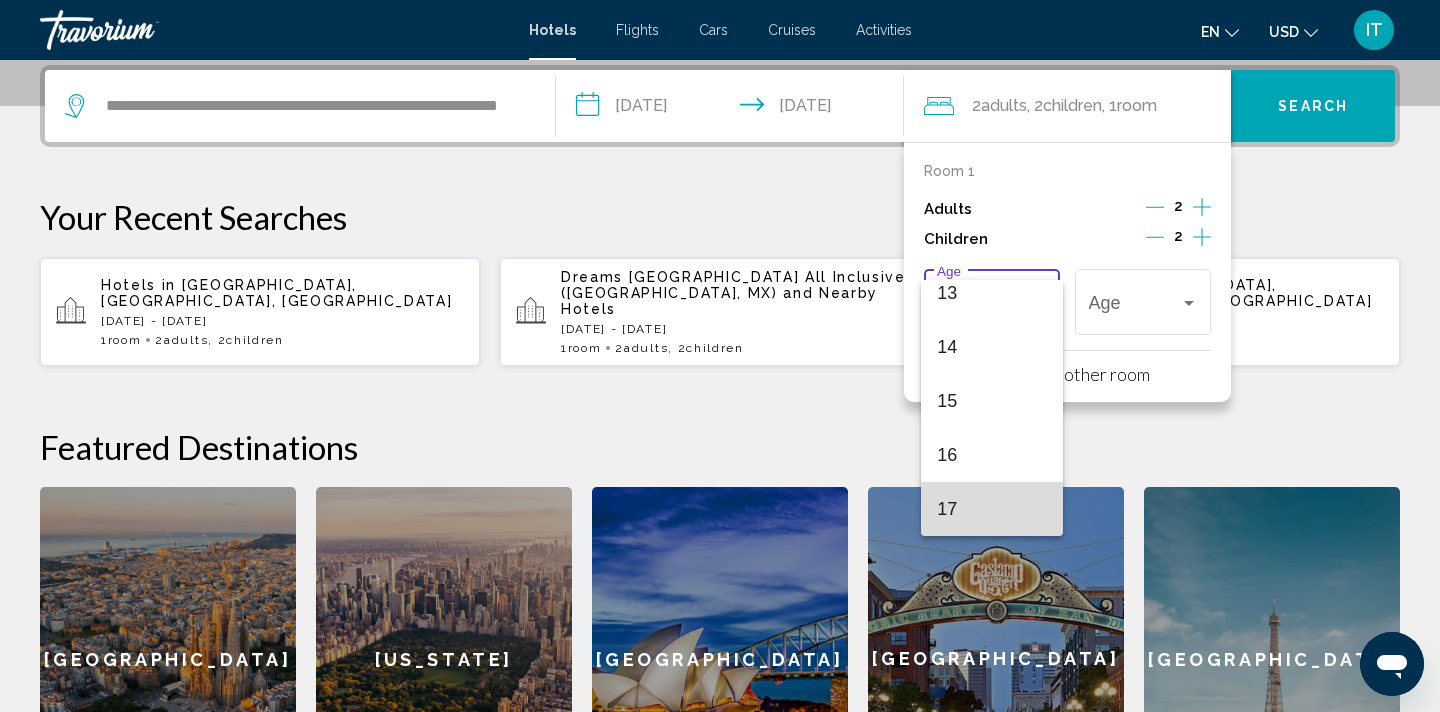 click on "17" at bounding box center [991, 509] 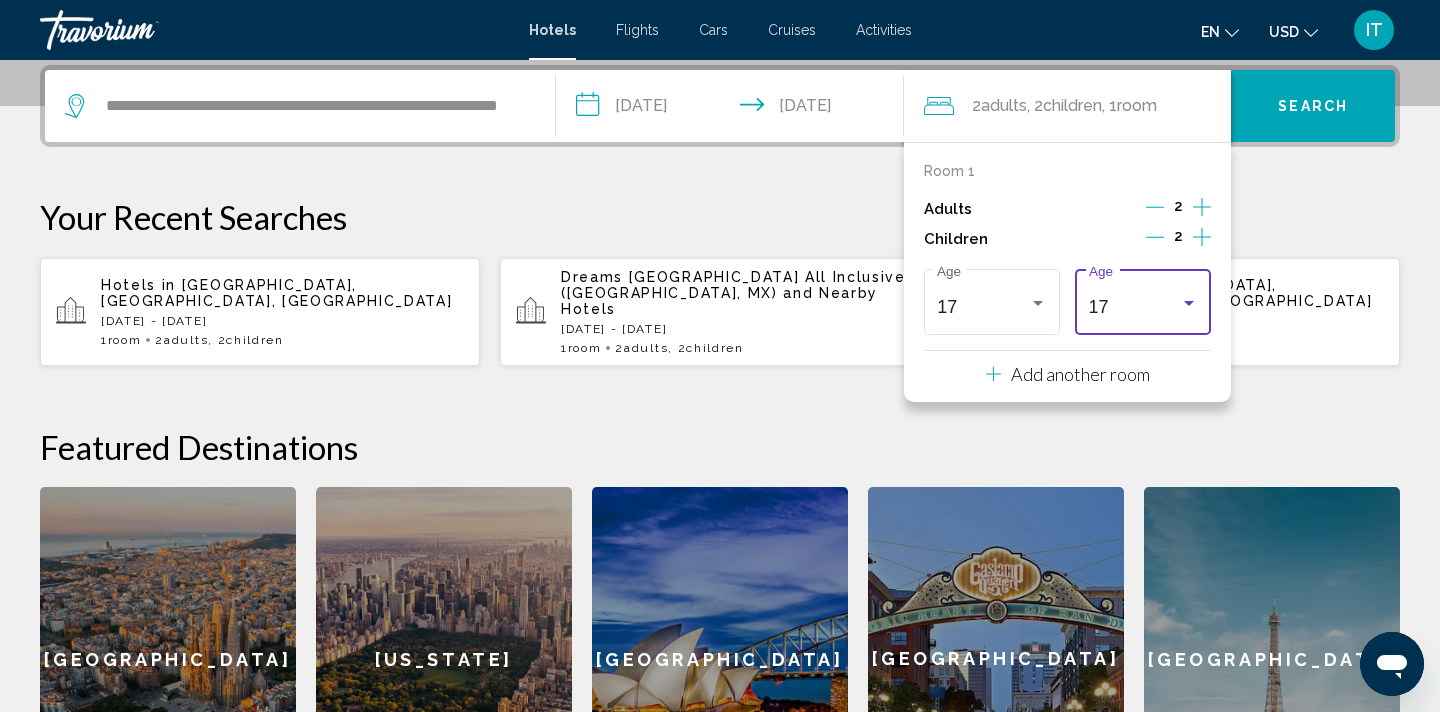 click on "17" at bounding box center (1134, 307) 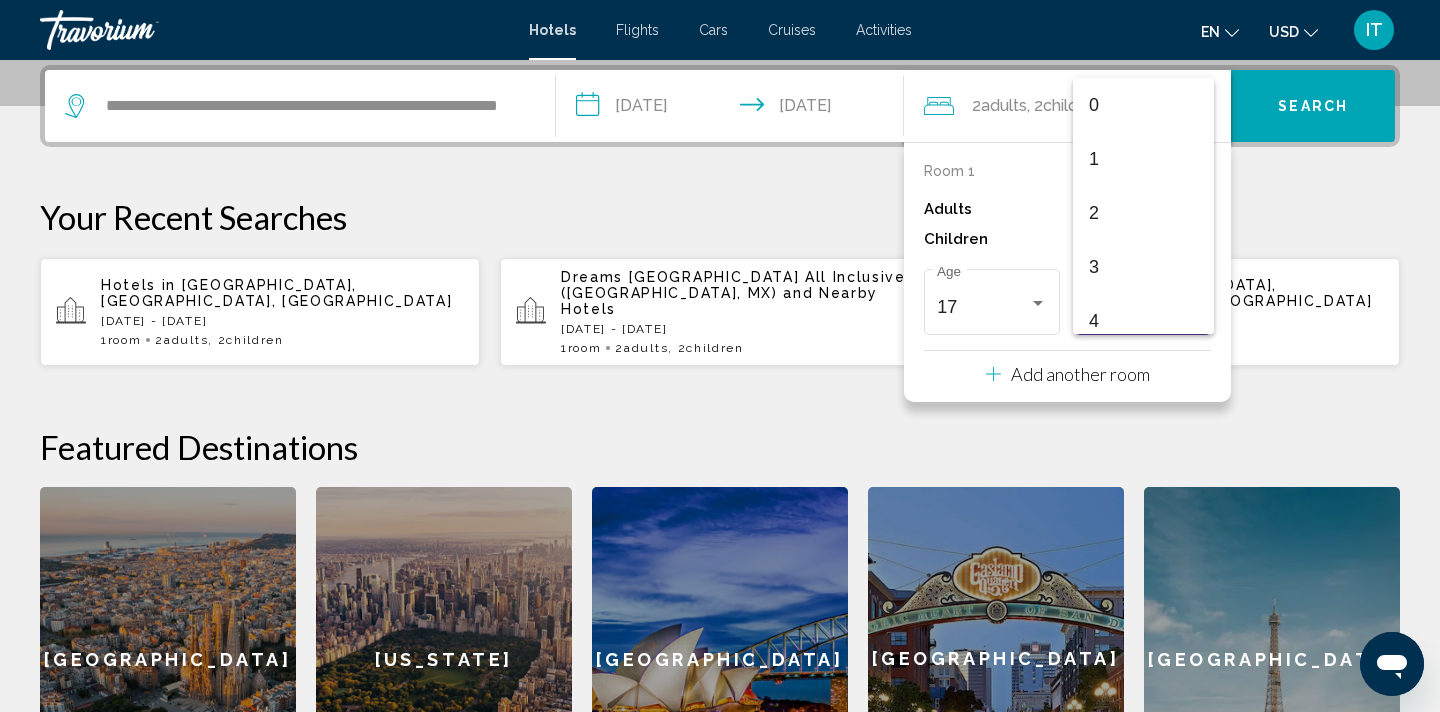 scroll, scrollTop: 716, scrollLeft: 0, axis: vertical 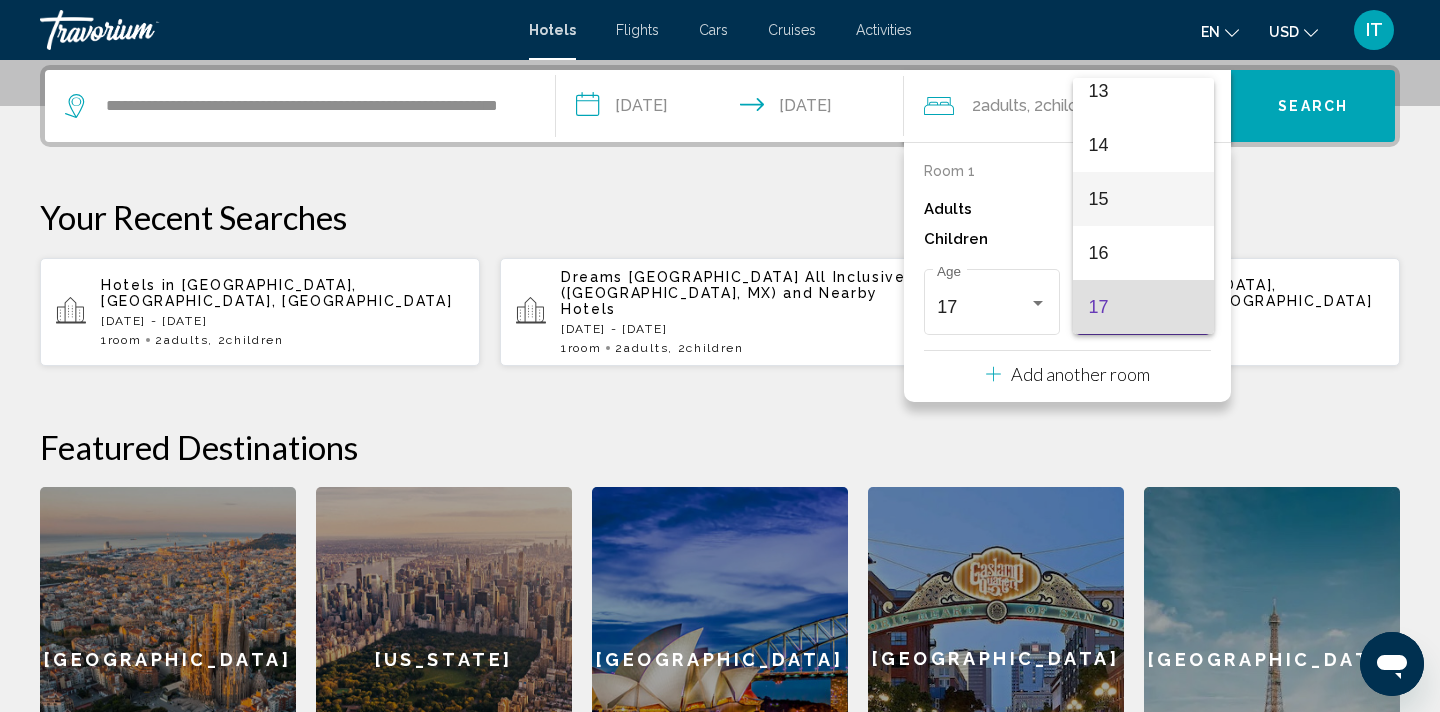 click on "15" at bounding box center [1143, 199] 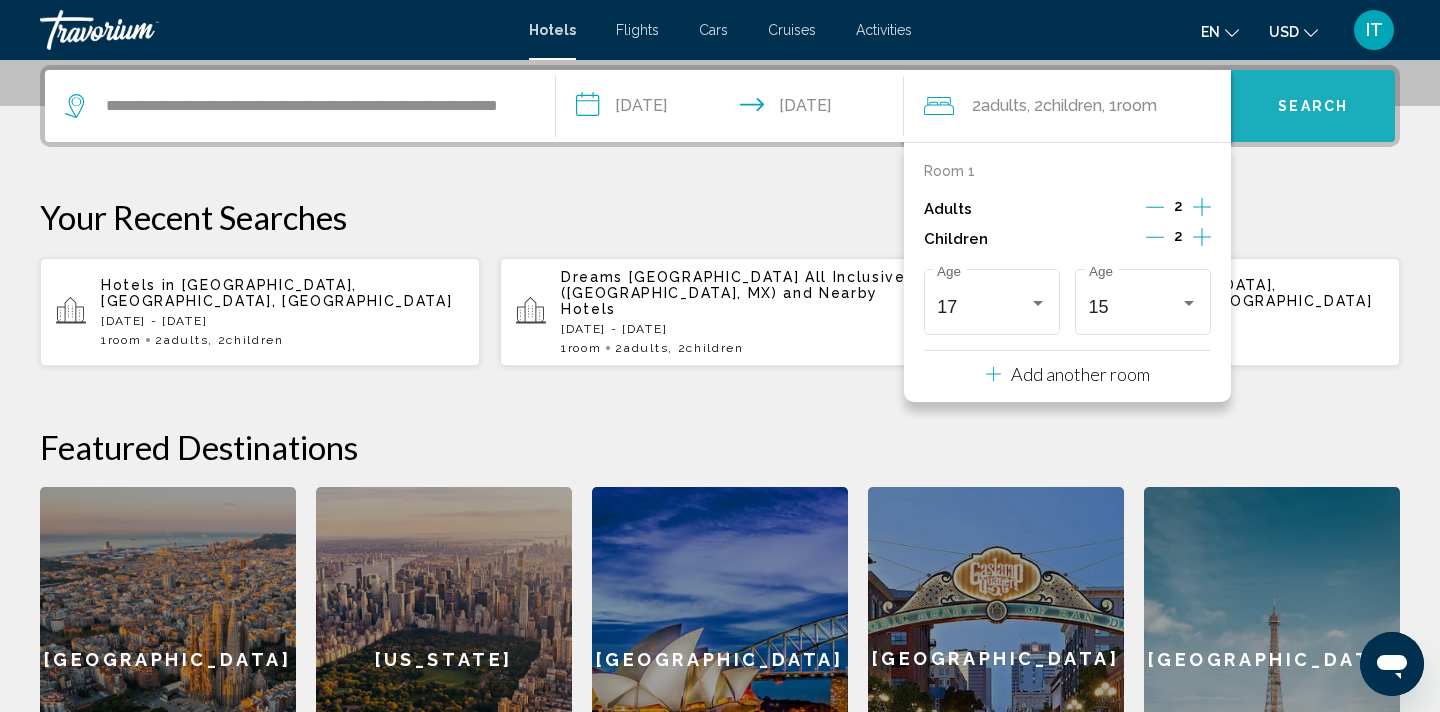 click on "Search" at bounding box center (1313, 107) 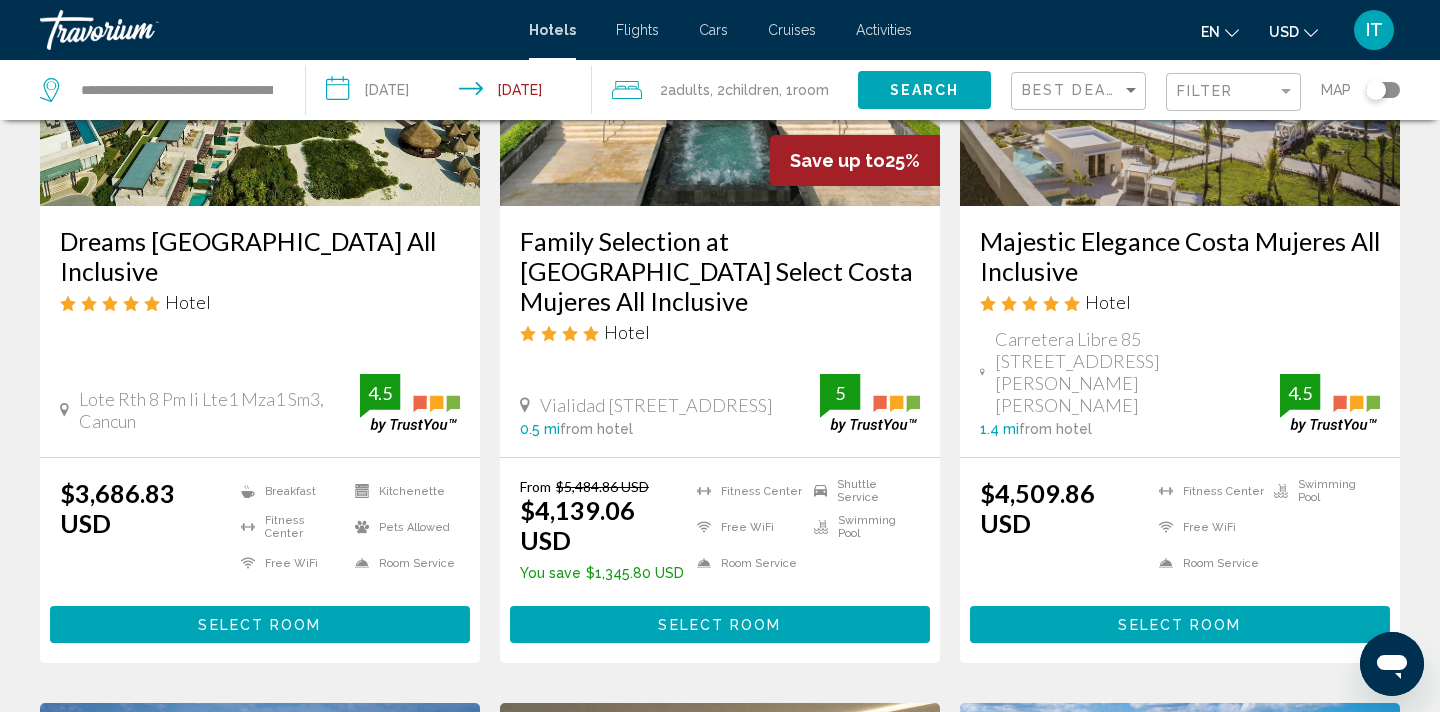 scroll, scrollTop: 305, scrollLeft: 0, axis: vertical 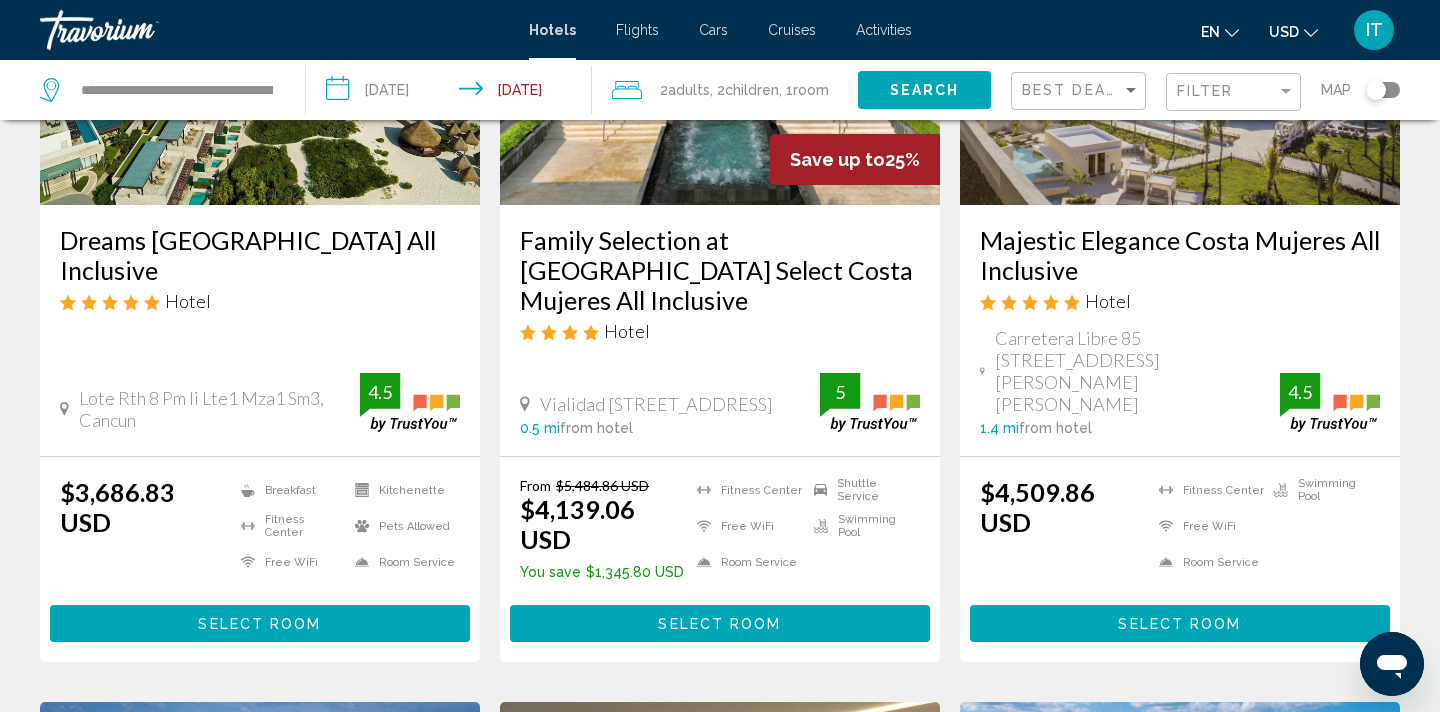 click on "Select Room" at bounding box center [259, 624] 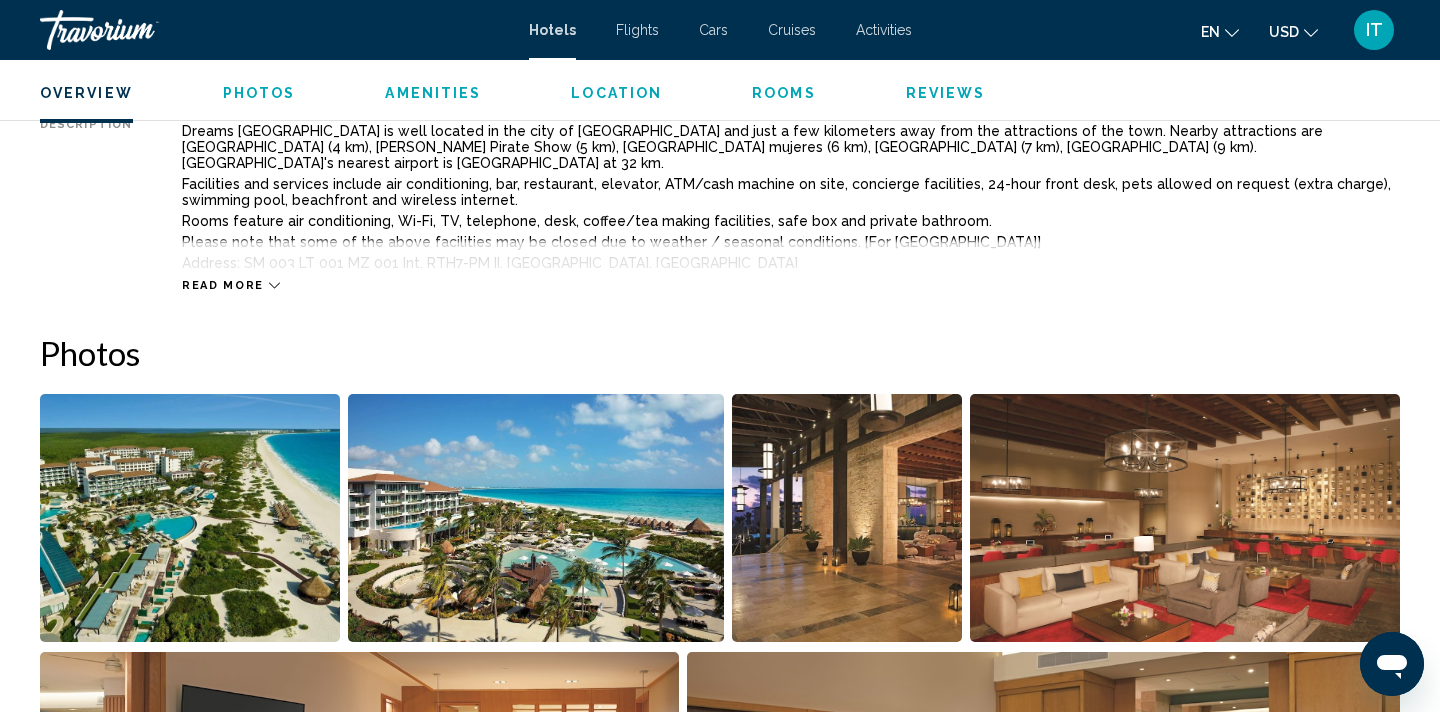 scroll, scrollTop: 973, scrollLeft: 0, axis: vertical 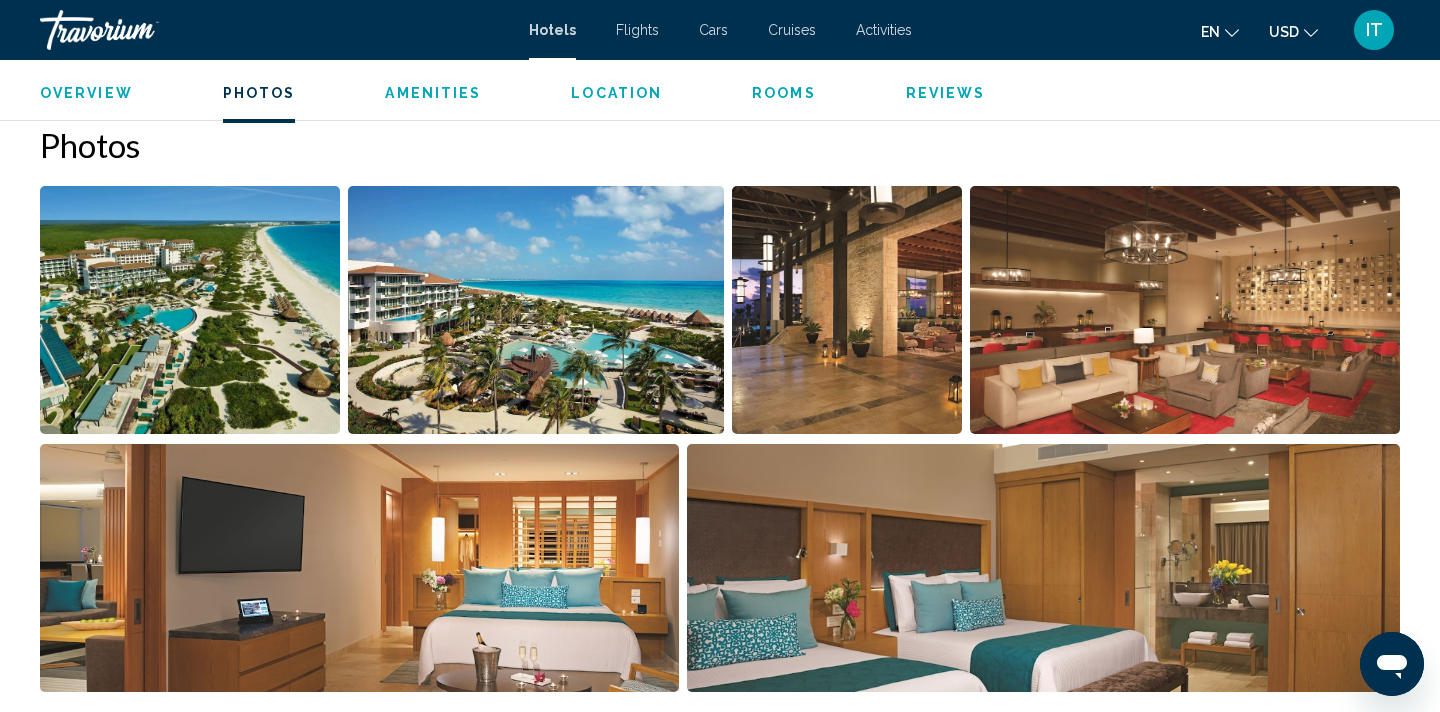 click at bounding box center [847, 310] 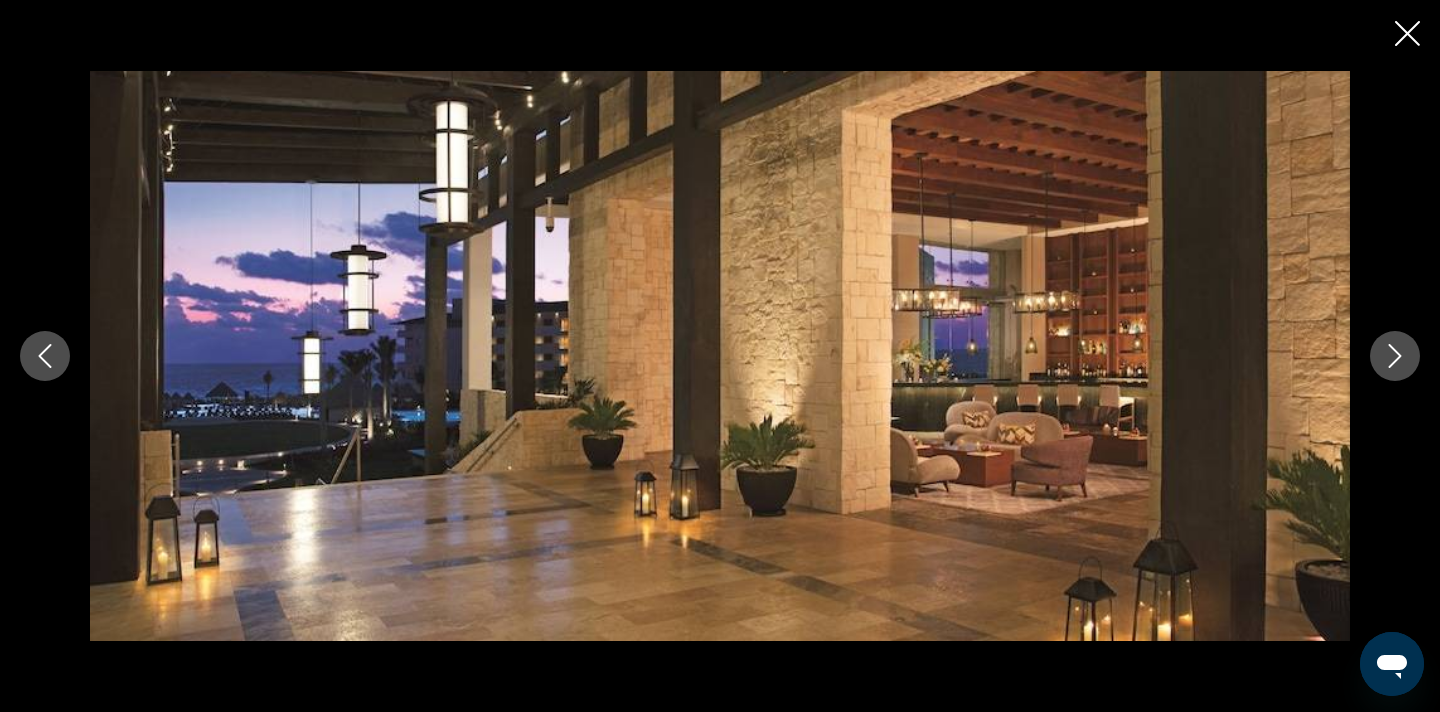 click 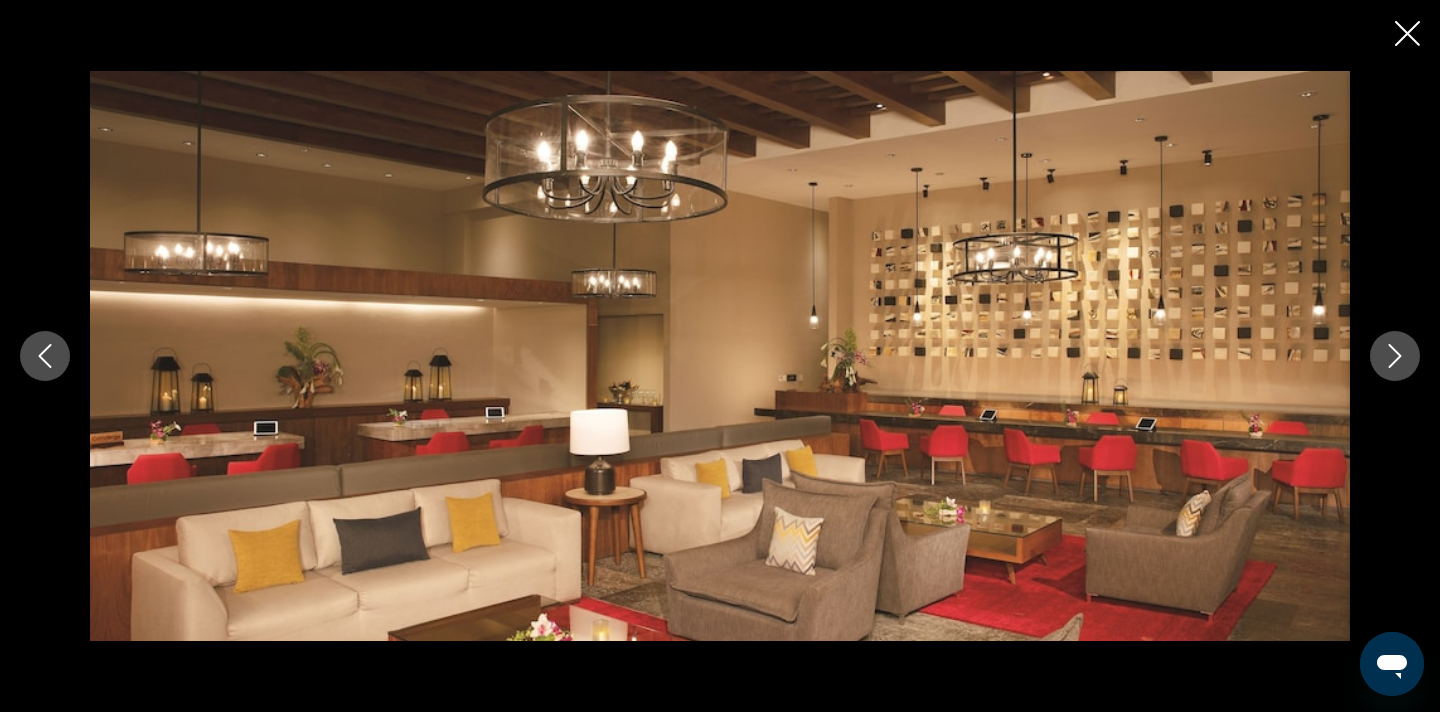 click 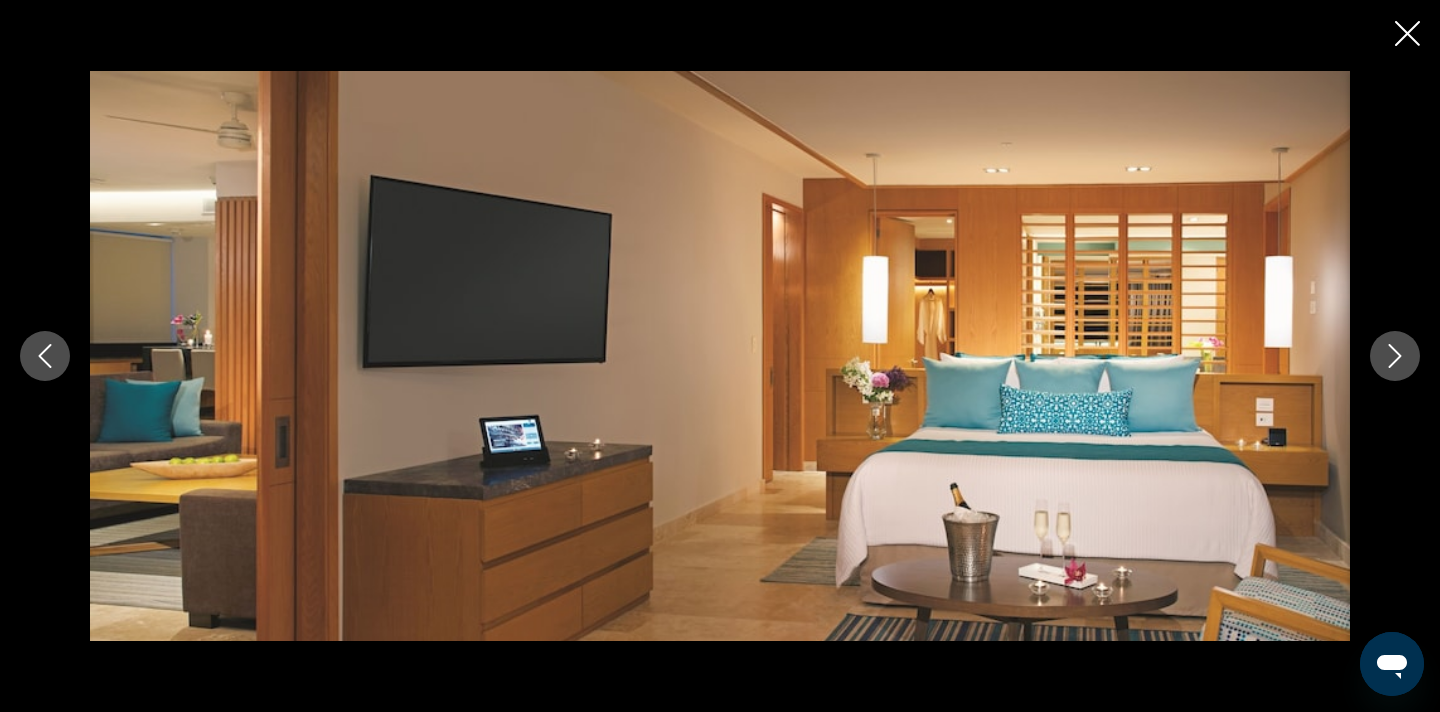 click 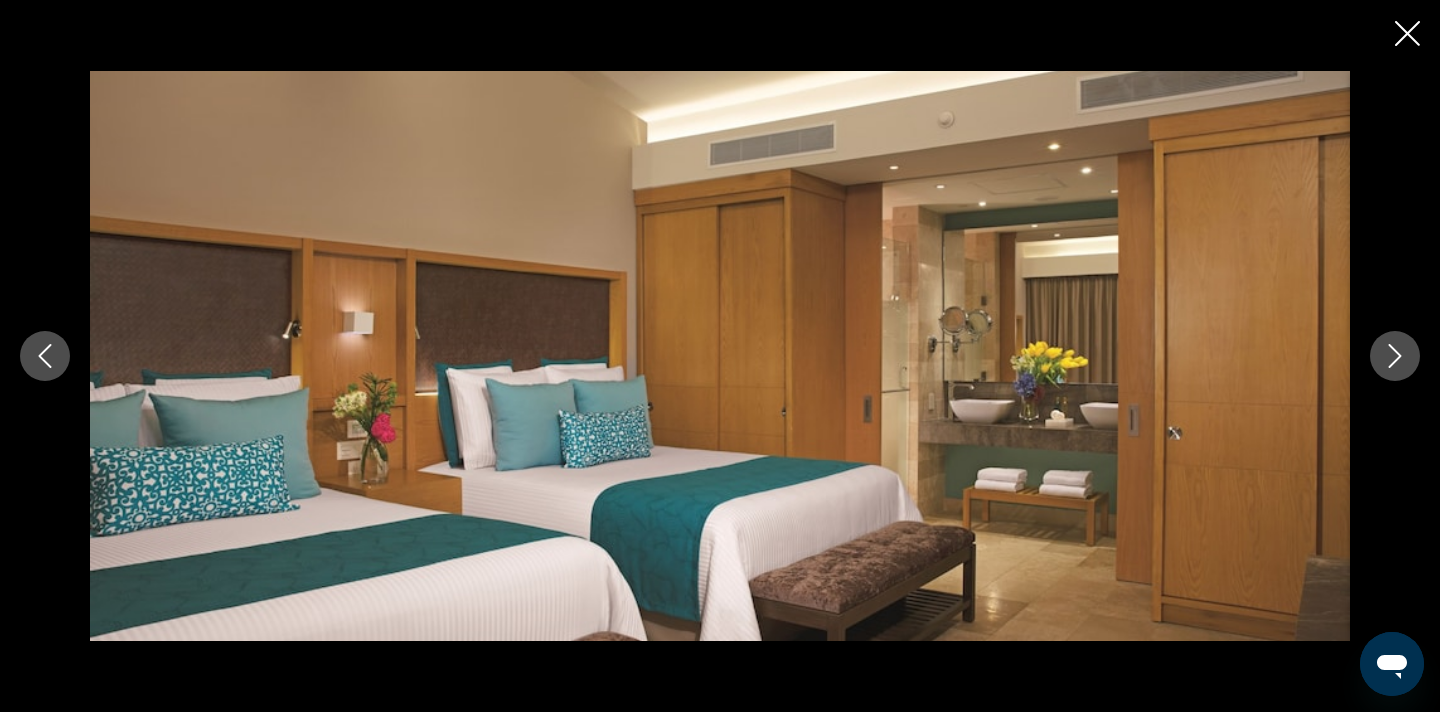 click 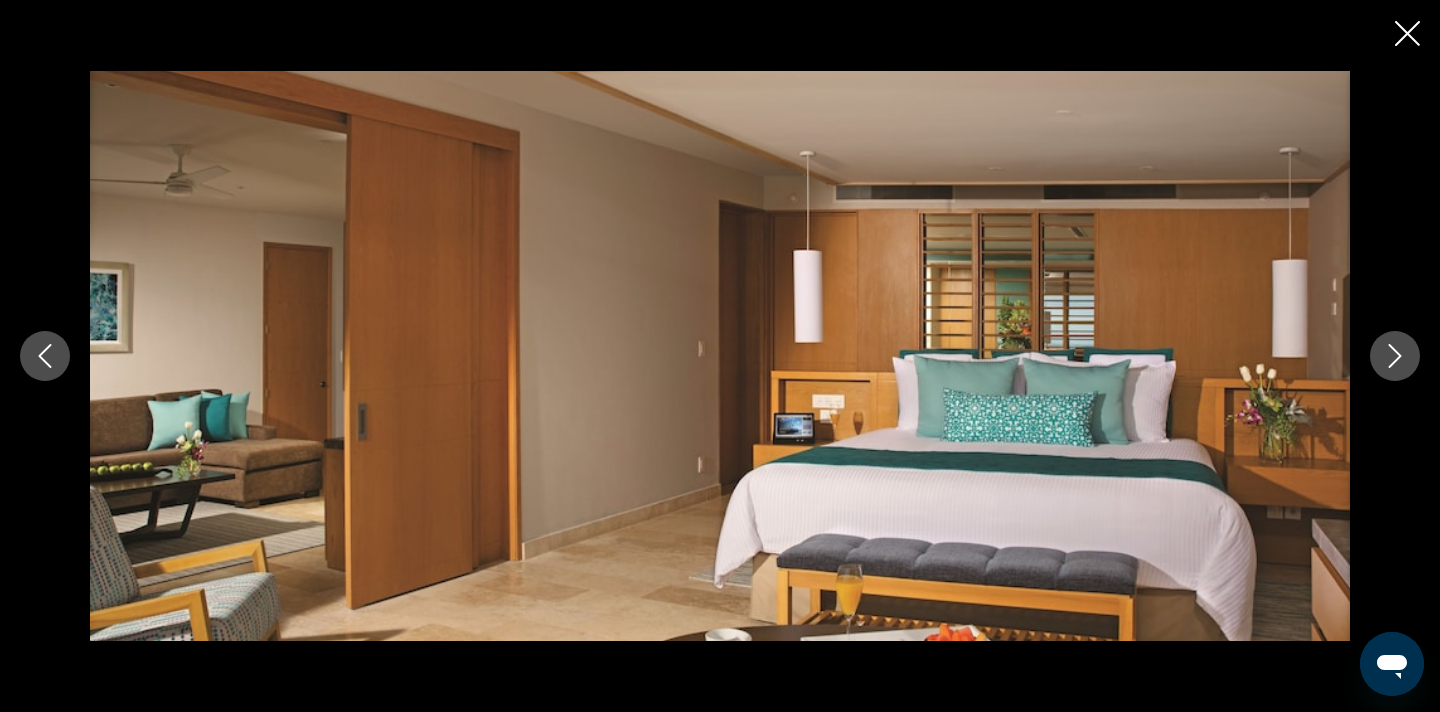 click 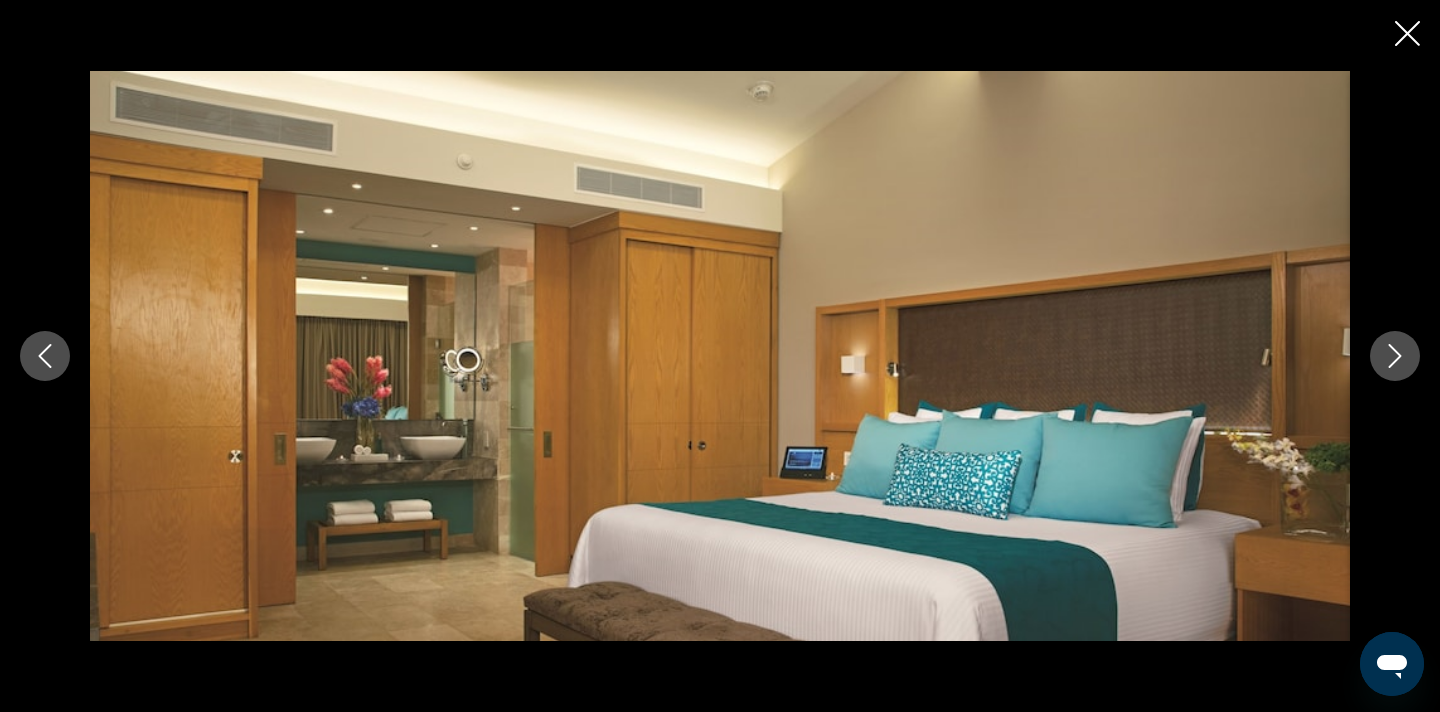 click 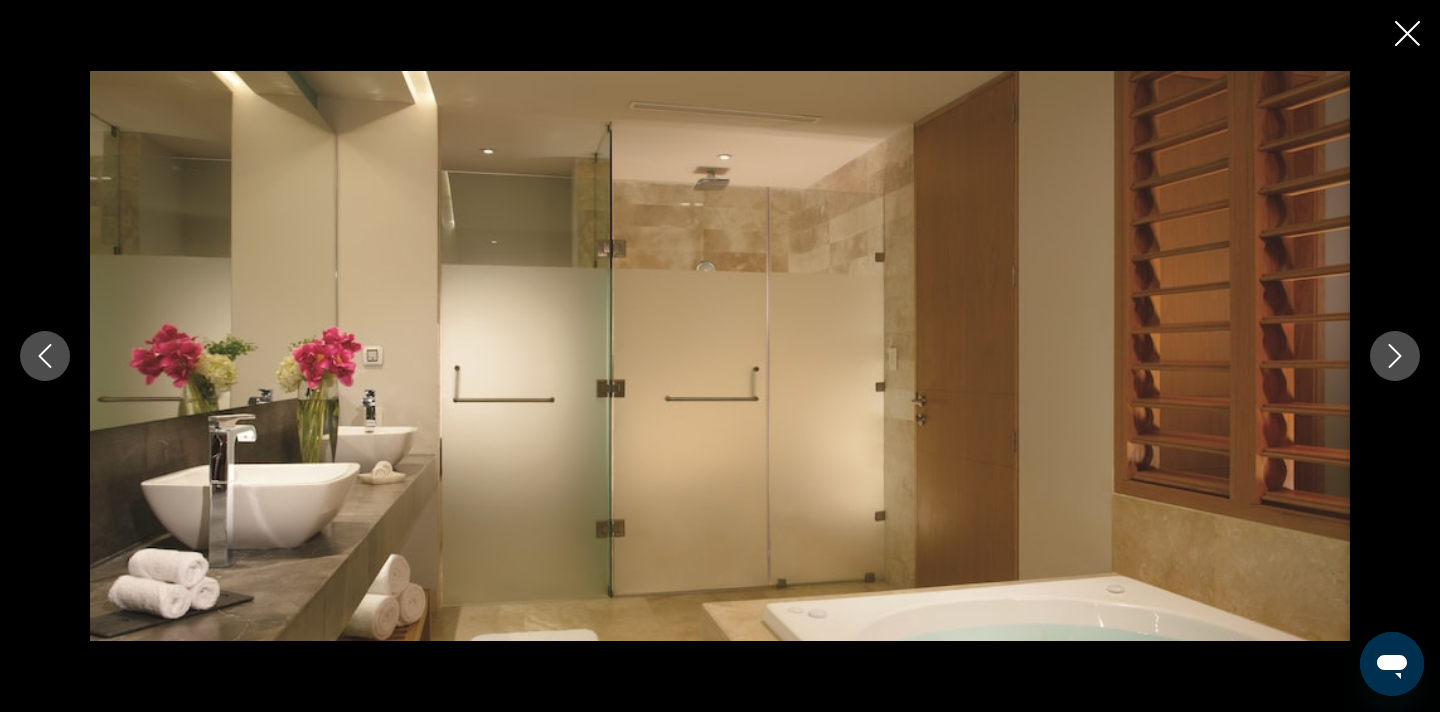 click 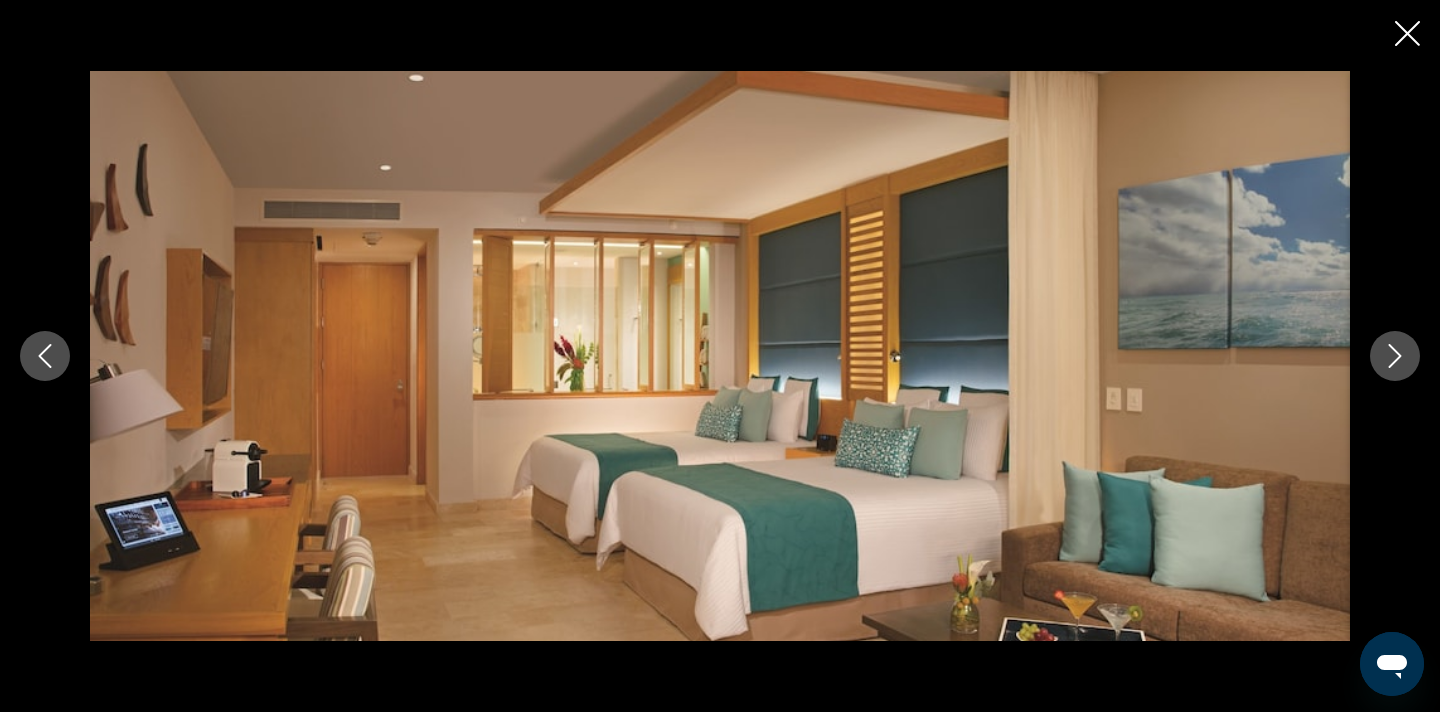 click 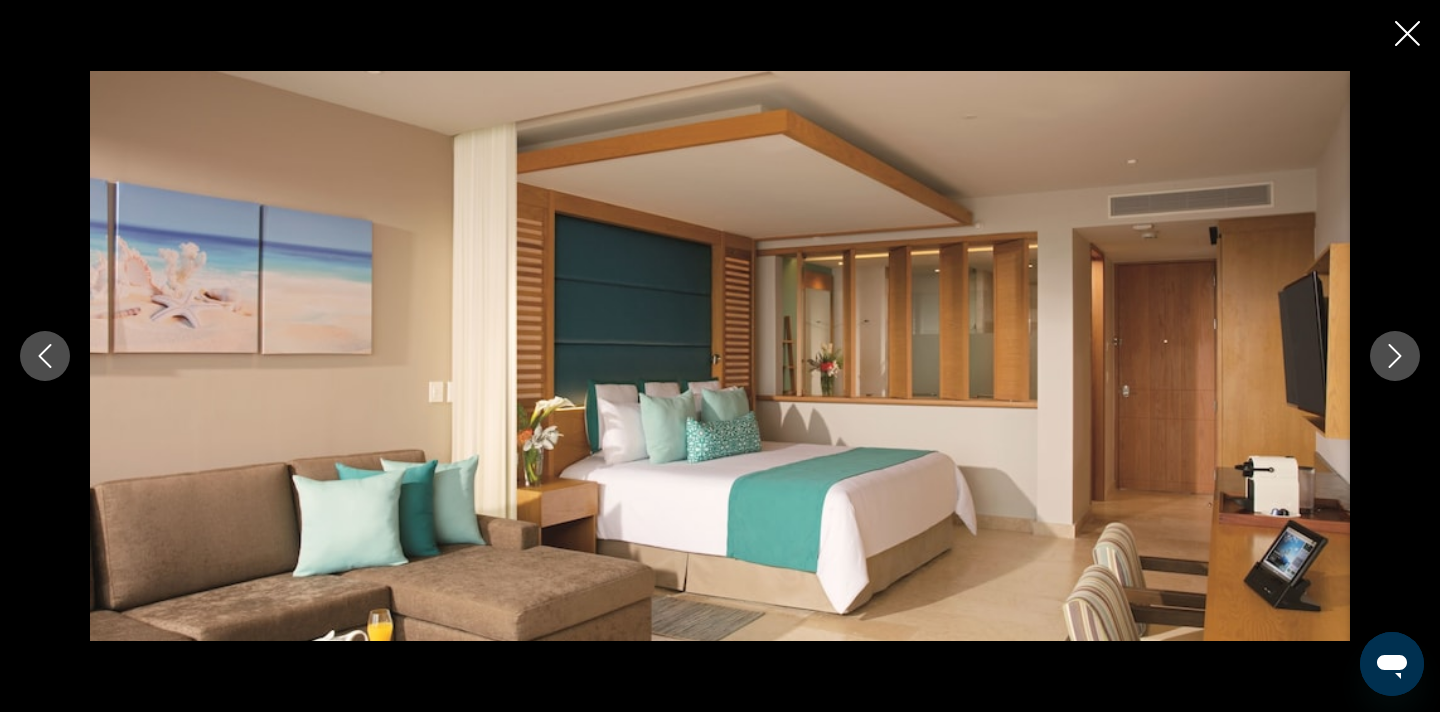 click 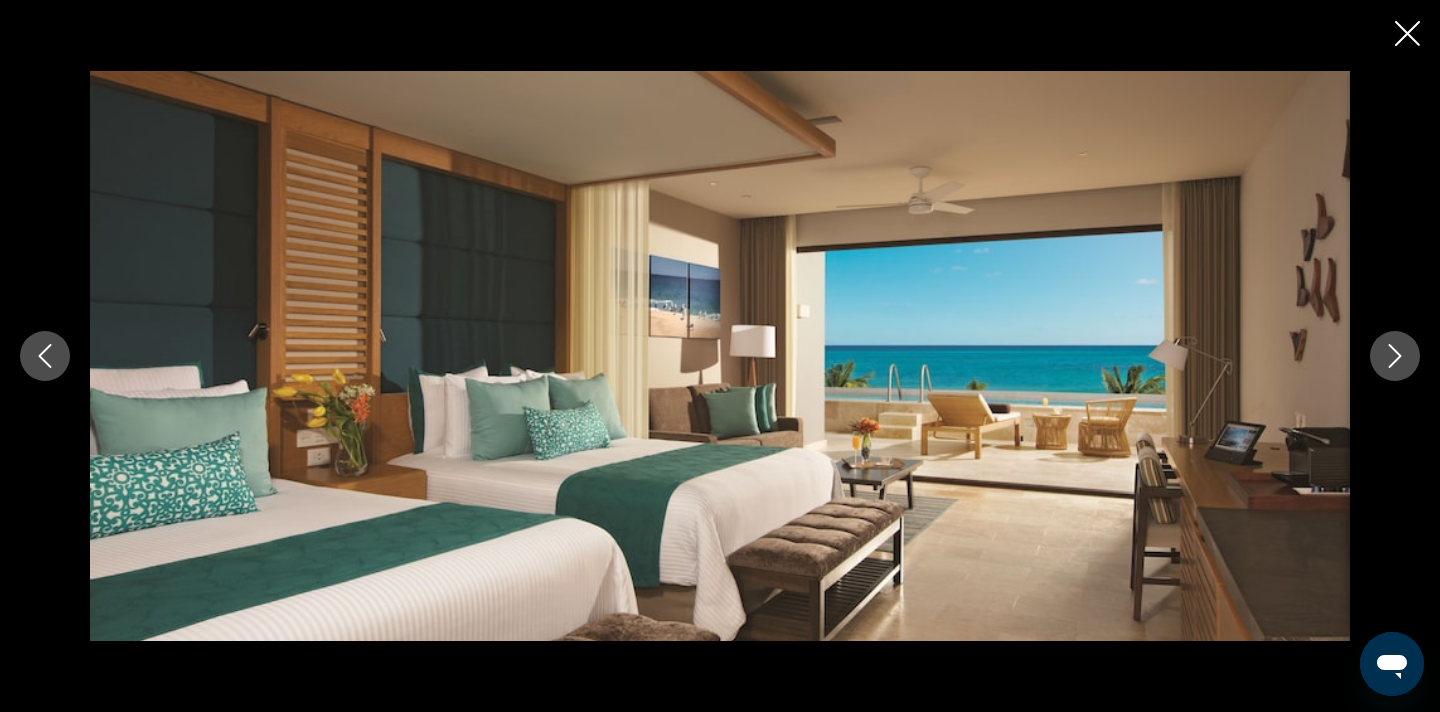 click 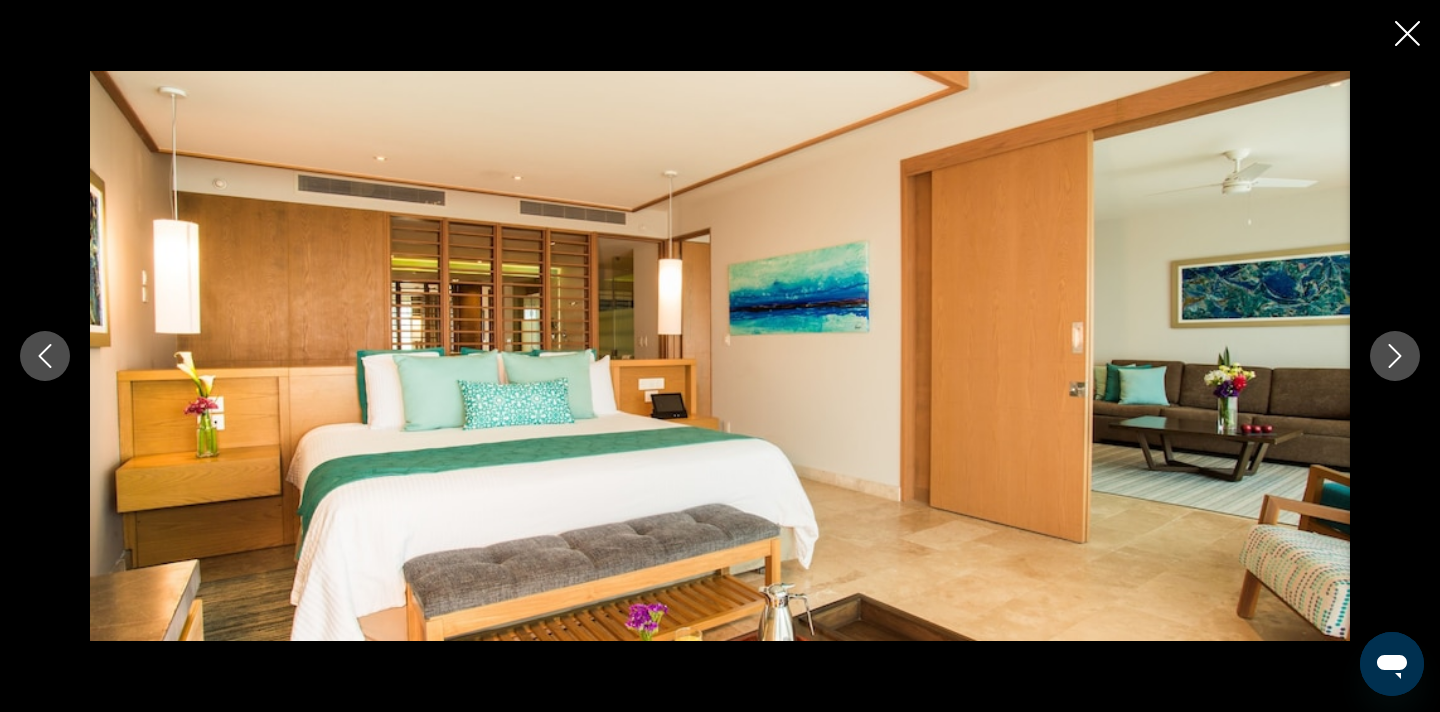 click 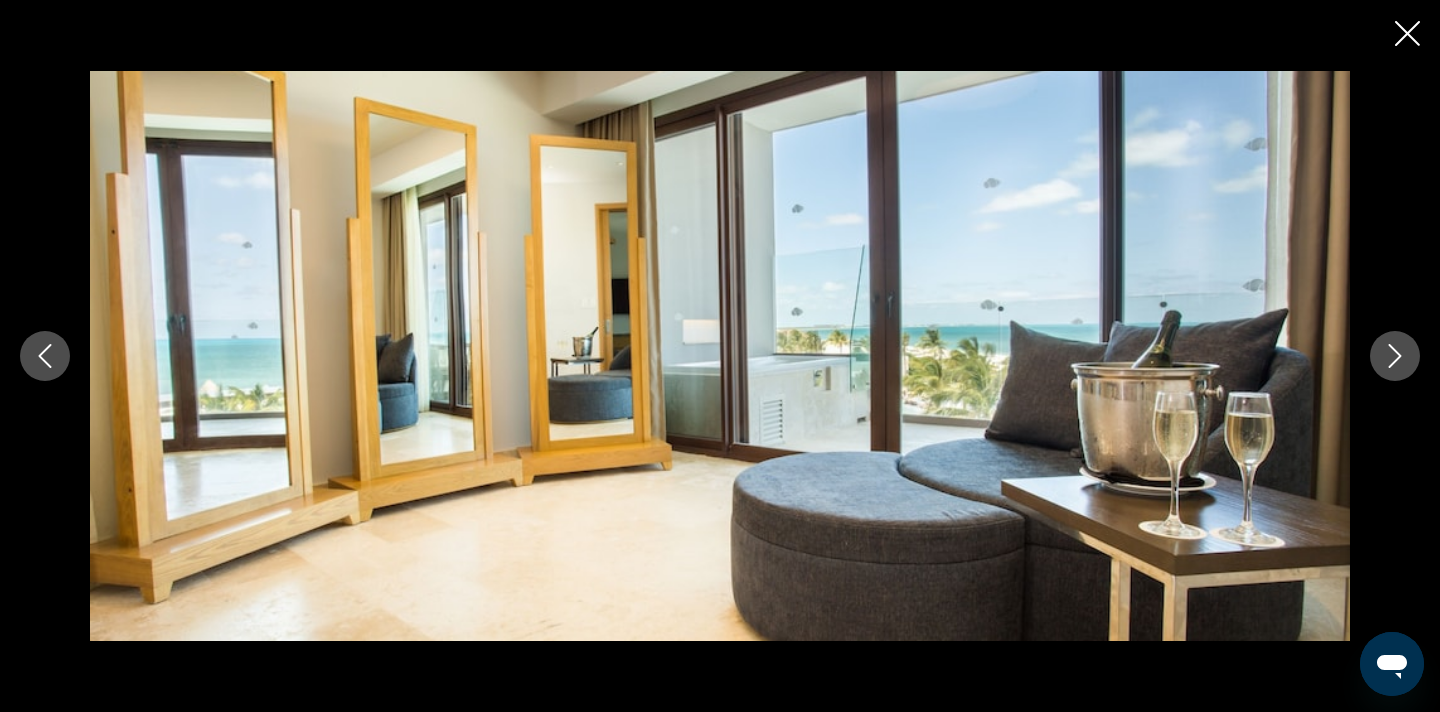click 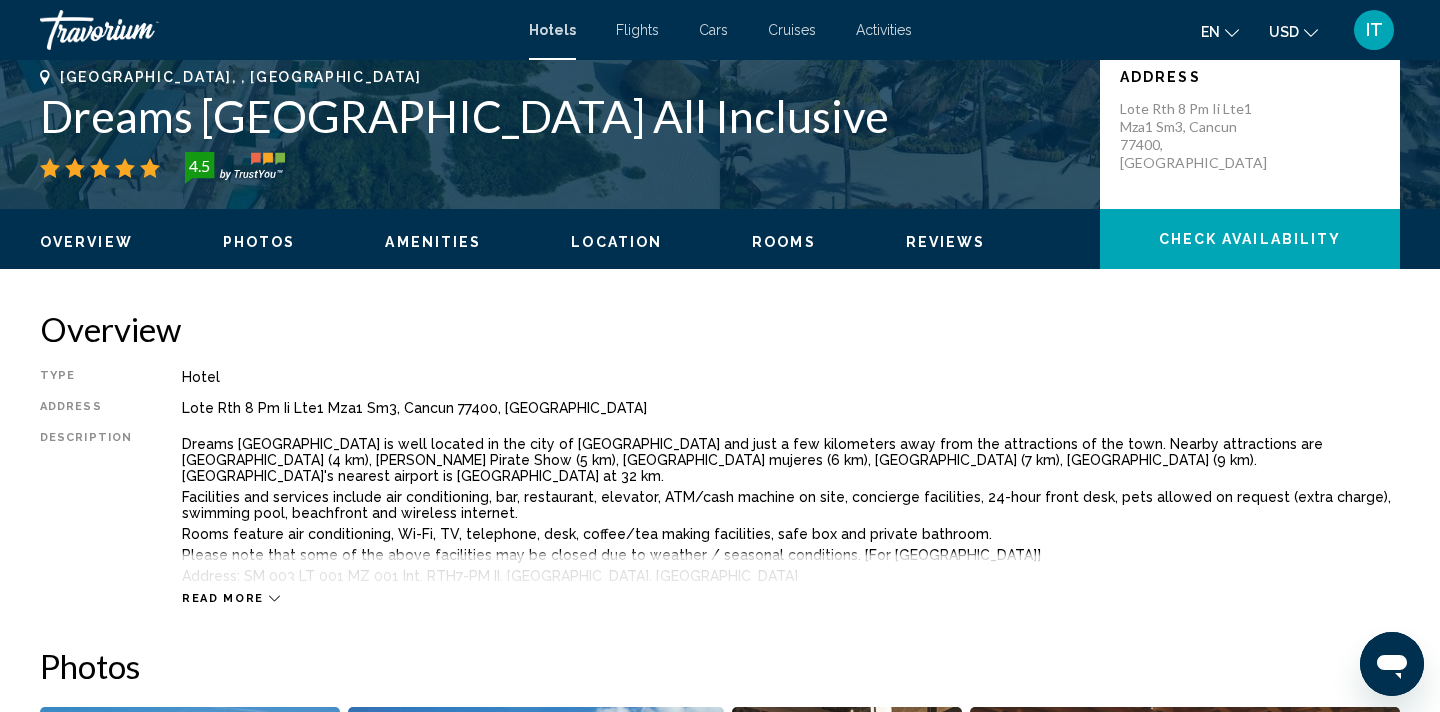 scroll, scrollTop: 313, scrollLeft: 0, axis: vertical 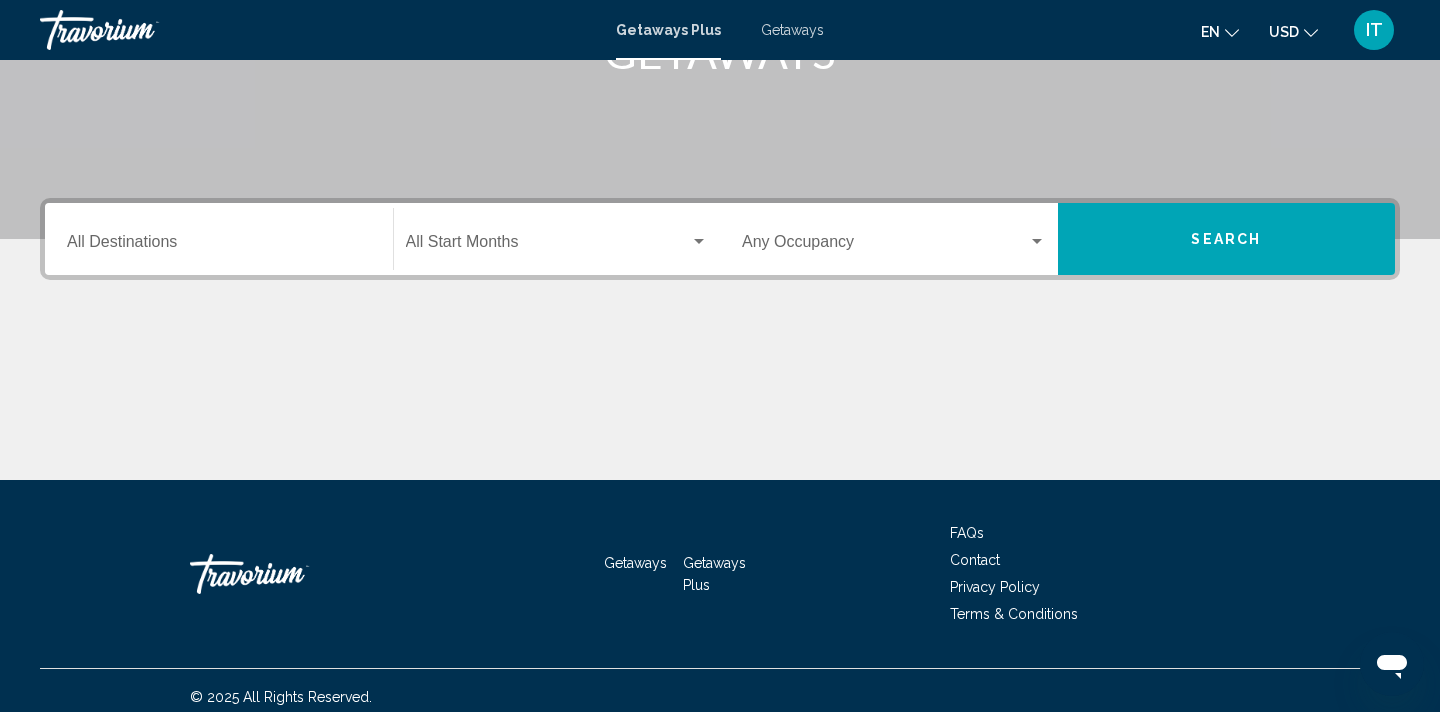 click on "Destination All Destinations" at bounding box center (219, 246) 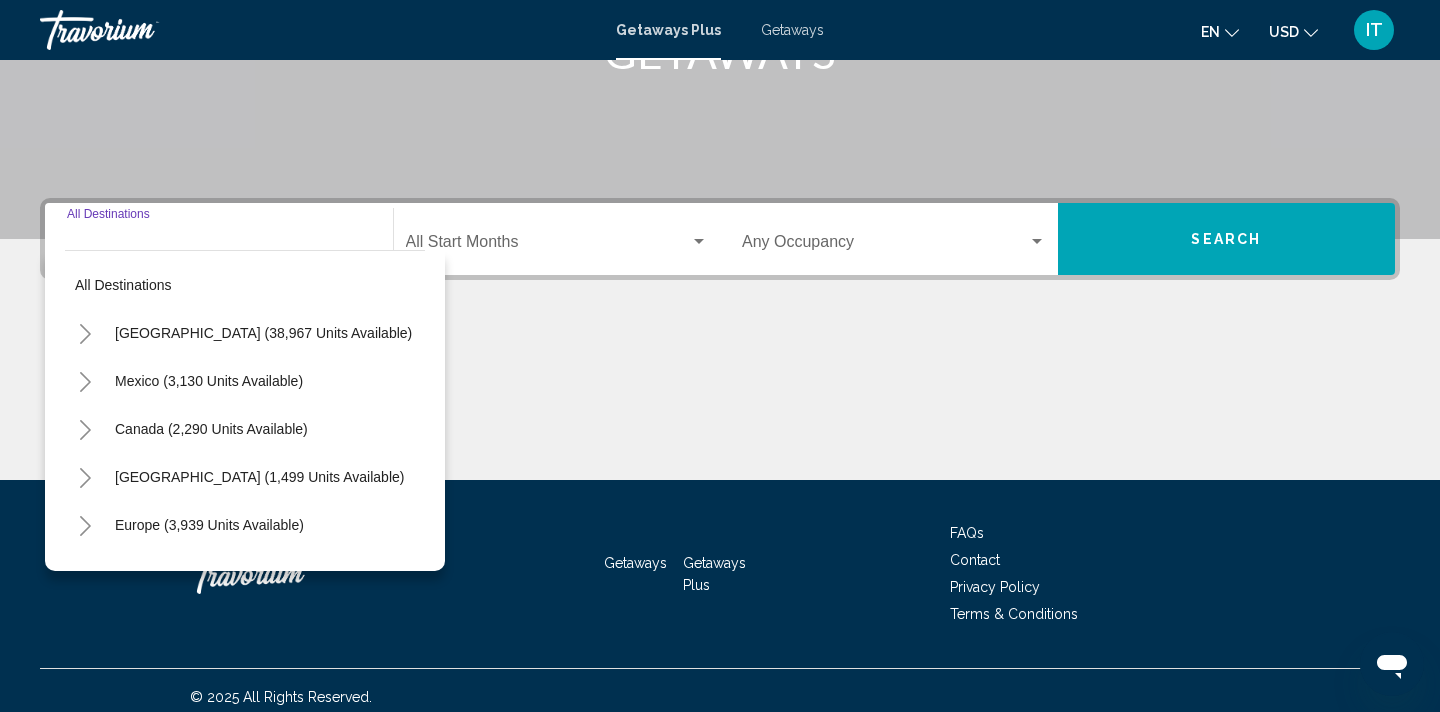 scroll, scrollTop: 374, scrollLeft: 0, axis: vertical 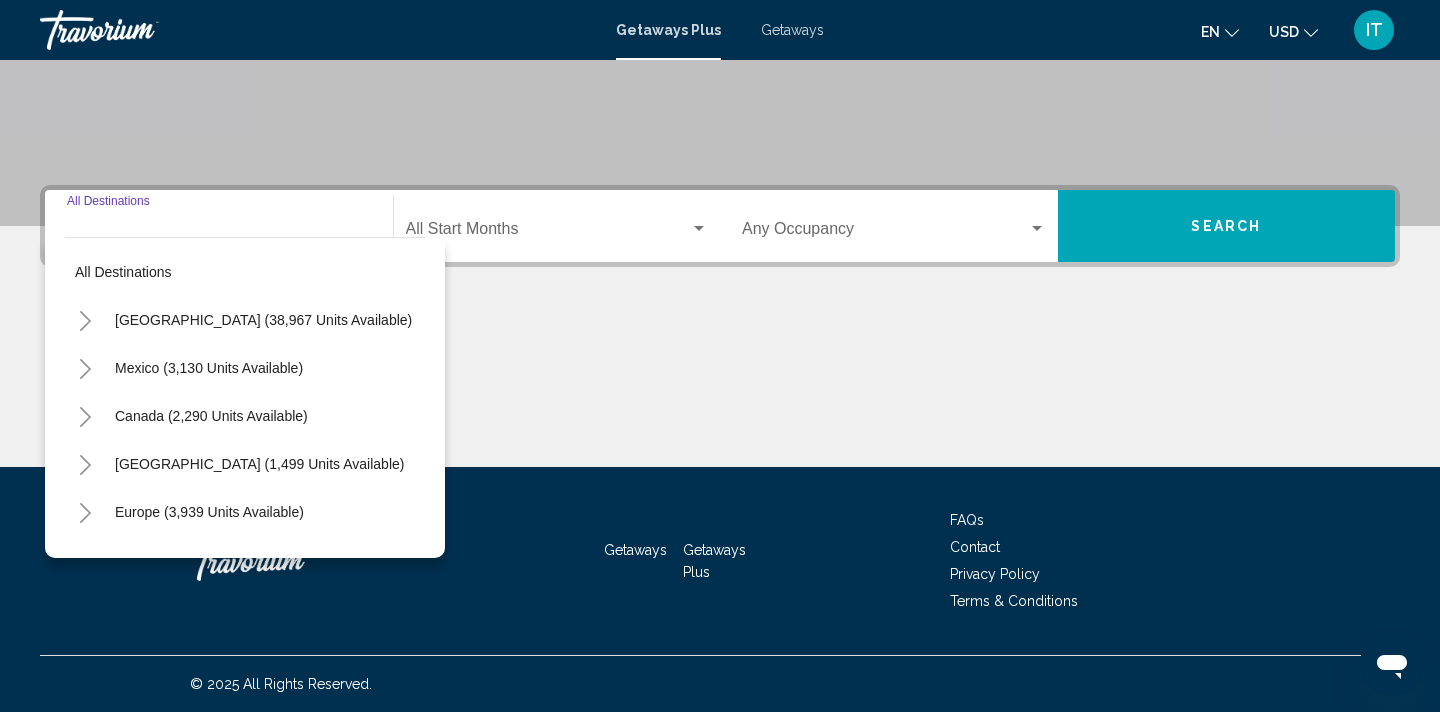 click 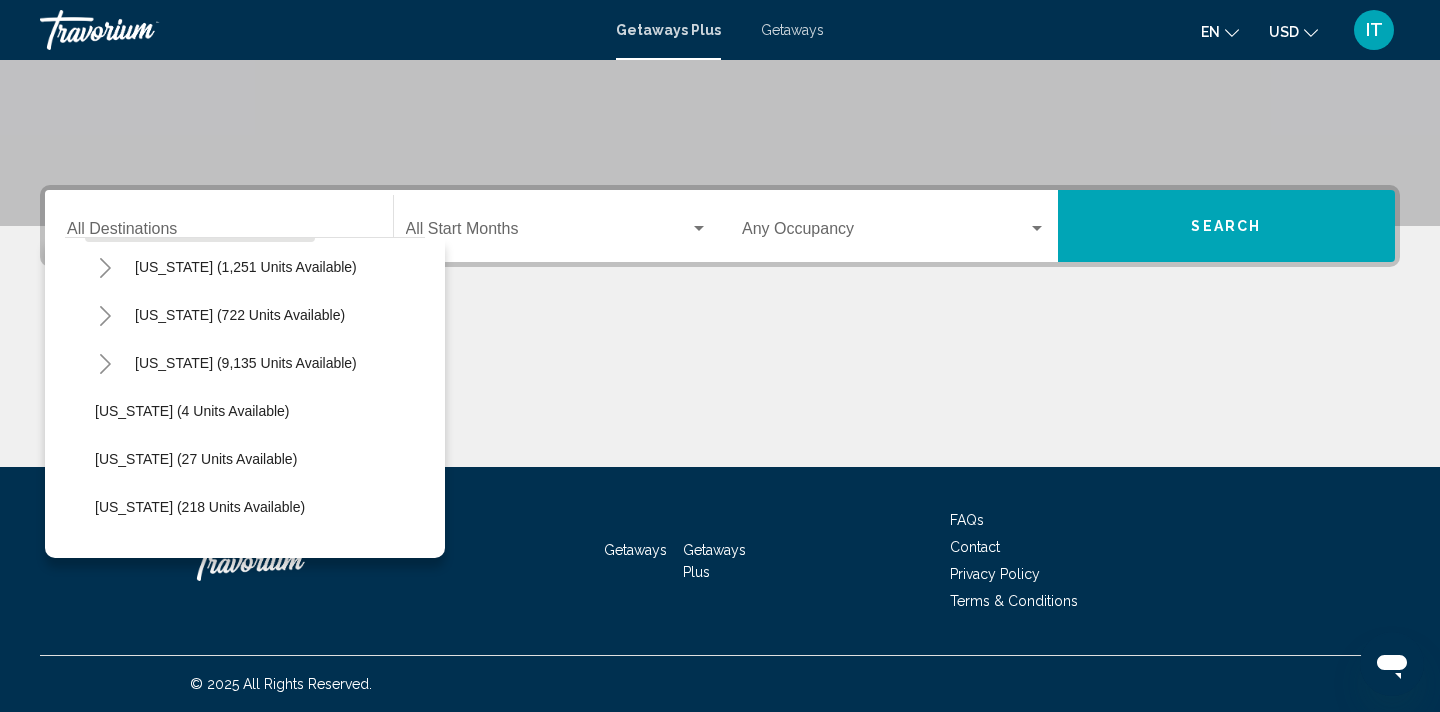 scroll, scrollTop: 209, scrollLeft: 0, axis: vertical 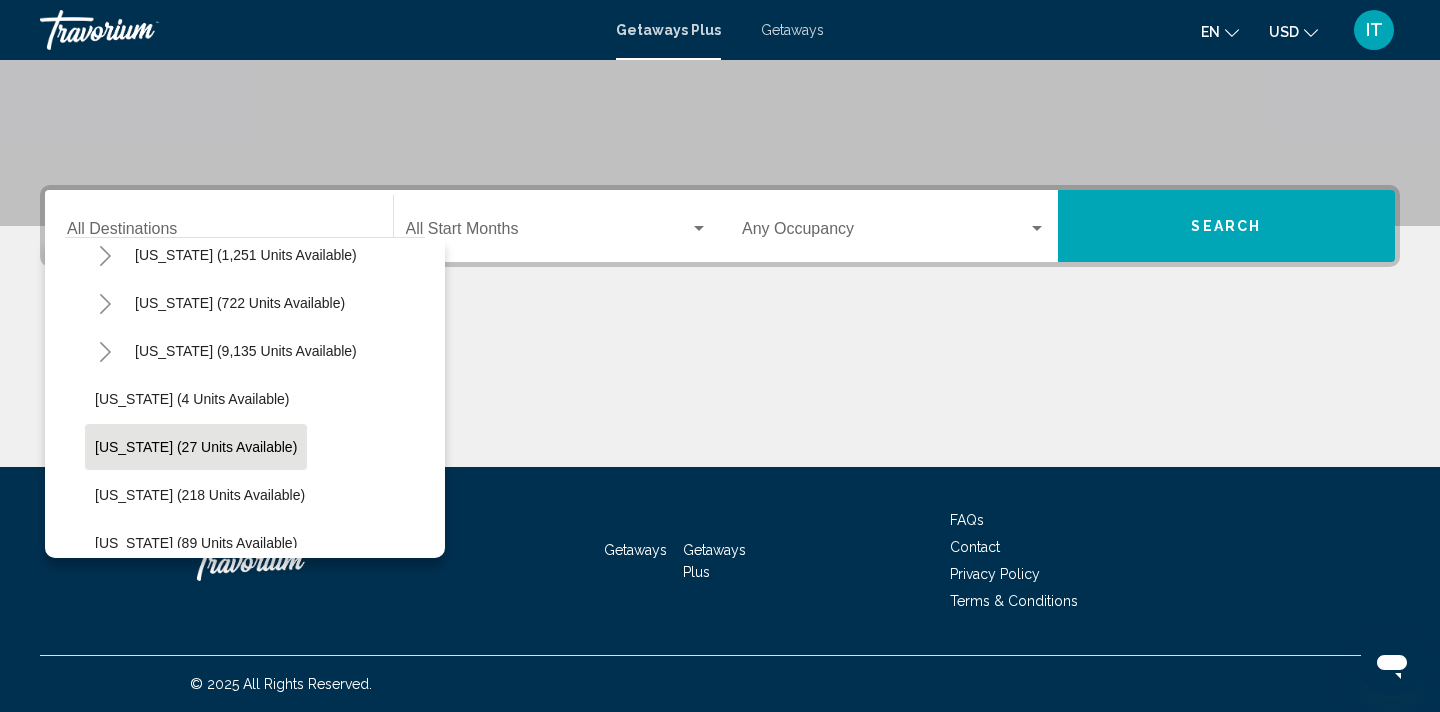 click on "[US_STATE] (27 units available)" 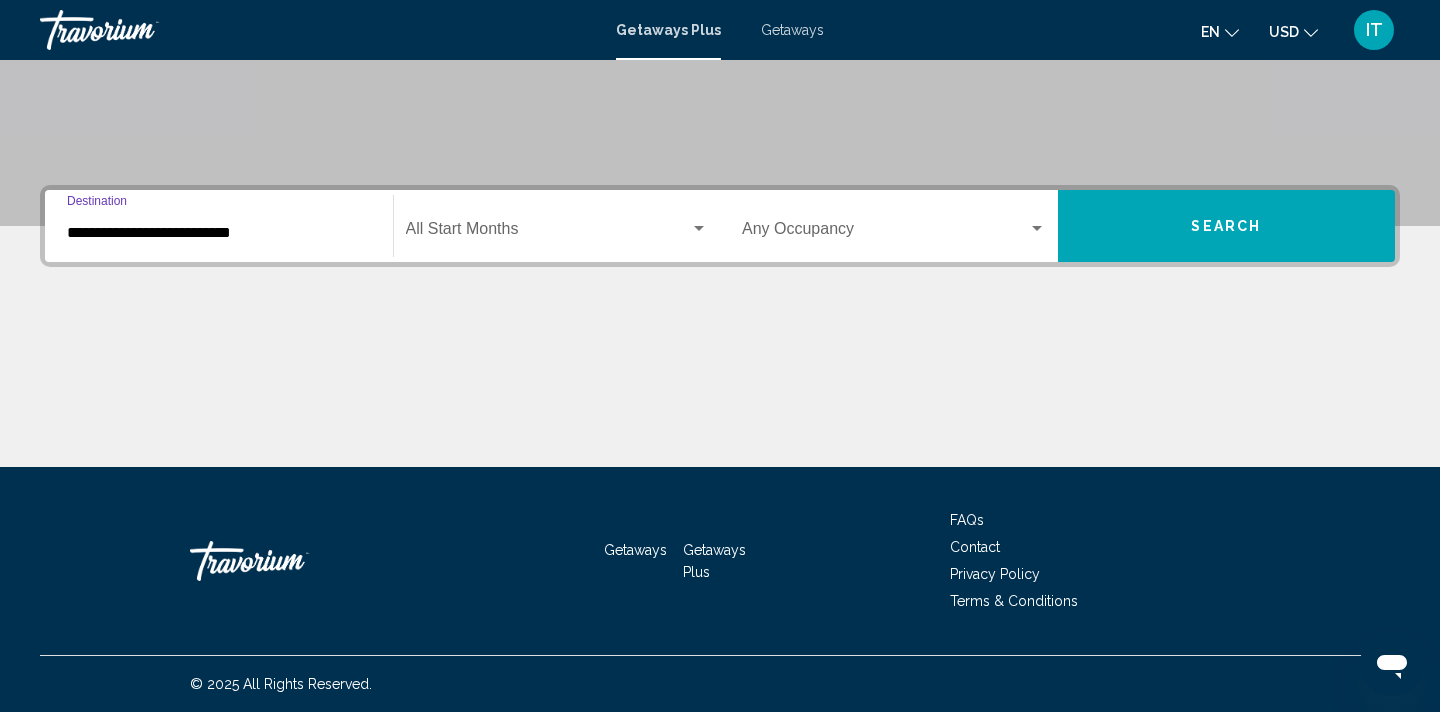 click on "Search" at bounding box center (1227, 226) 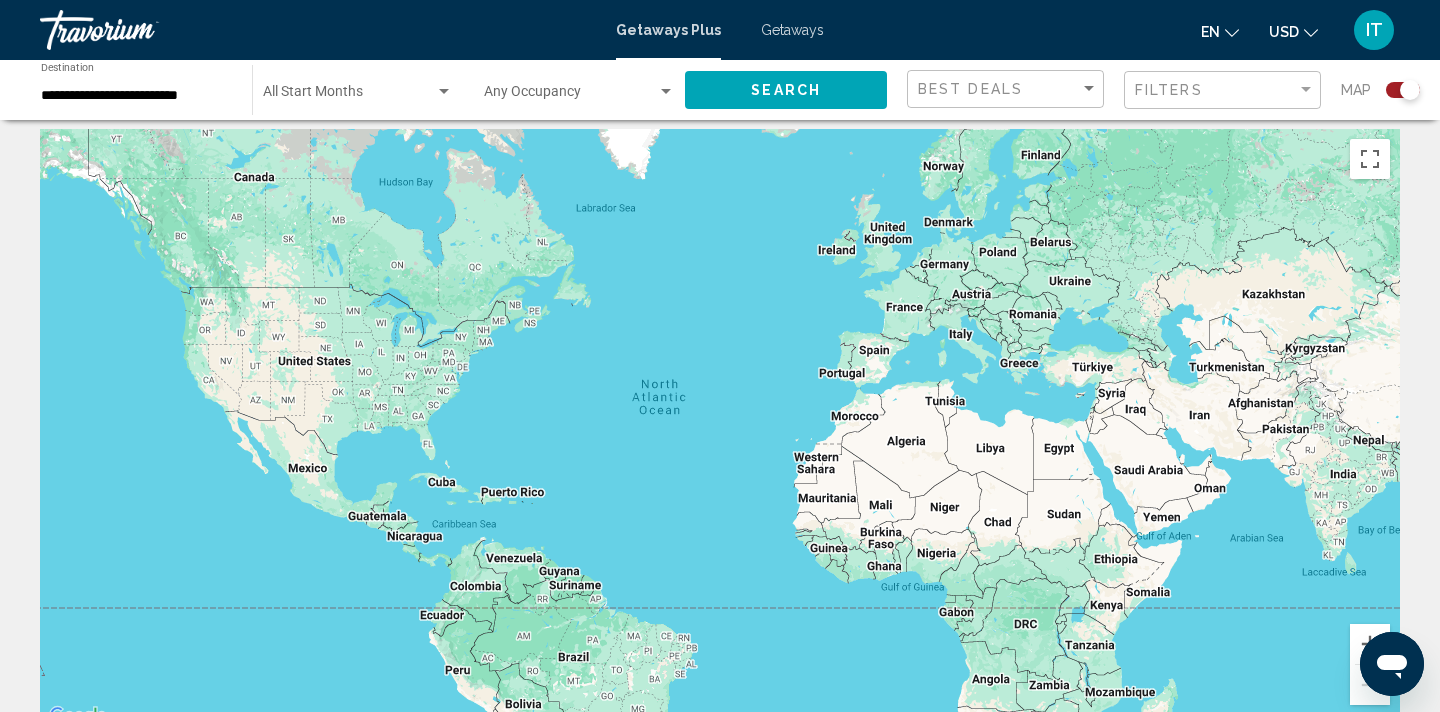 scroll, scrollTop: 20, scrollLeft: 0, axis: vertical 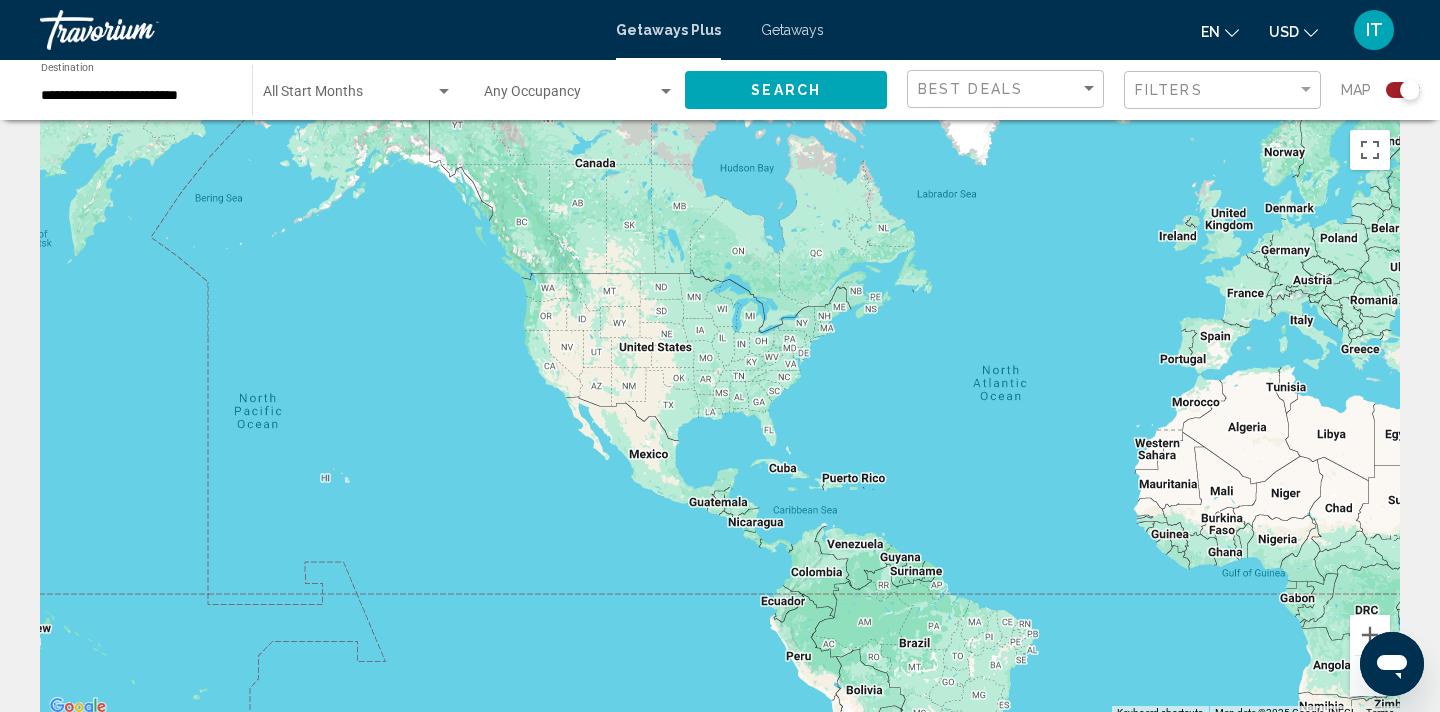 drag, startPoint x: 121, startPoint y: 450, endPoint x: 528, endPoint y: 447, distance: 407.01105 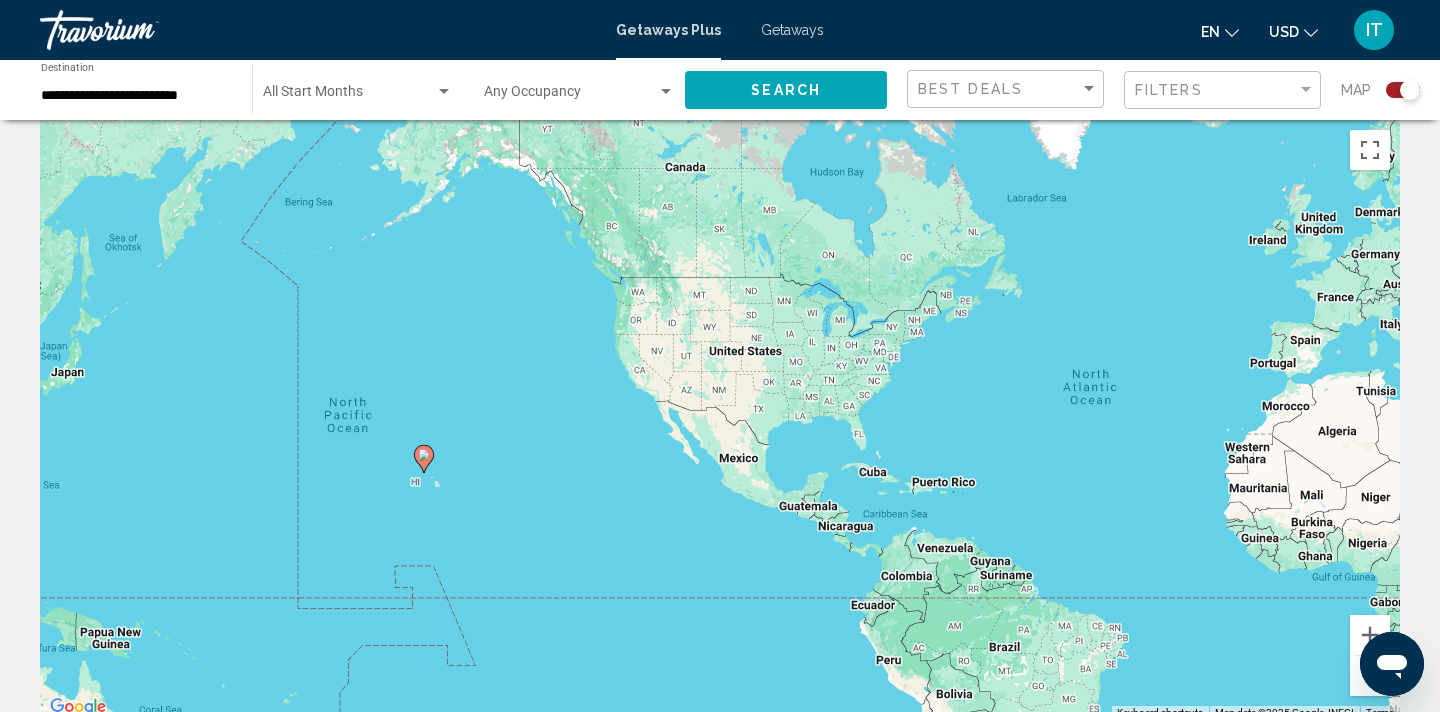 click 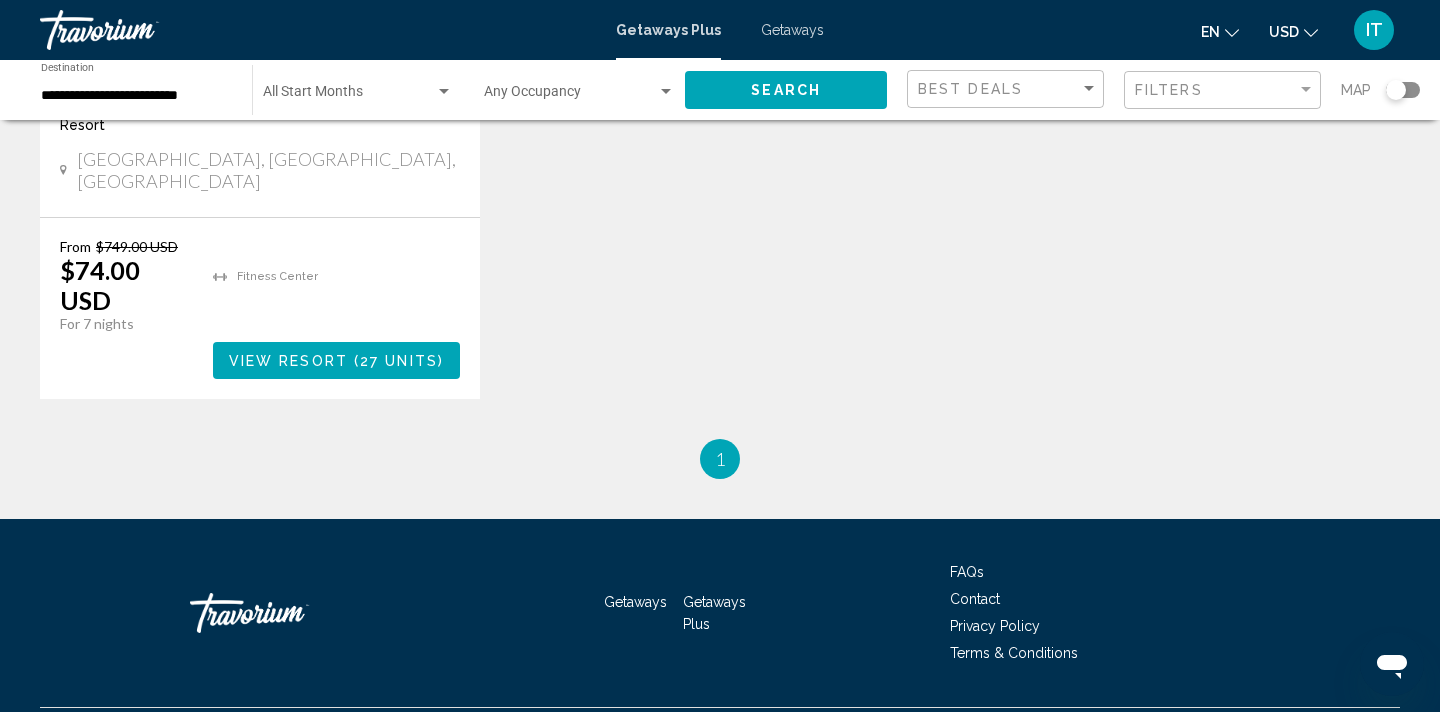 scroll, scrollTop: 437, scrollLeft: 0, axis: vertical 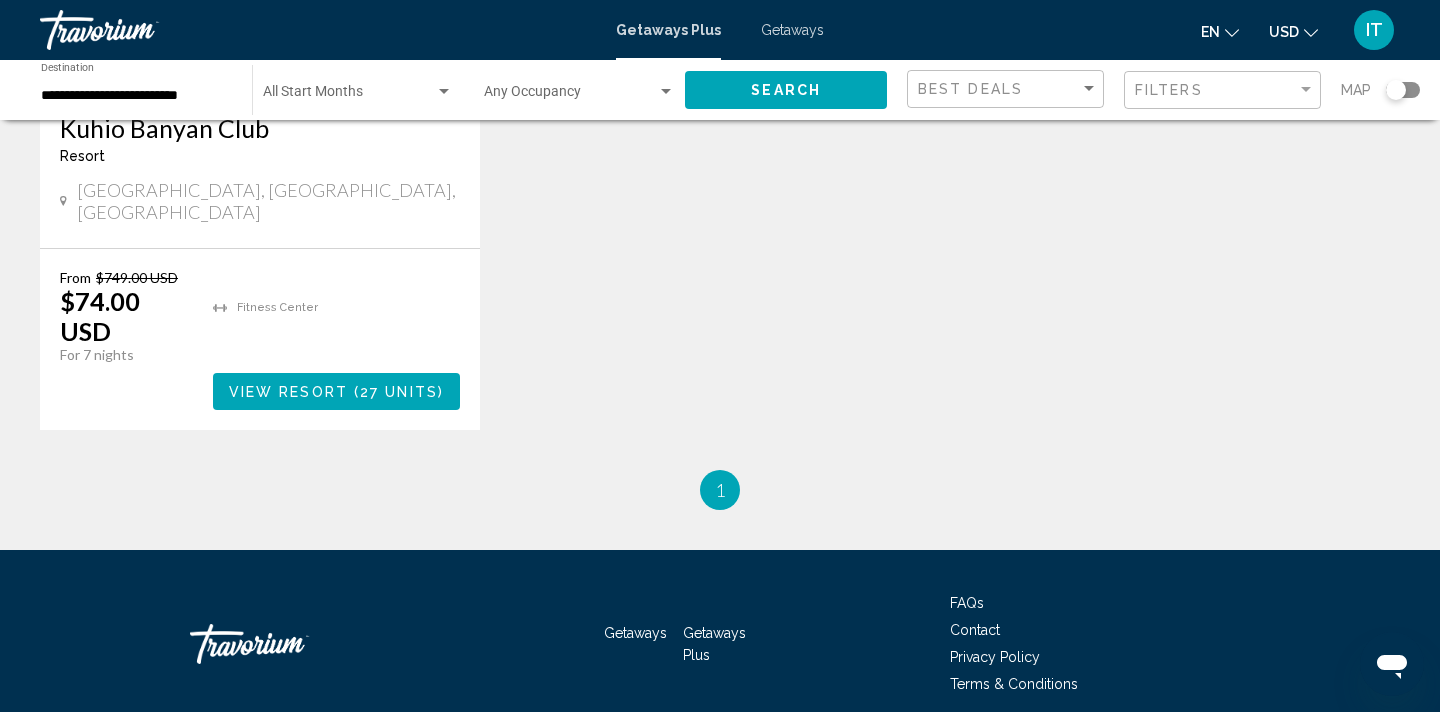 click on "( 27 units )" at bounding box center [396, 392] 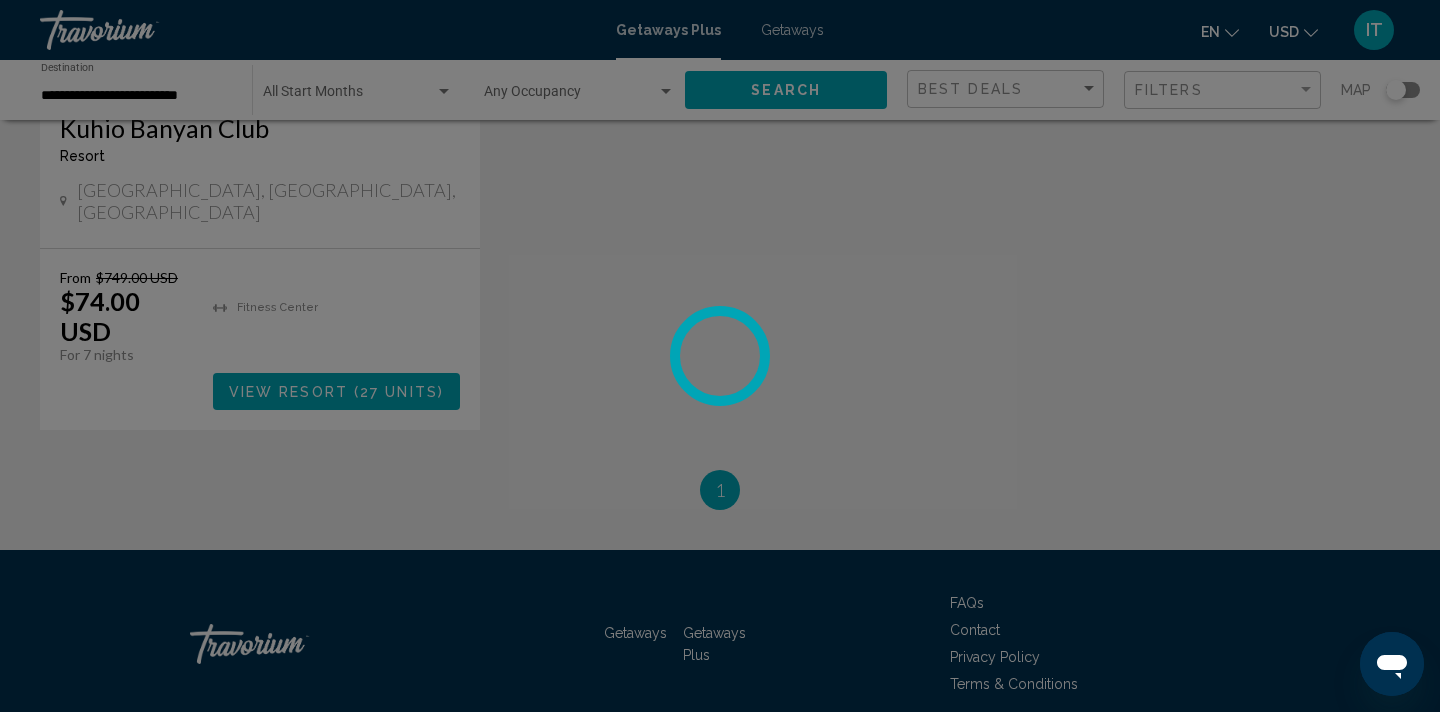 scroll, scrollTop: 4, scrollLeft: 0, axis: vertical 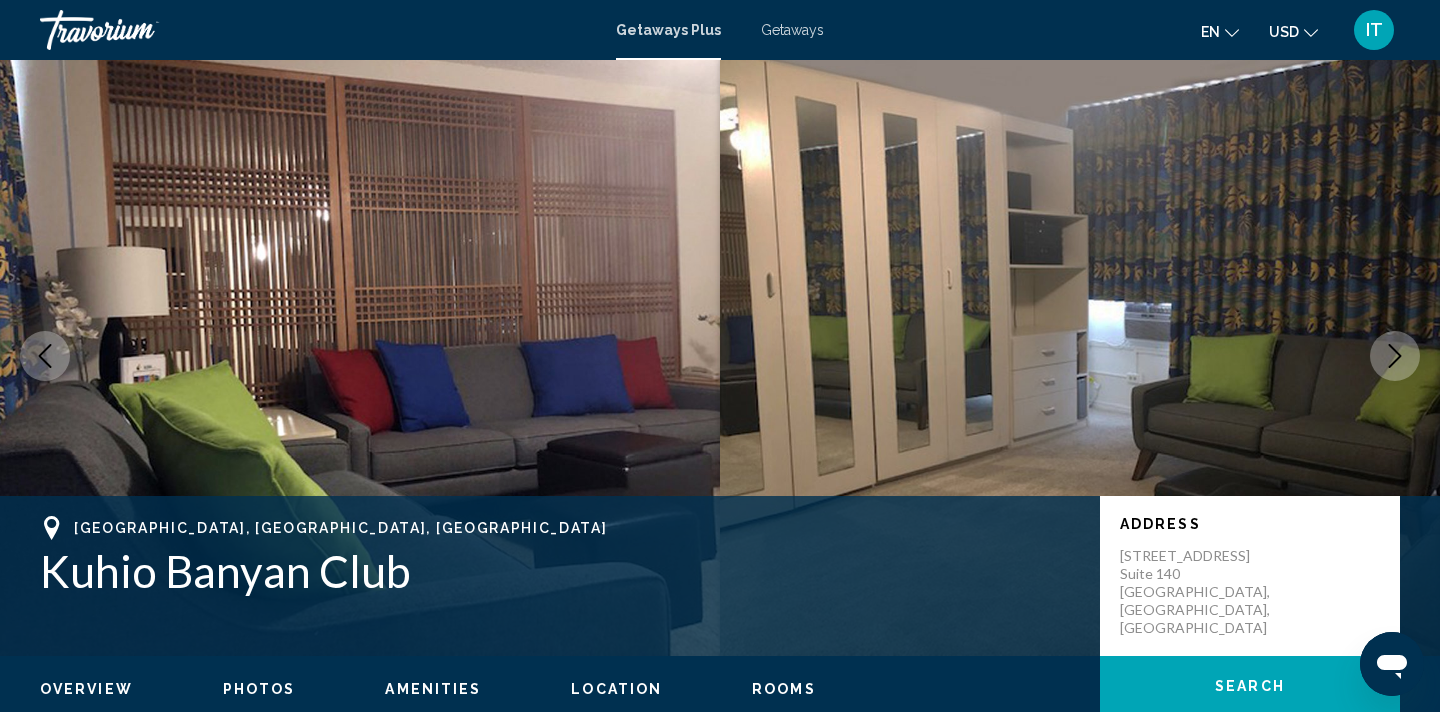 click 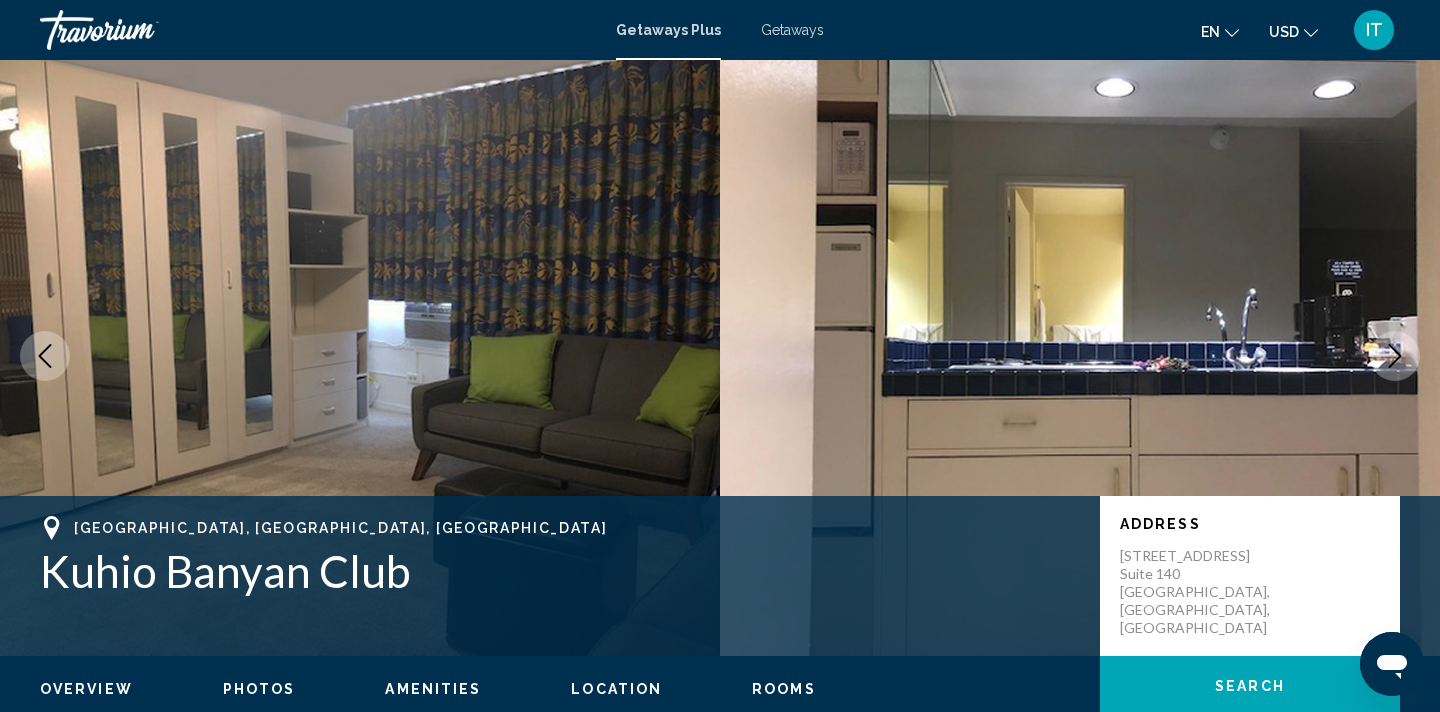 click 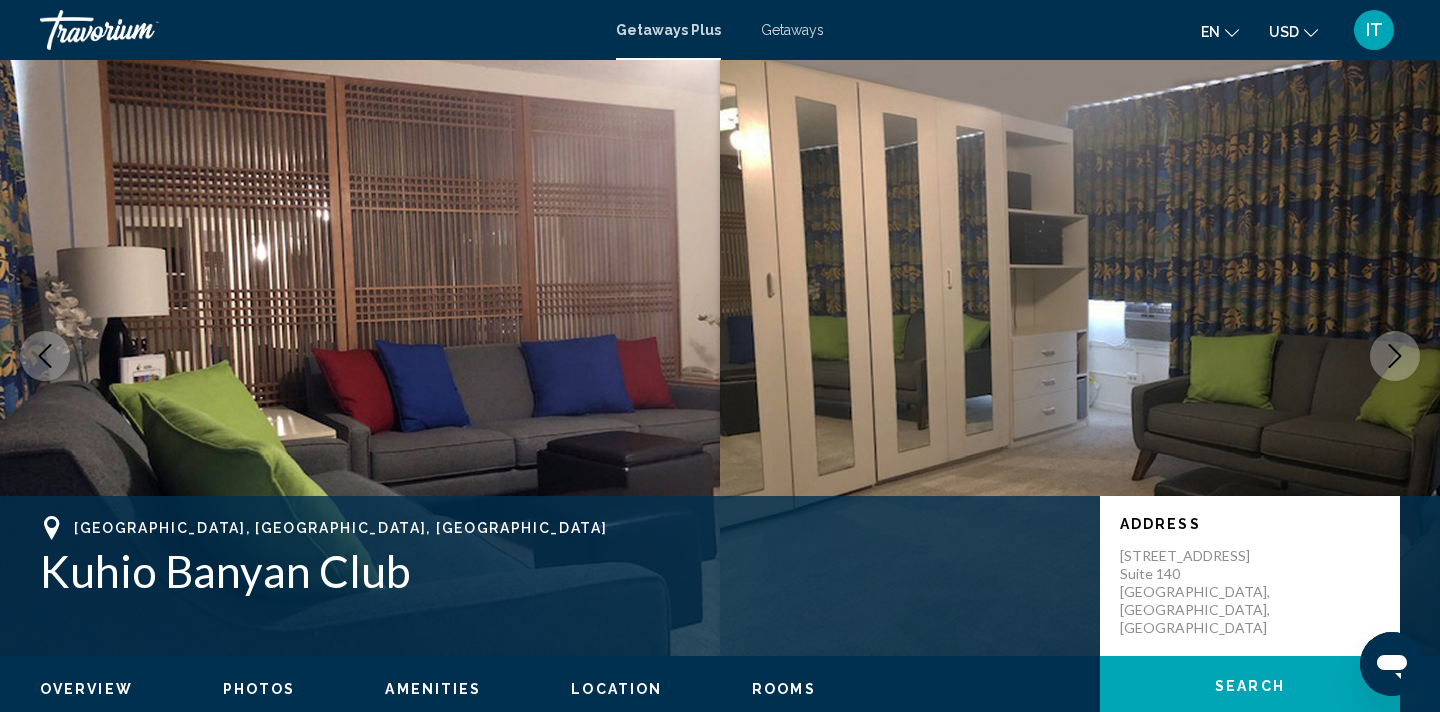 click 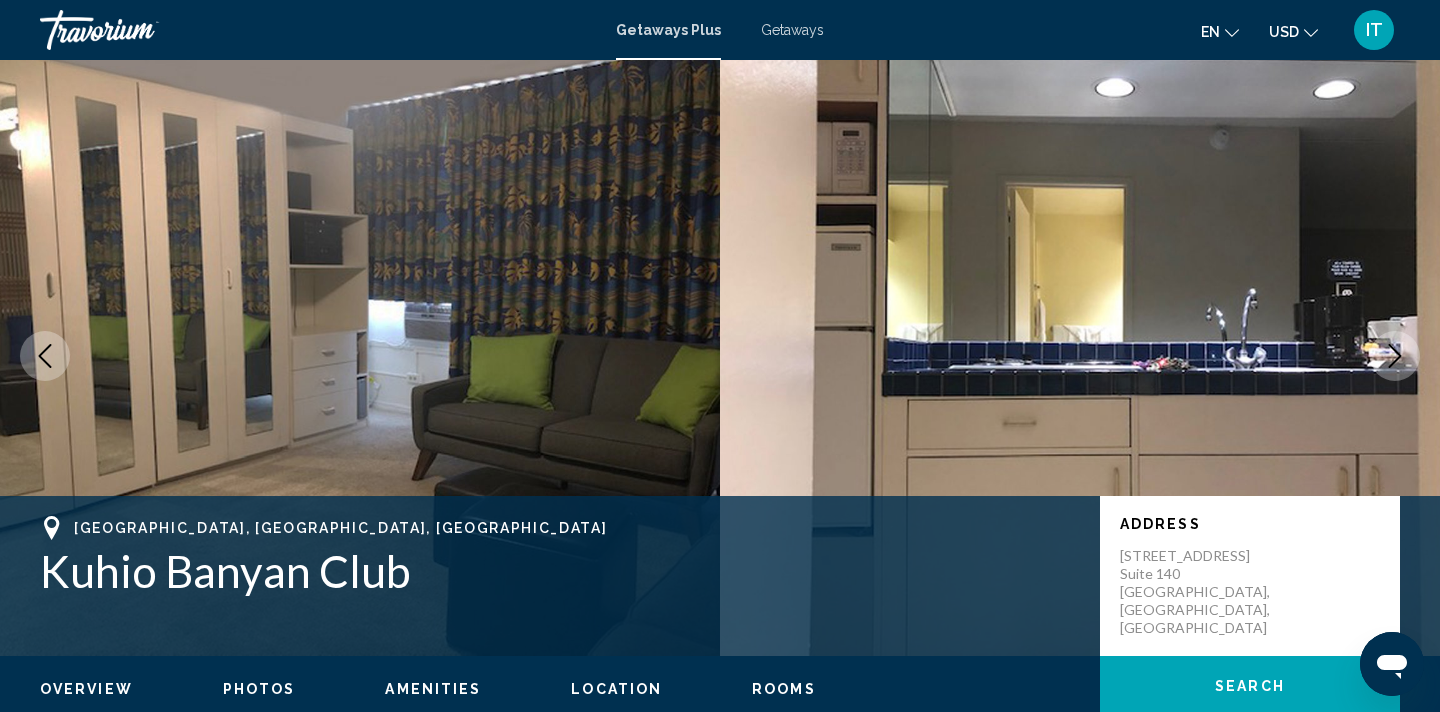 click 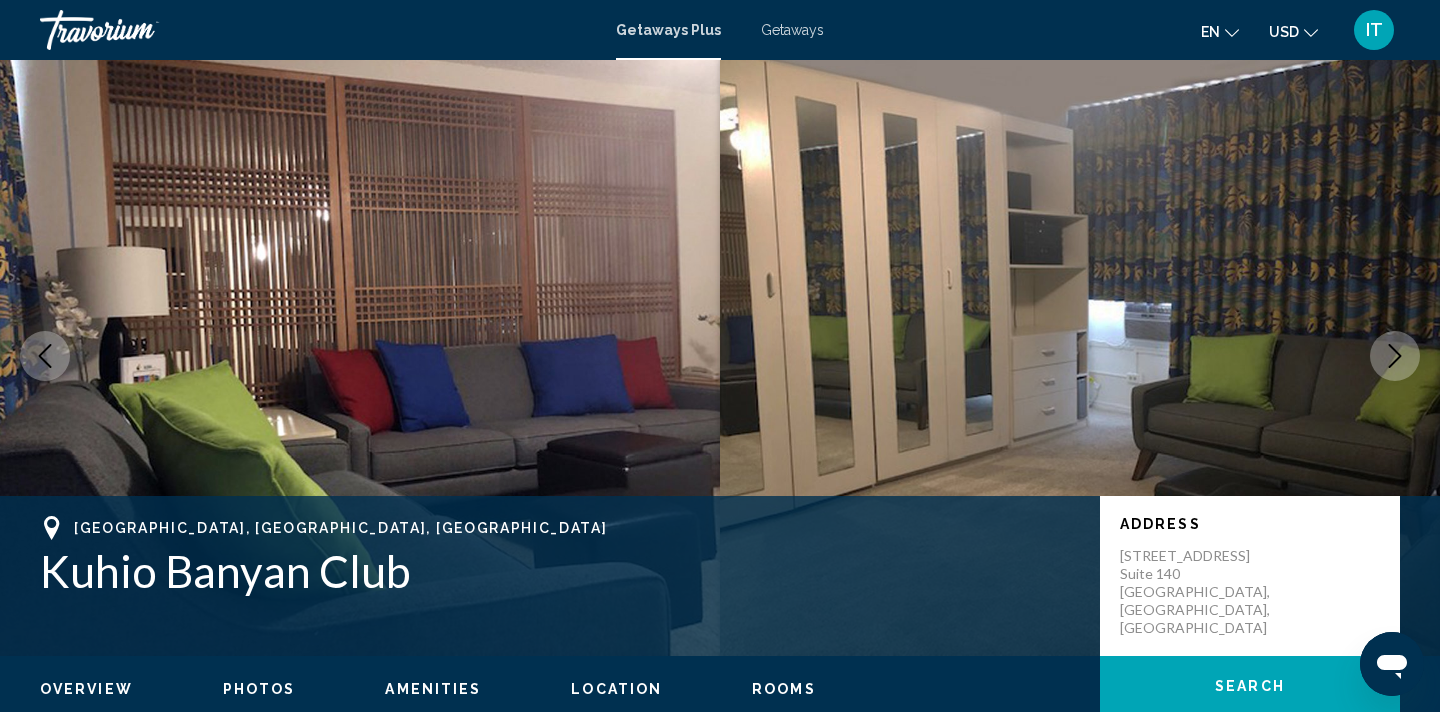 click 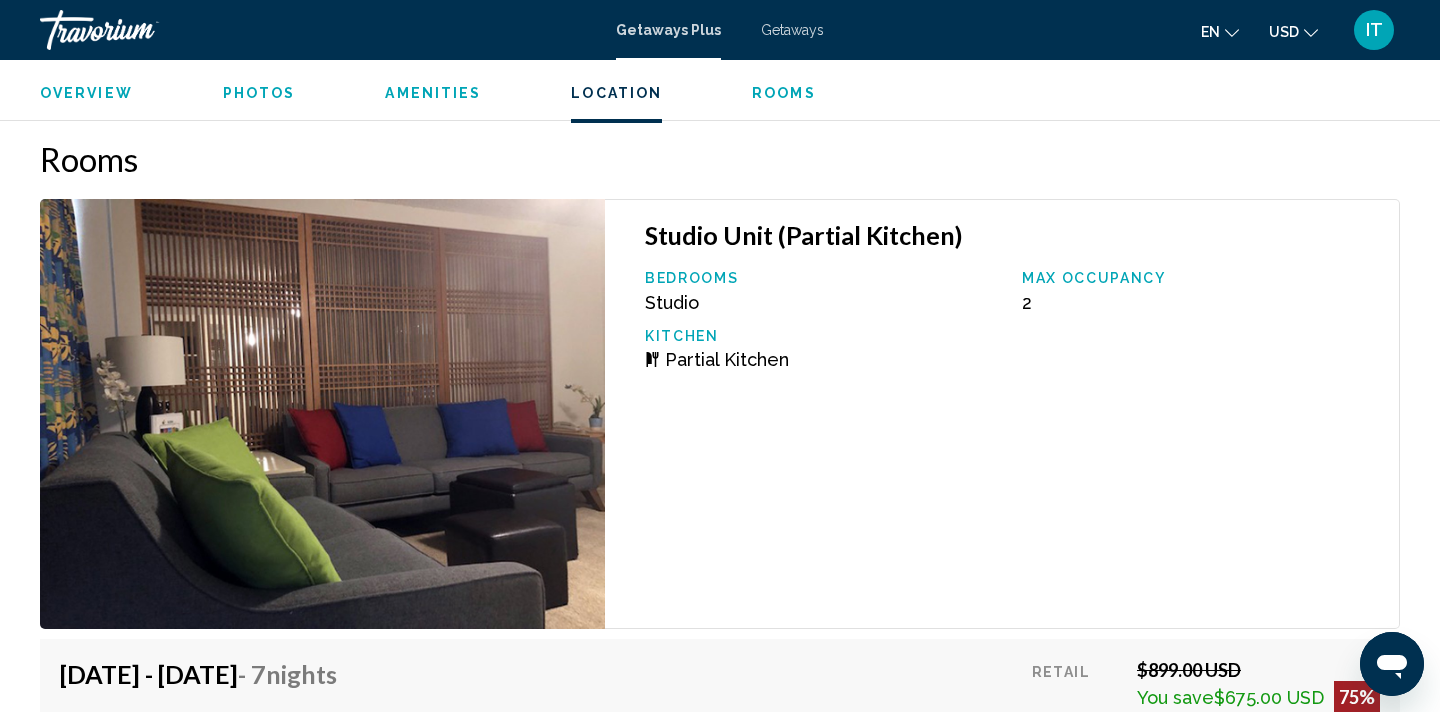 scroll, scrollTop: 3263, scrollLeft: 0, axis: vertical 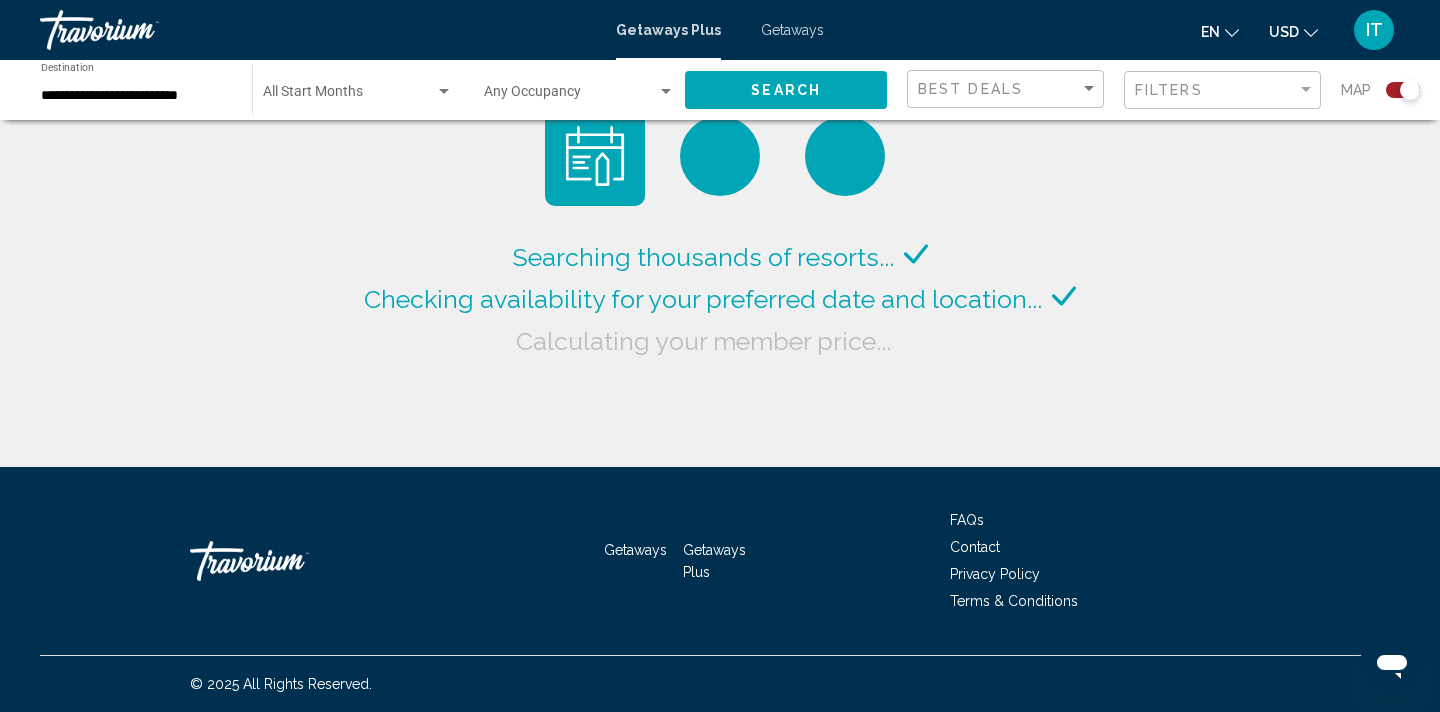 click on "**********" at bounding box center (136, 96) 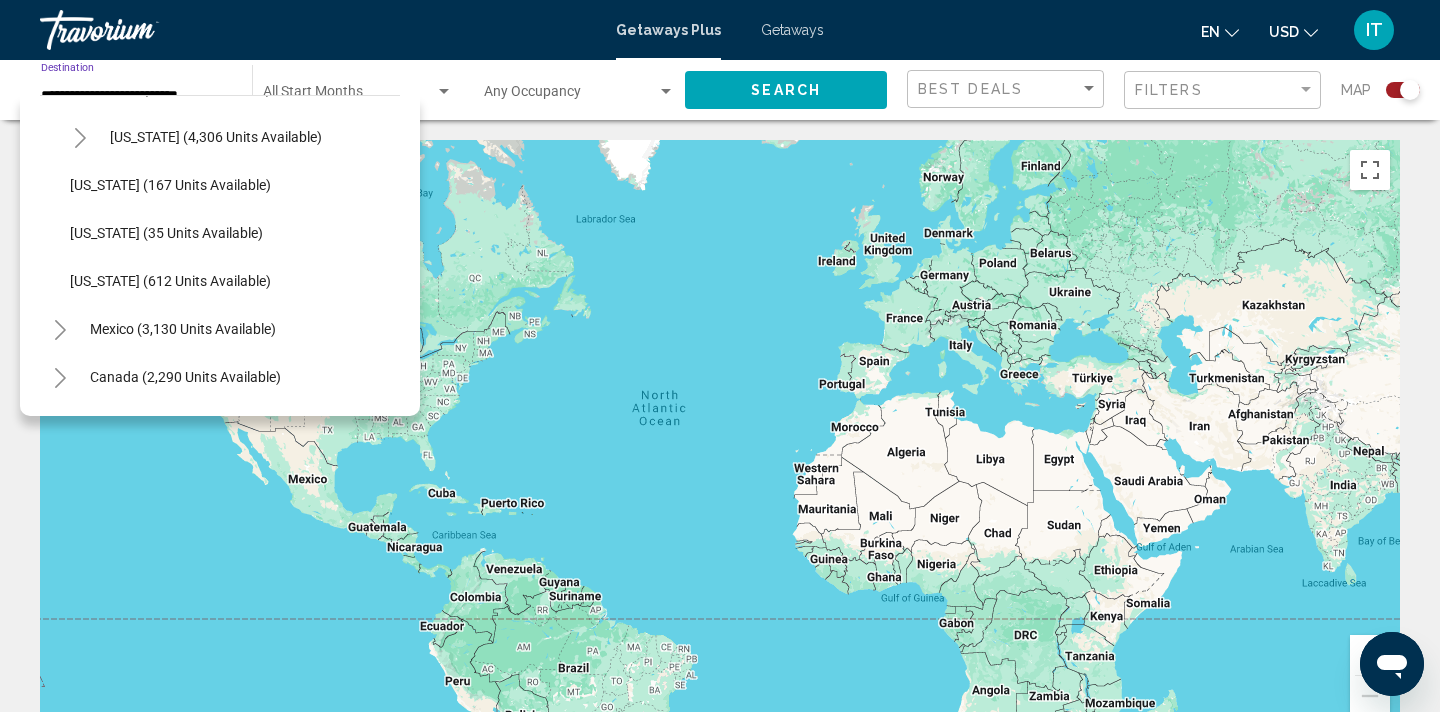 scroll, scrollTop: 1685, scrollLeft: 0, axis: vertical 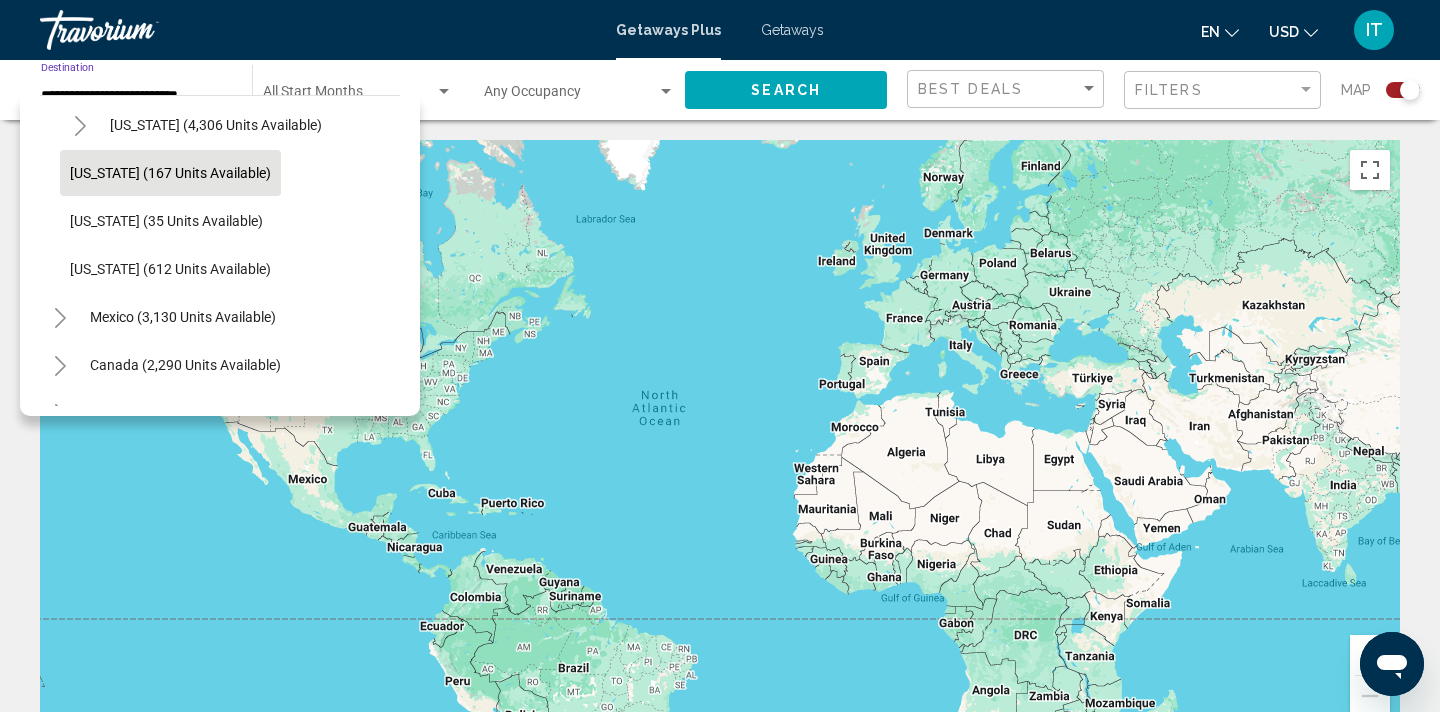 click on "[US_STATE] (167 units available)" 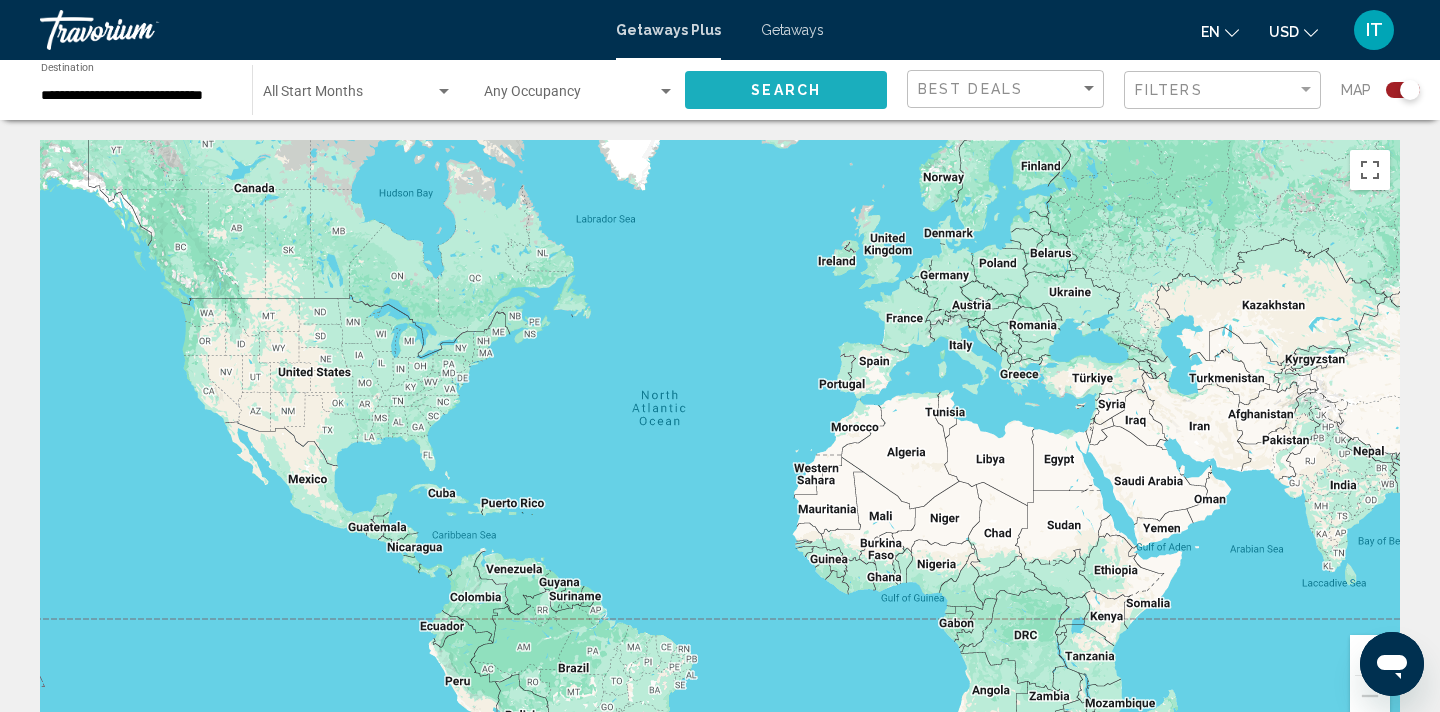 click on "Search" 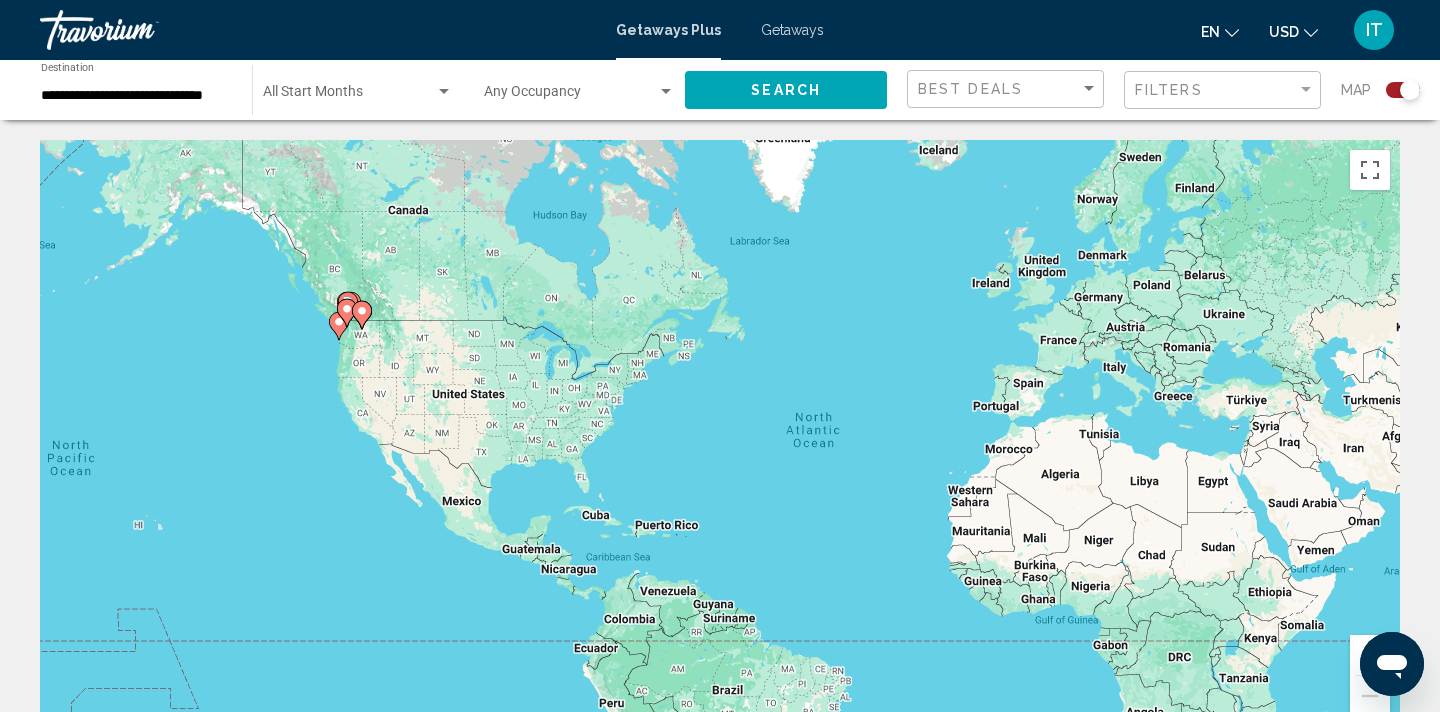 drag, startPoint x: 164, startPoint y: 366, endPoint x: 327, endPoint y: 388, distance: 164.47797 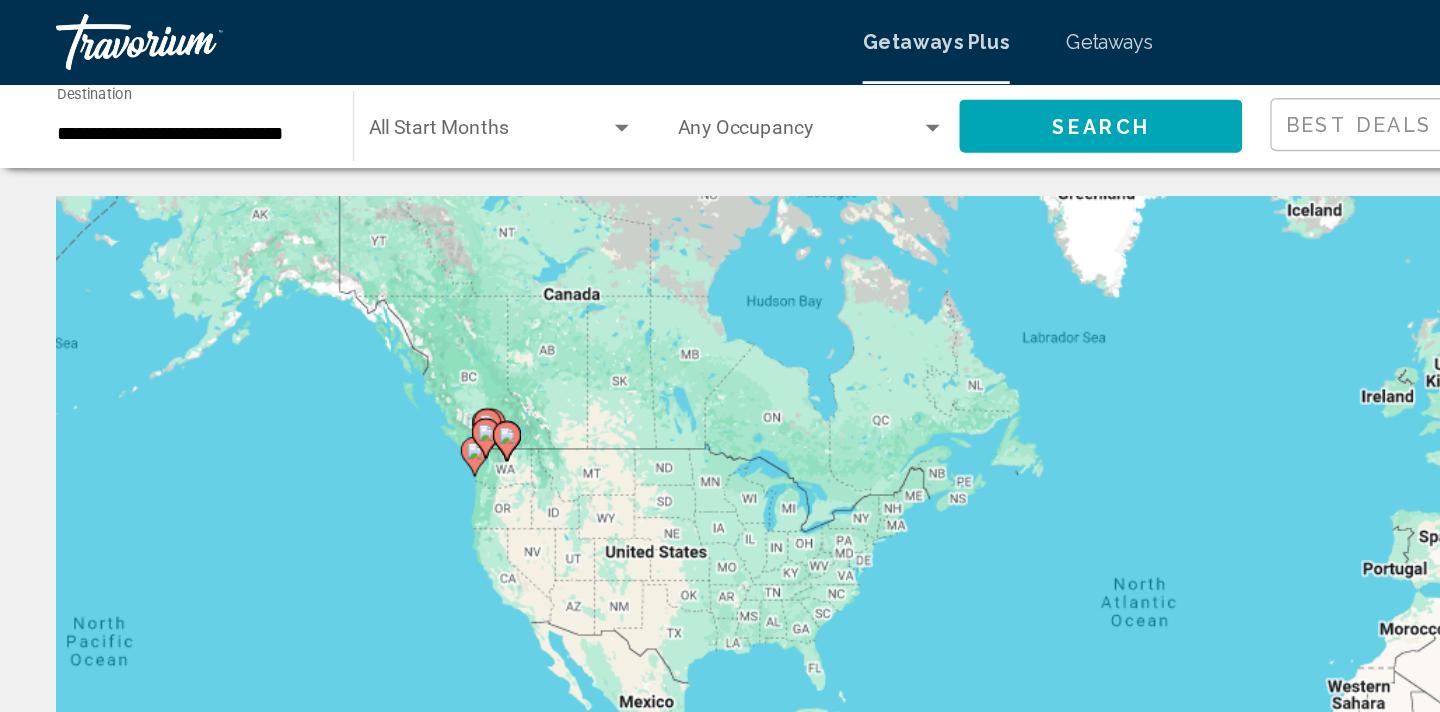 click on "Best Deals" 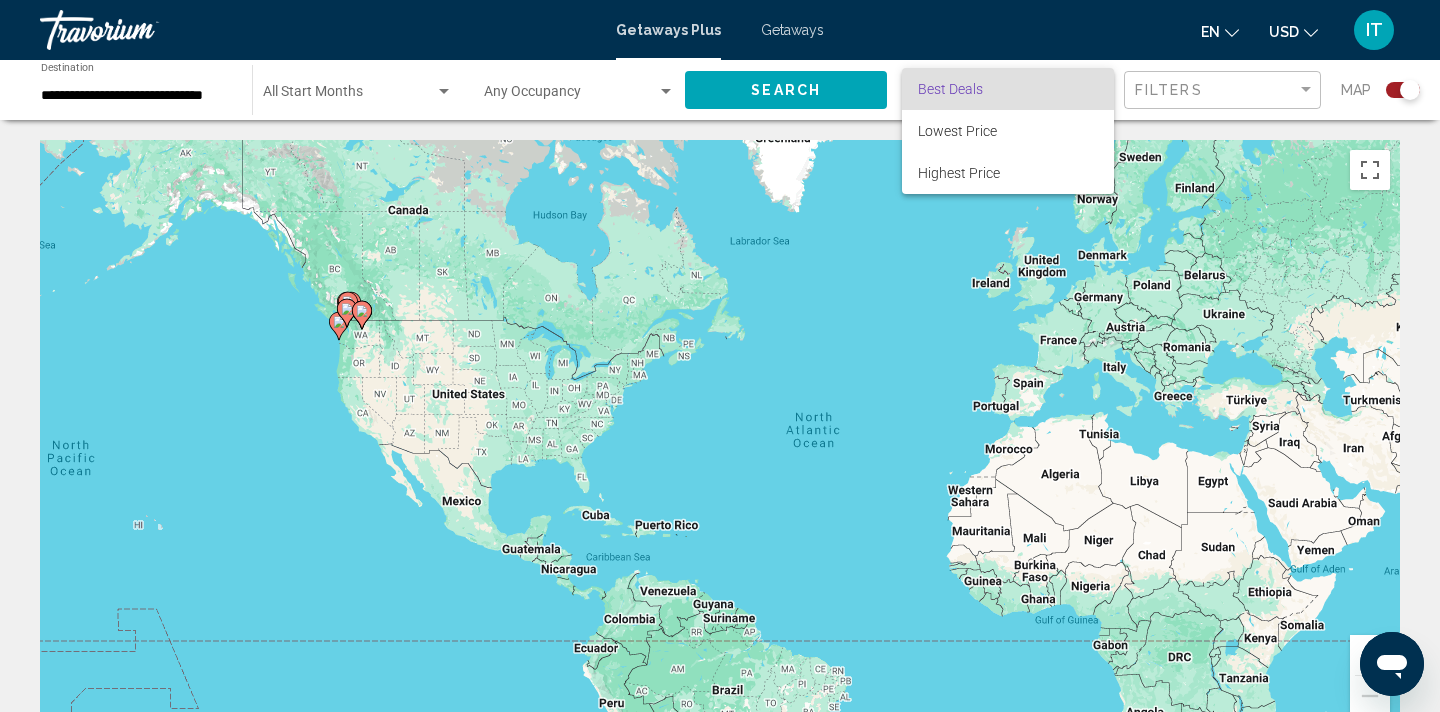 click at bounding box center [720, 356] 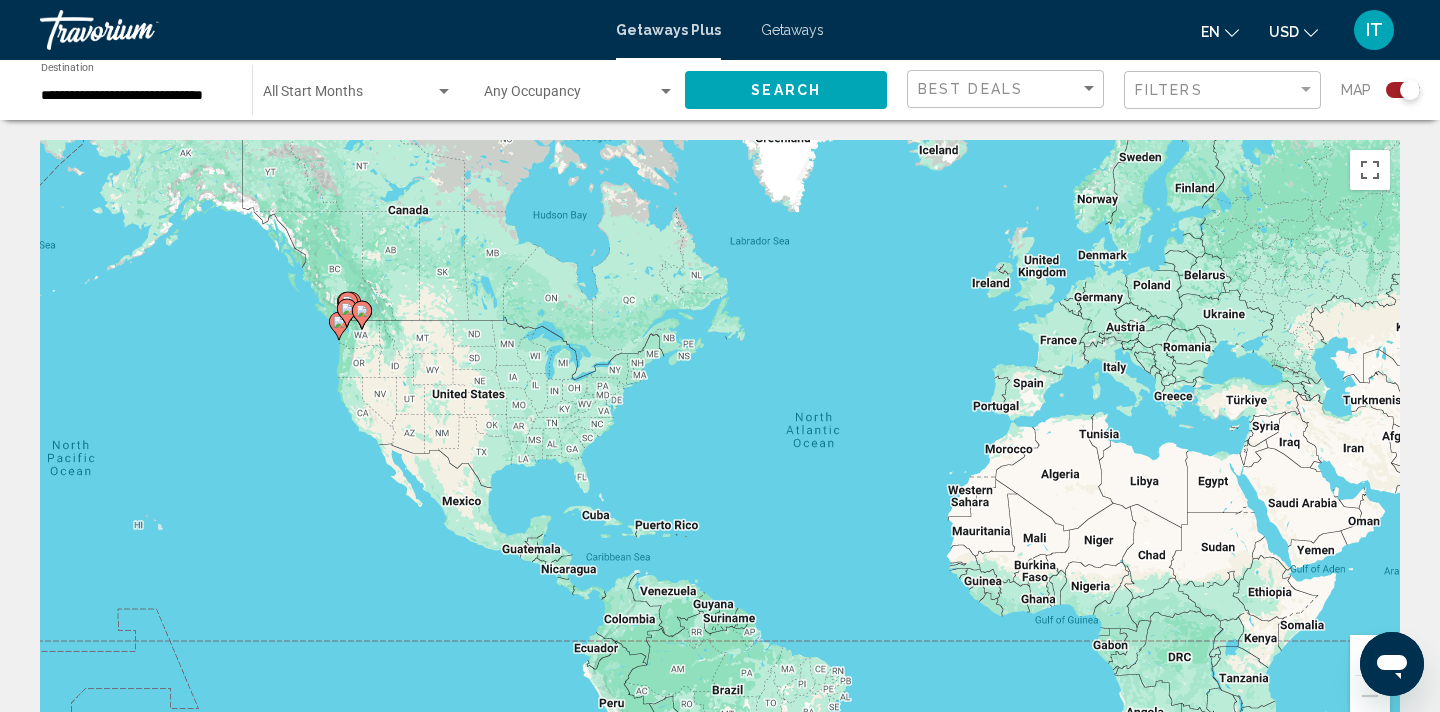 click 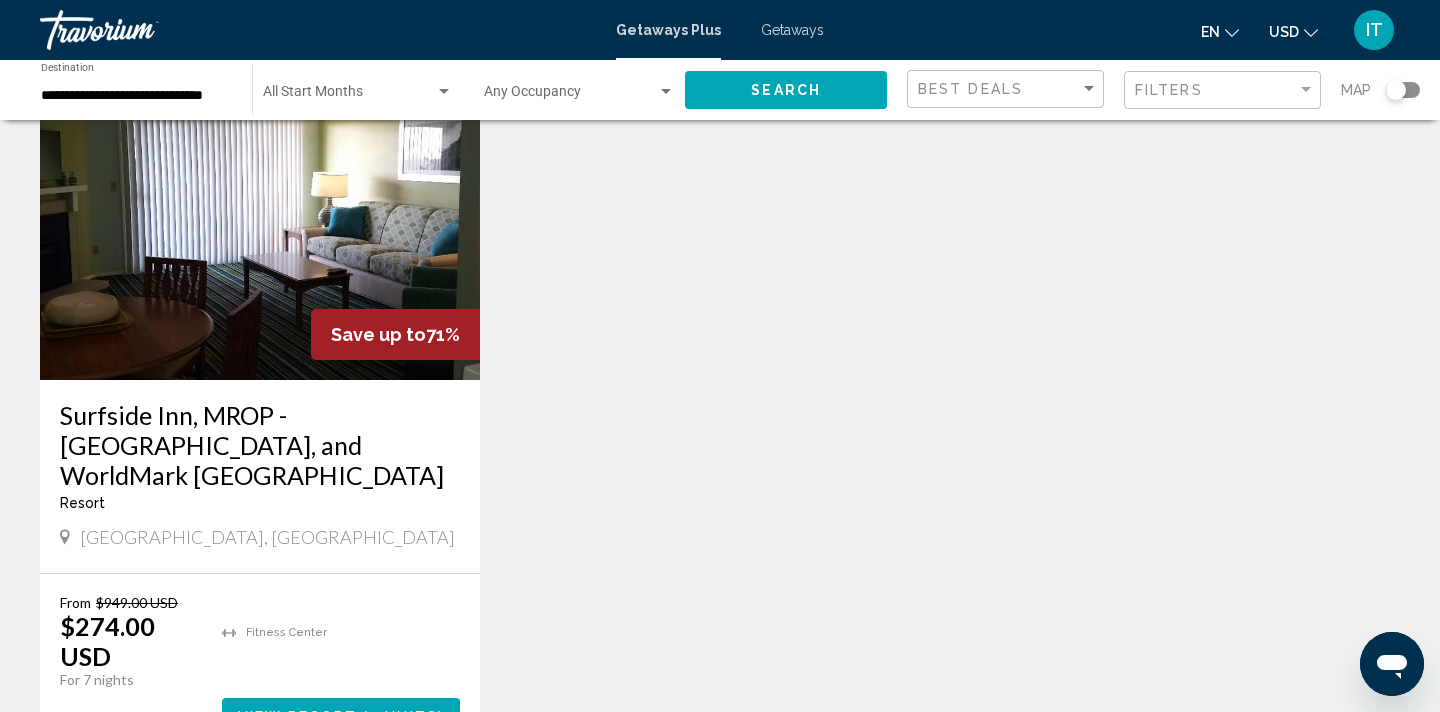 scroll, scrollTop: 2297, scrollLeft: 0, axis: vertical 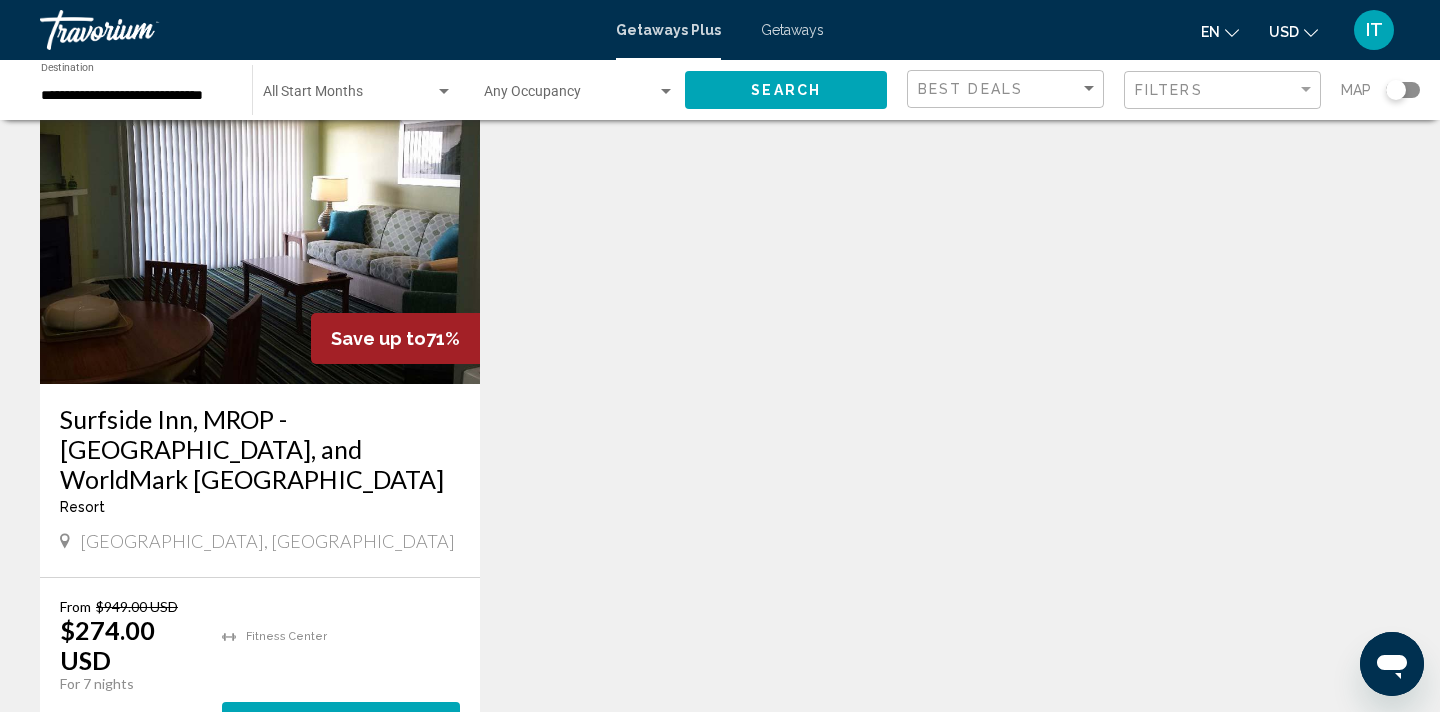 click on "View Resort    ( 3 units )" at bounding box center (341, 720) 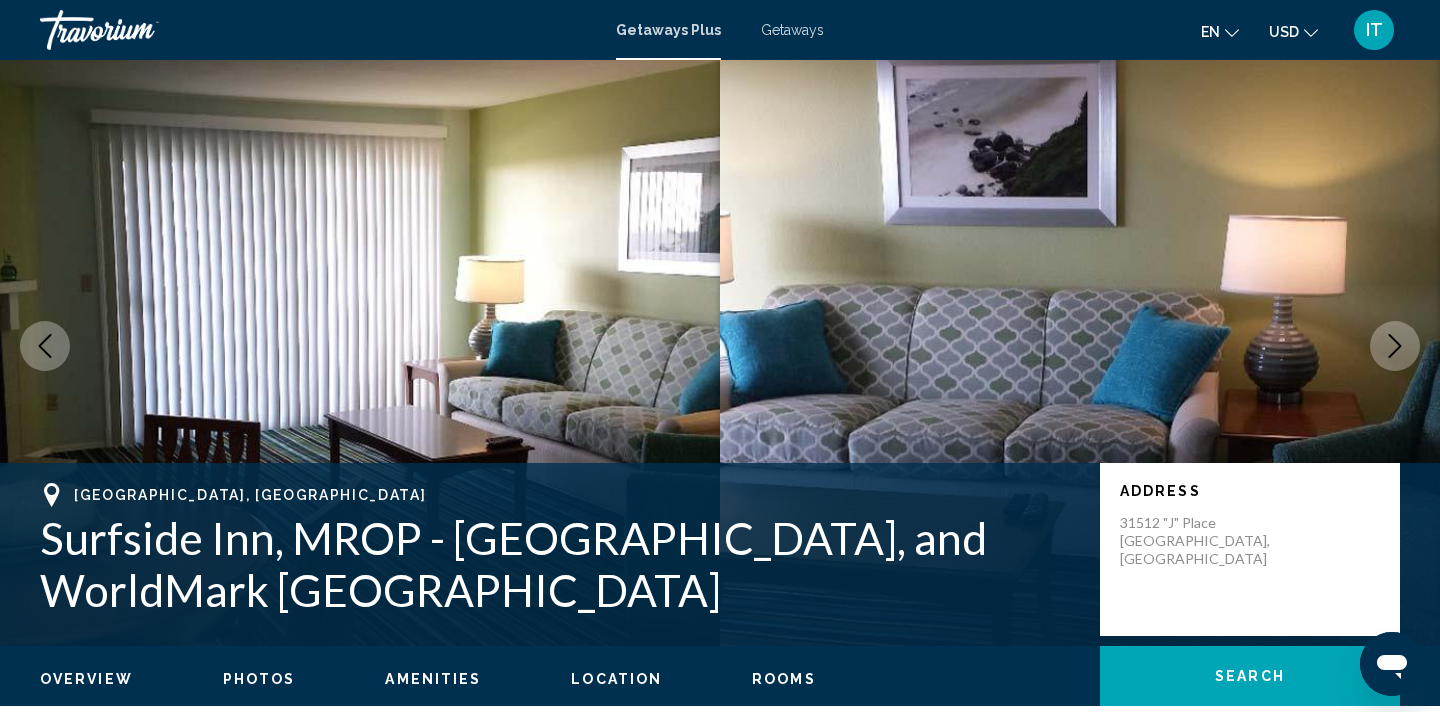 scroll, scrollTop: 15, scrollLeft: 0, axis: vertical 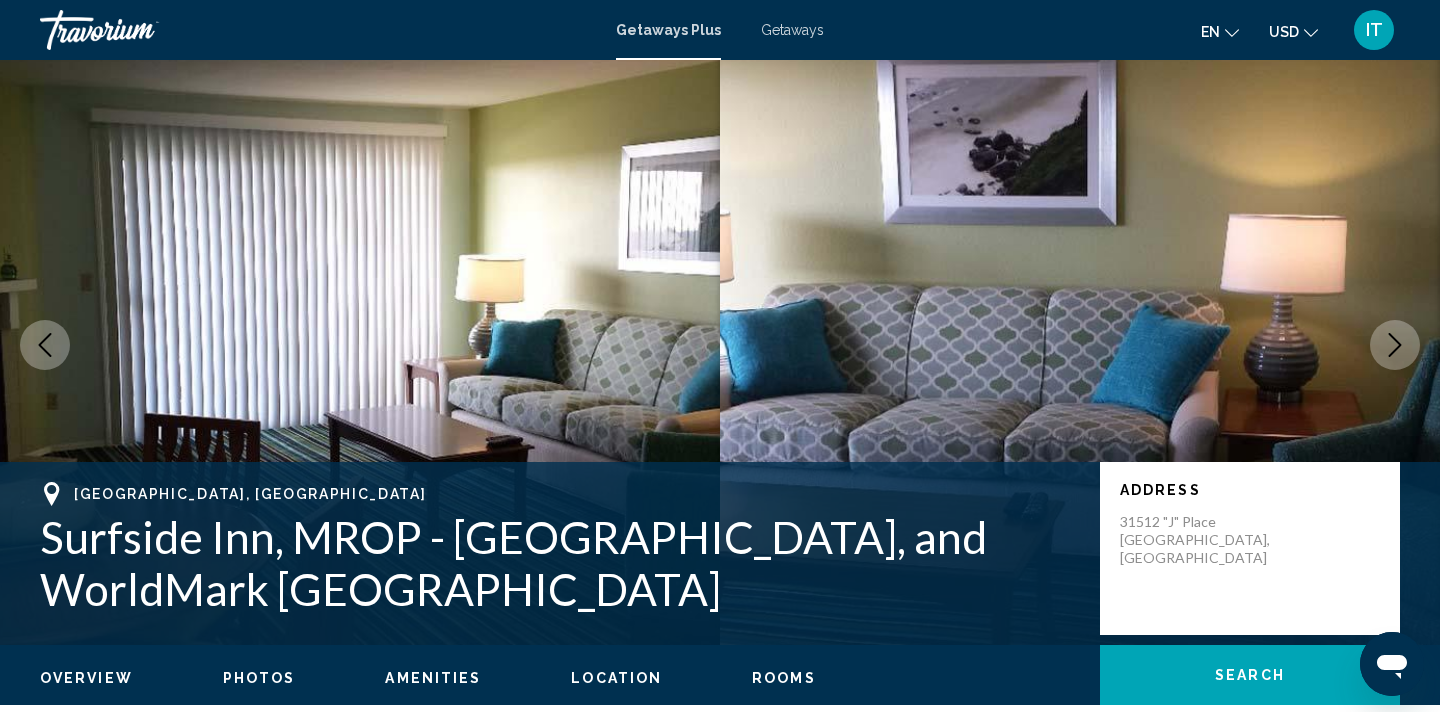 click 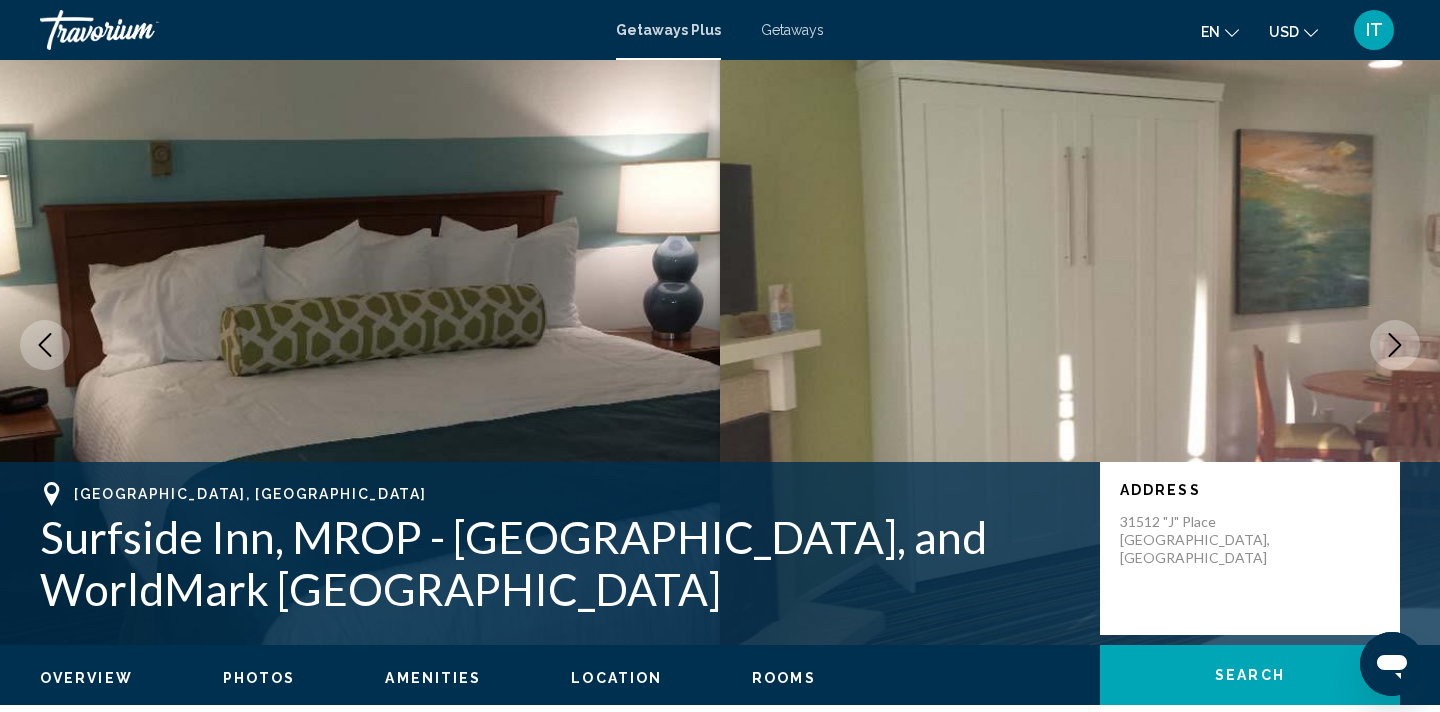 click 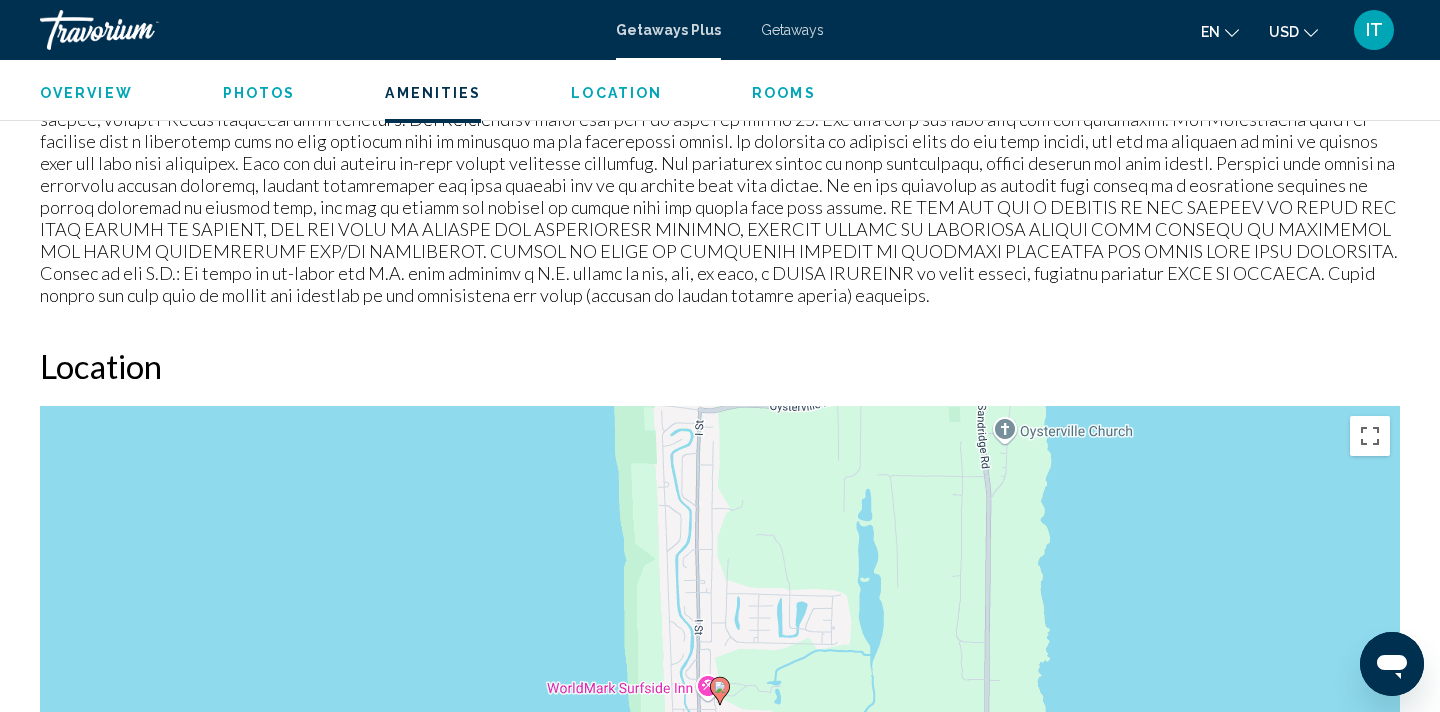 scroll, scrollTop: 1597, scrollLeft: 0, axis: vertical 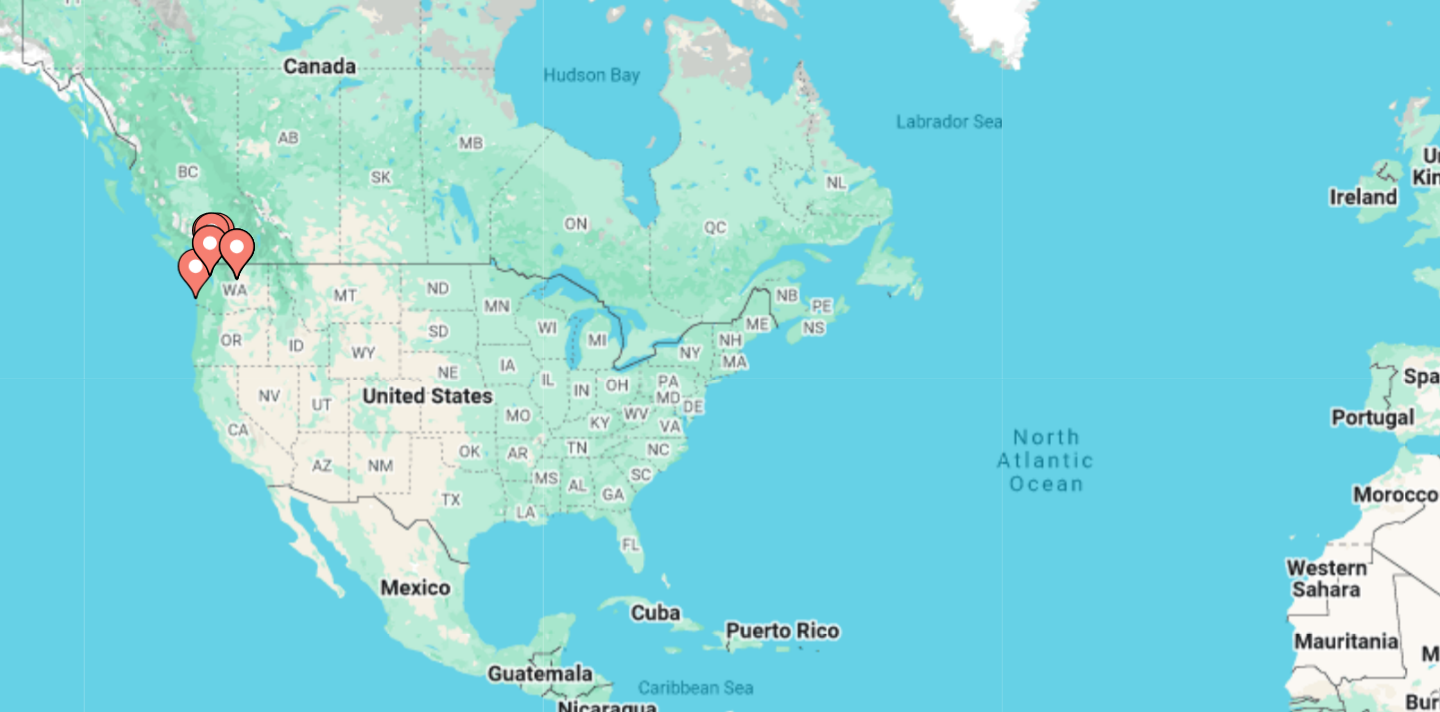 drag, startPoint x: 343, startPoint y: 328, endPoint x: 408, endPoint y: 325, distance: 65.06919 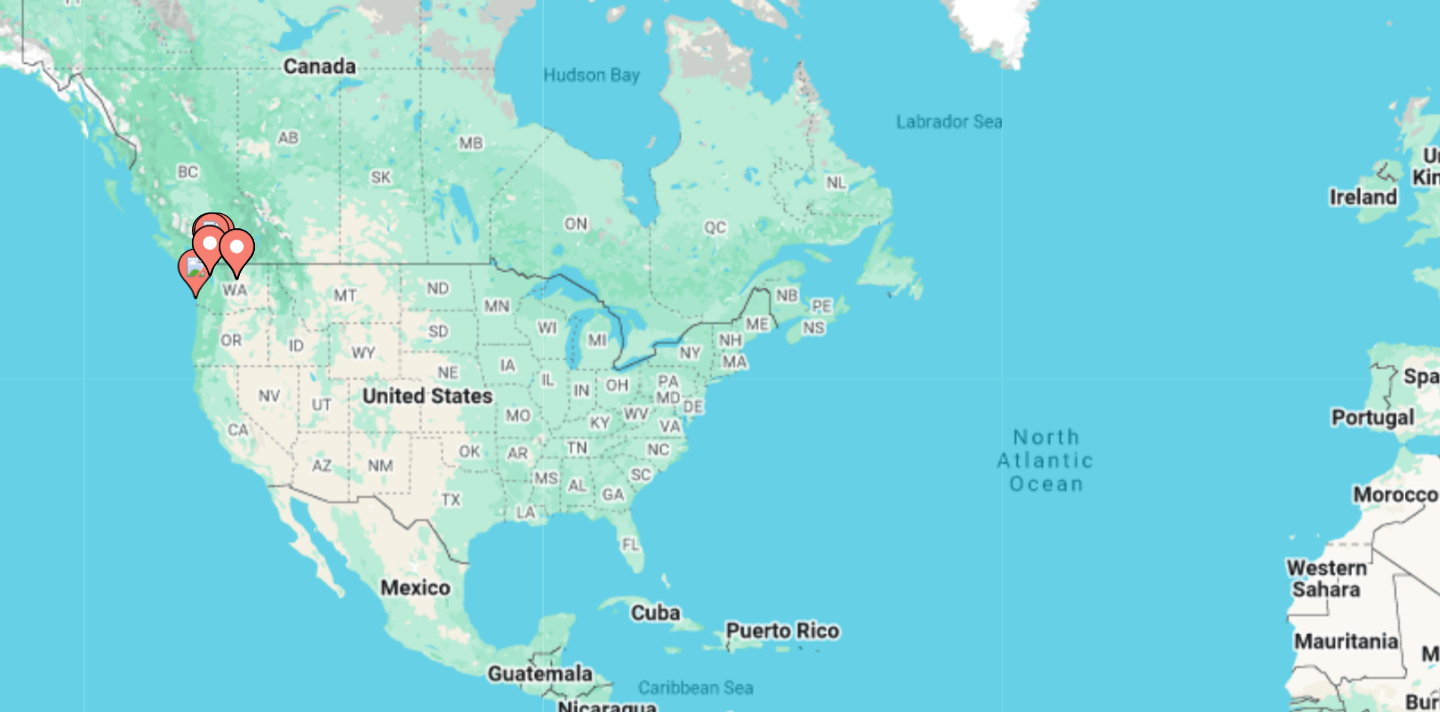 click on "To navigate, press the arrow keys. To activate drag with keyboard, press Alt + Enter. Once in keyboard drag state, use the arrow keys to move the marker. To complete the drag, press the Enter key. To cancel, press Escape." at bounding box center [720, 440] 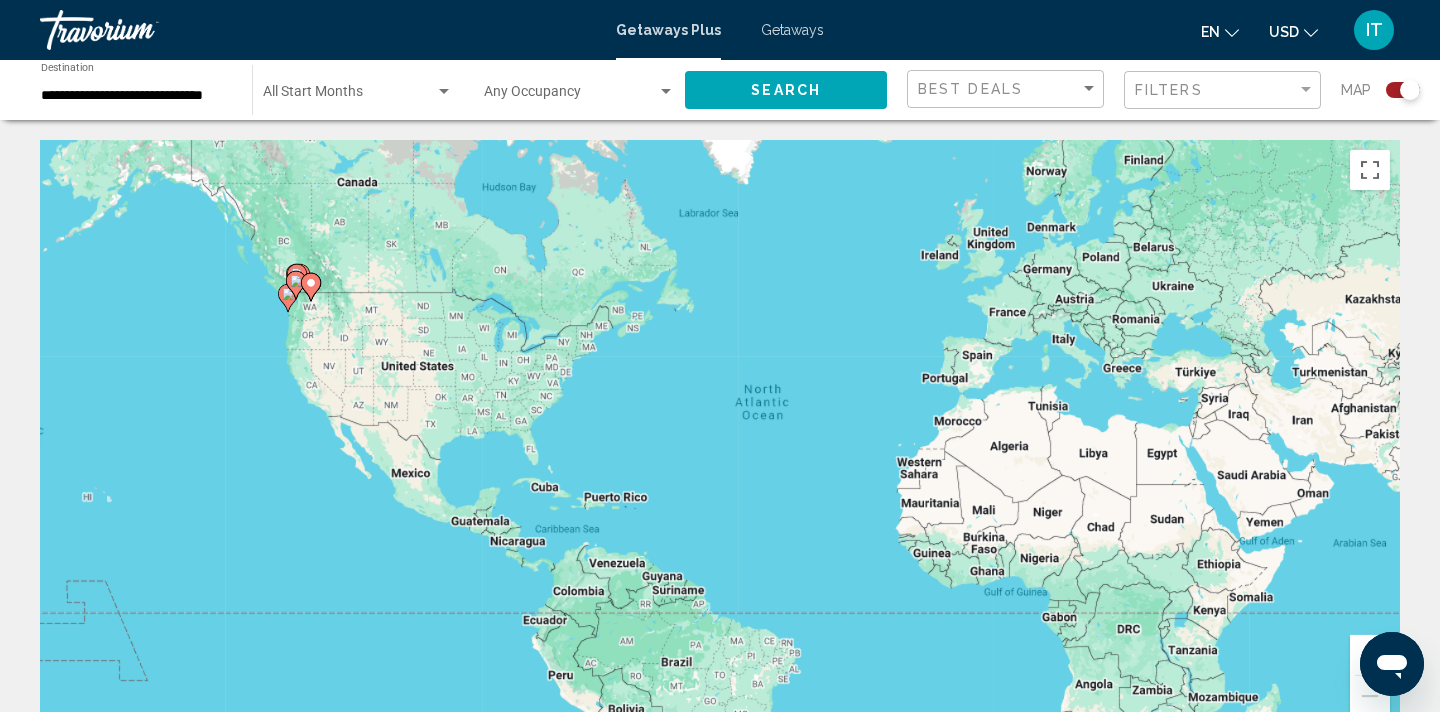 click on "**********" 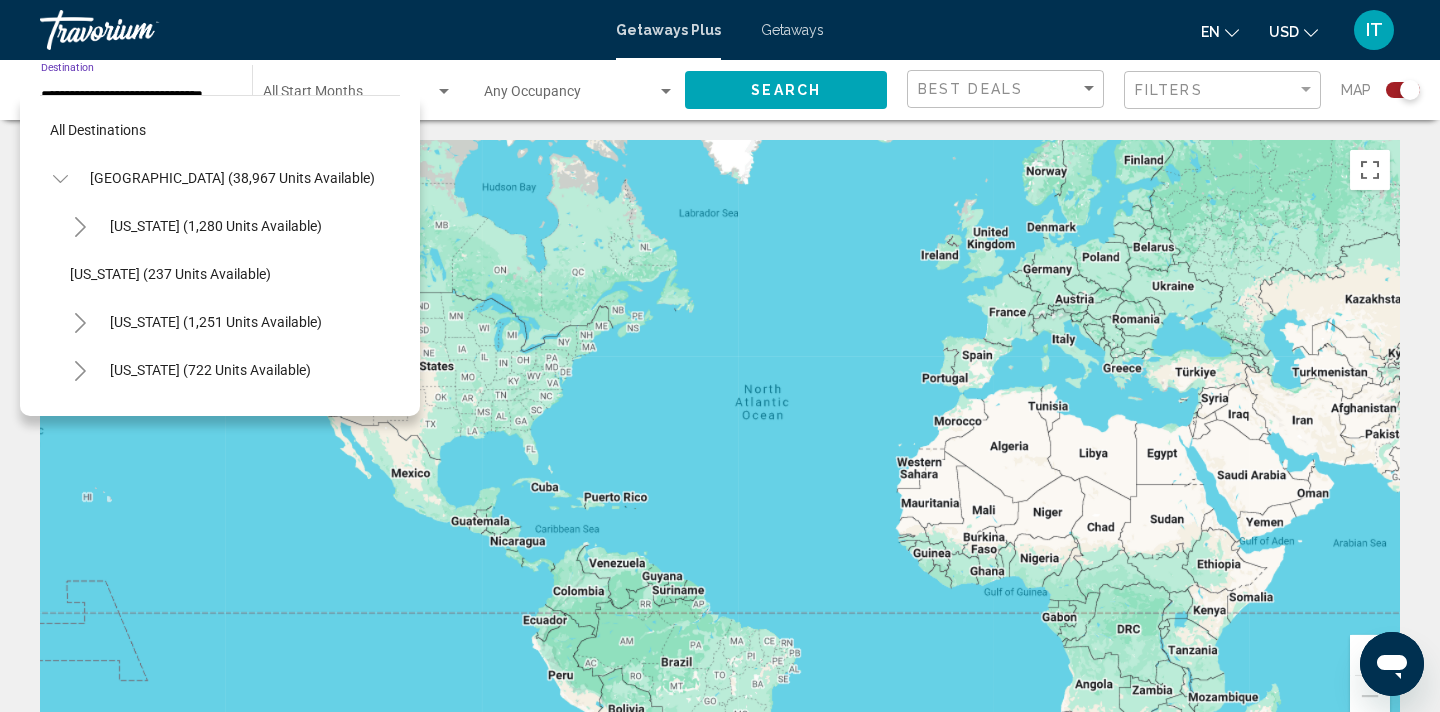 scroll, scrollTop: 0, scrollLeft: 12, axis: horizontal 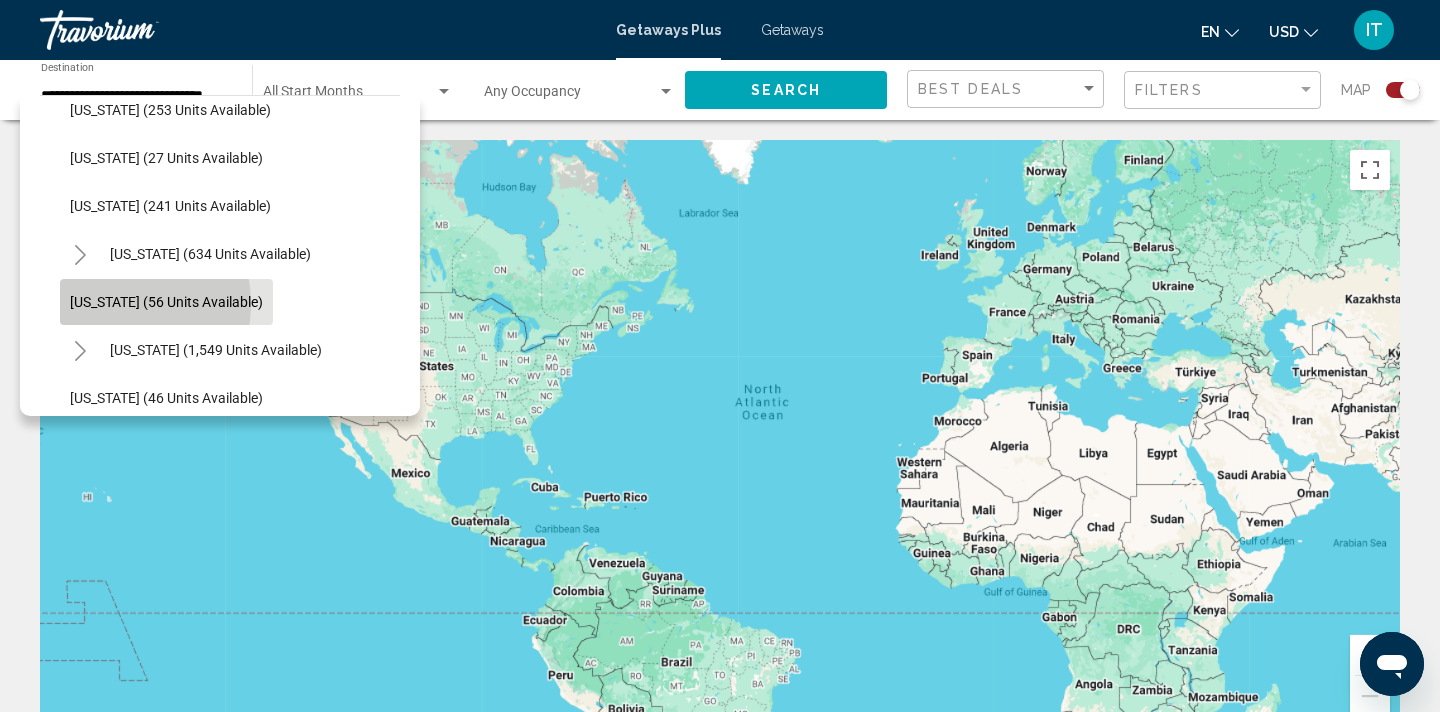 click on "[US_STATE] (56 units available)" 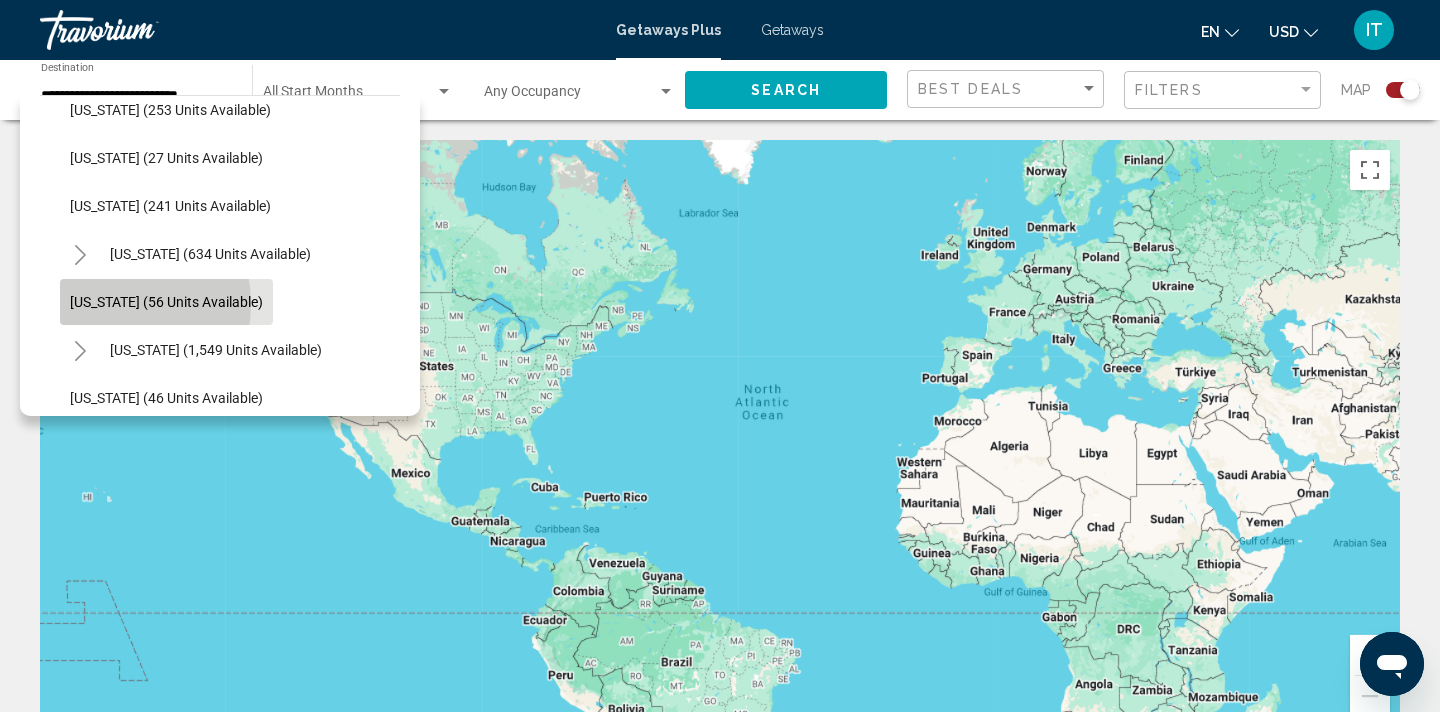 scroll, scrollTop: 0, scrollLeft: 0, axis: both 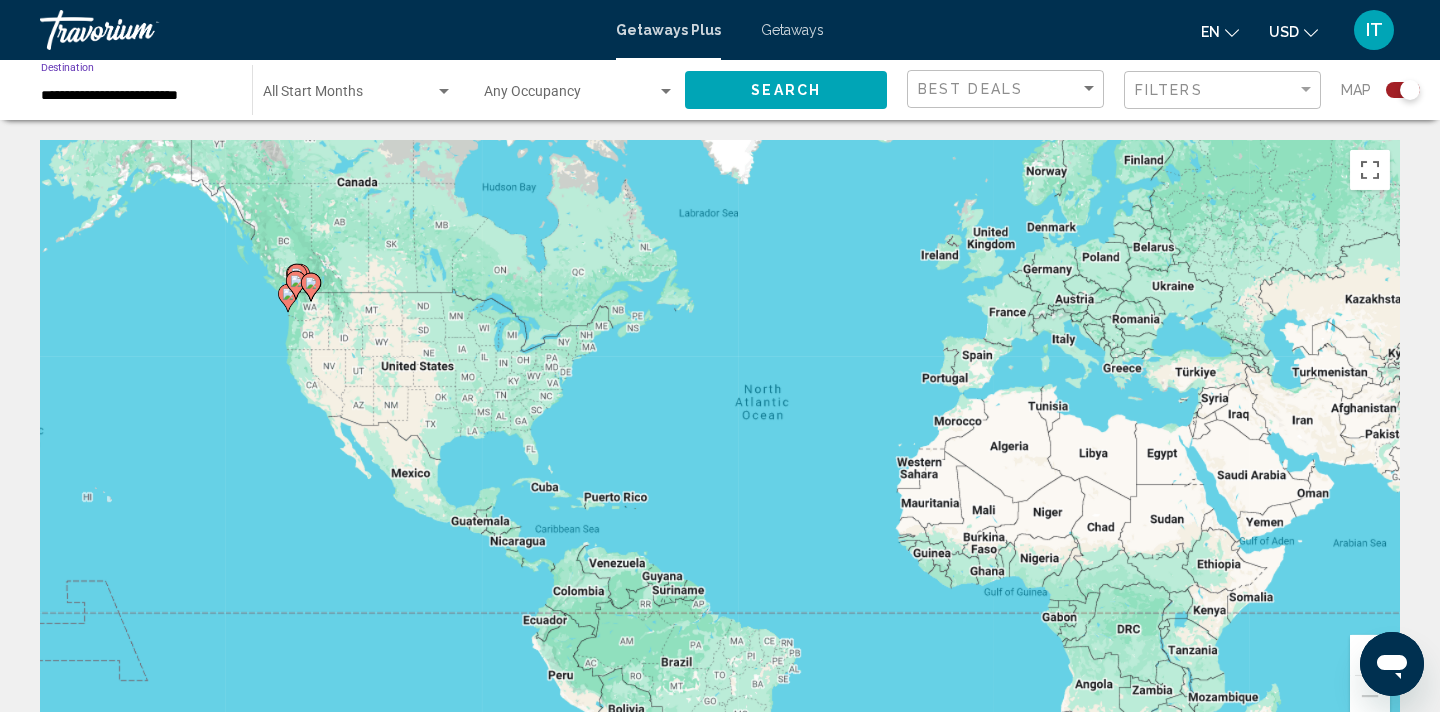 click on "Search" 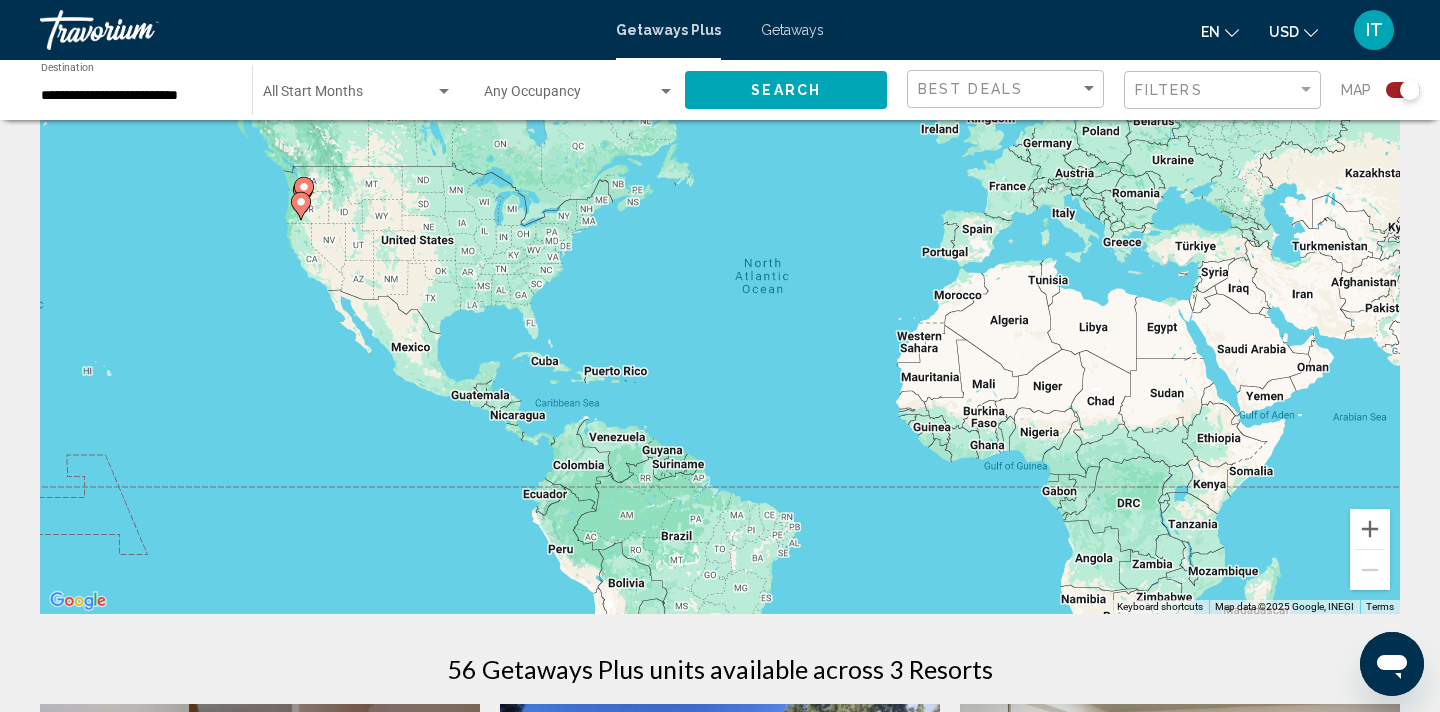 scroll, scrollTop: 0, scrollLeft: 0, axis: both 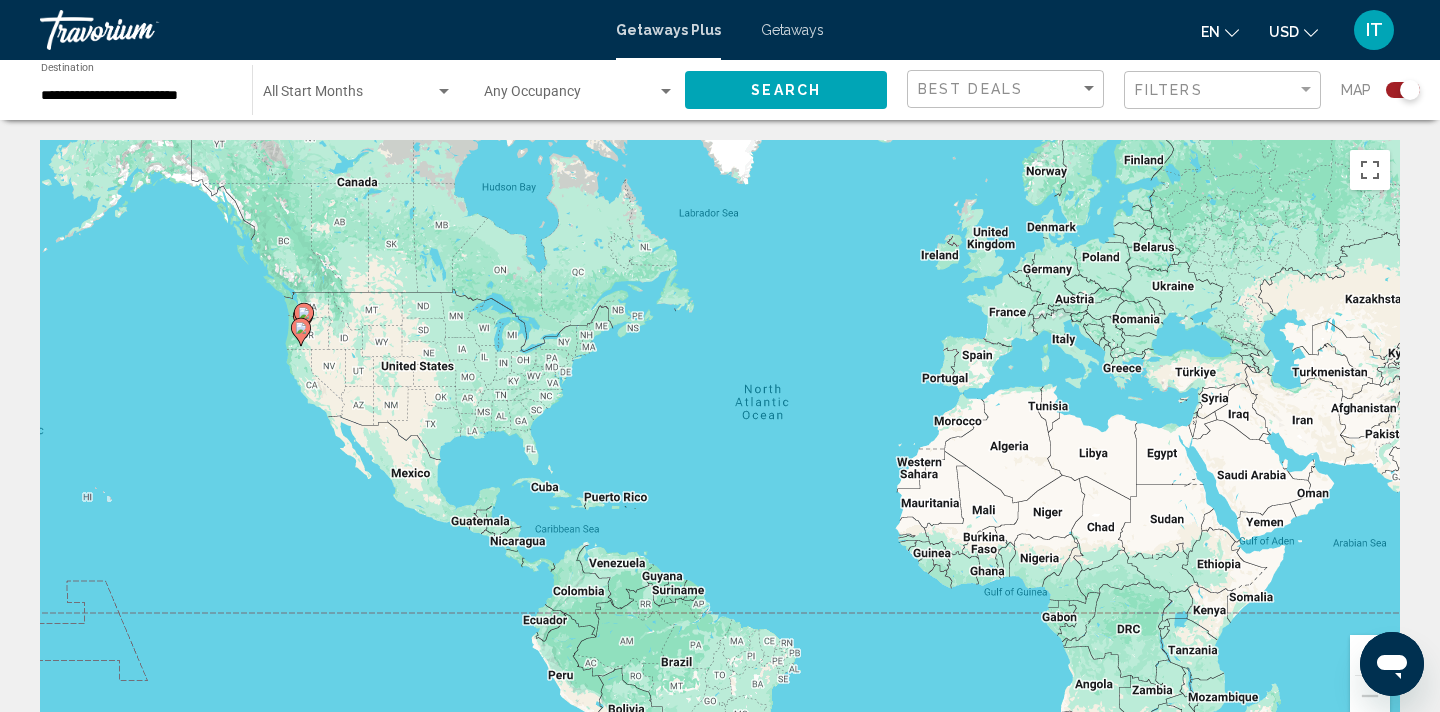 click at bounding box center [444, 92] 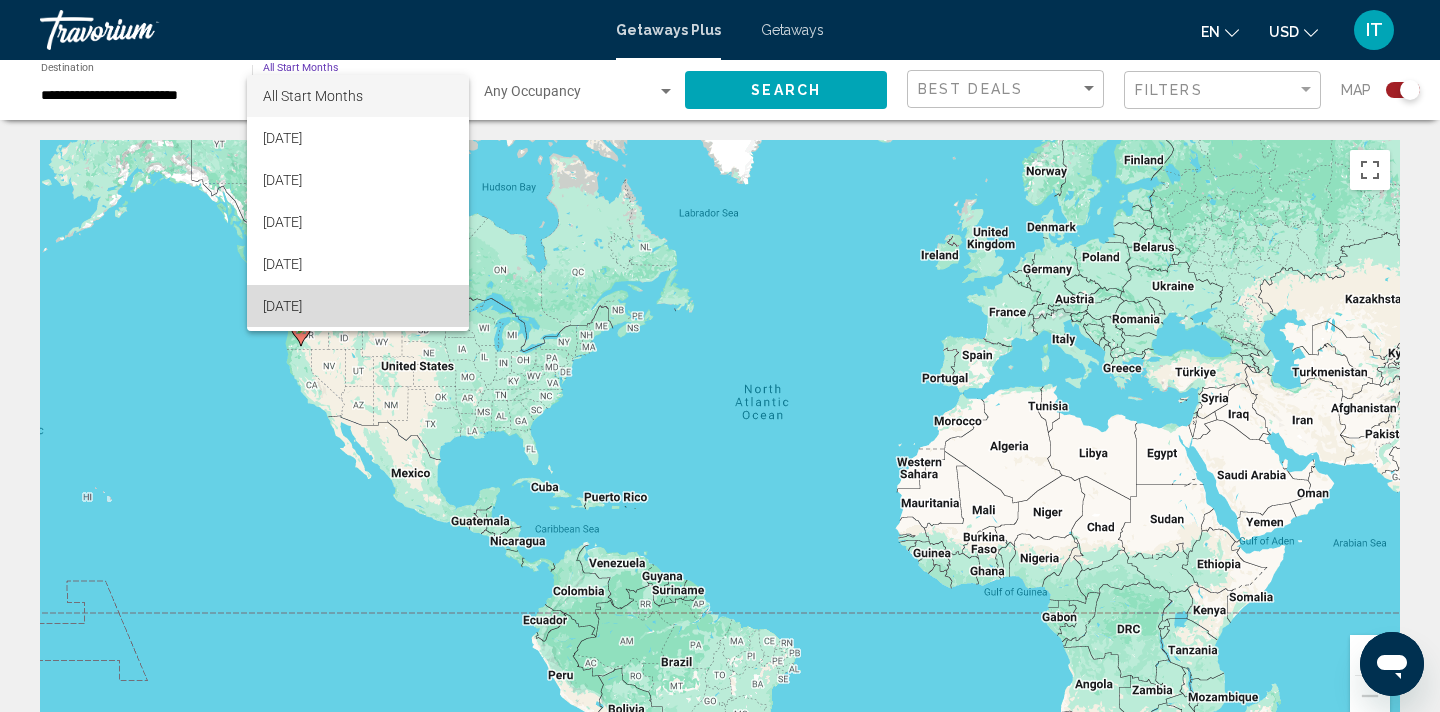 click on "[DATE]" at bounding box center (358, 306) 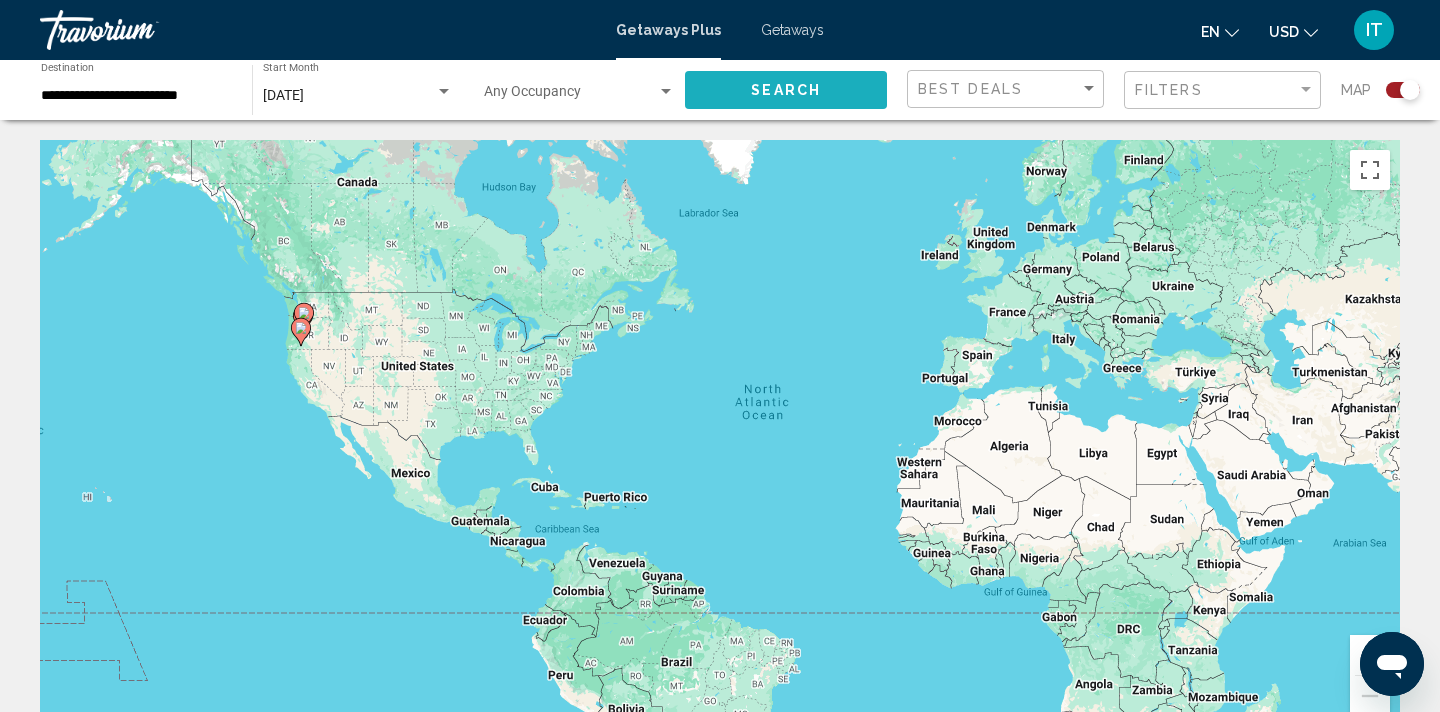 click on "Search" 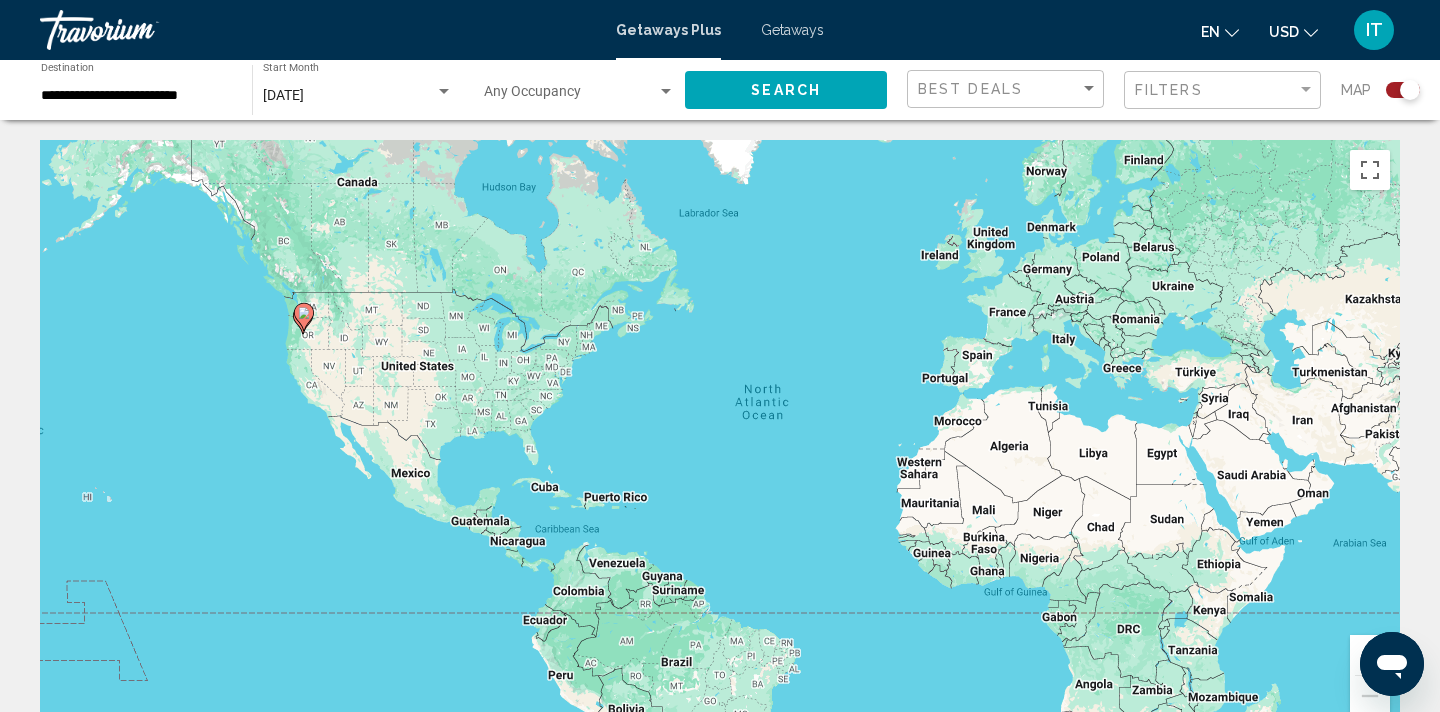 click on "[DATE] Start Month All Start Months" 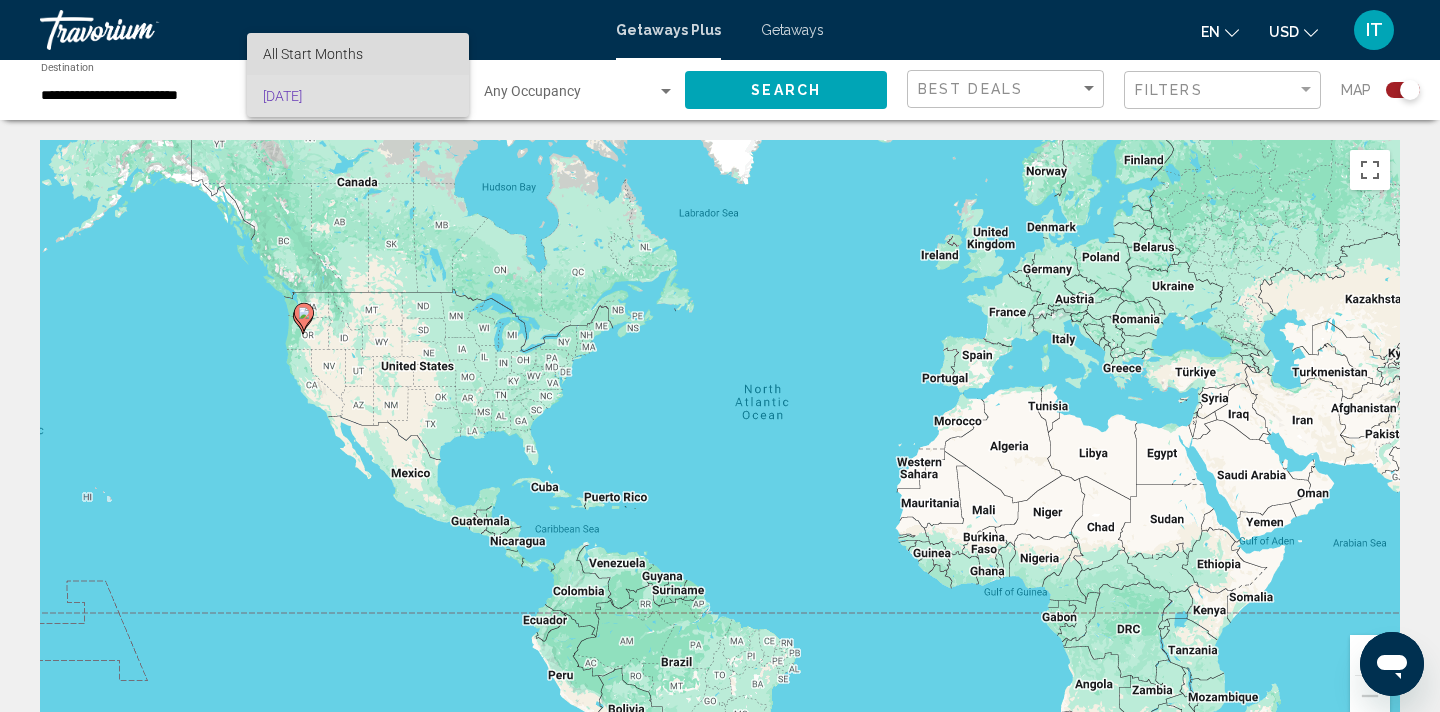 click on "All Start Months" at bounding box center (358, 54) 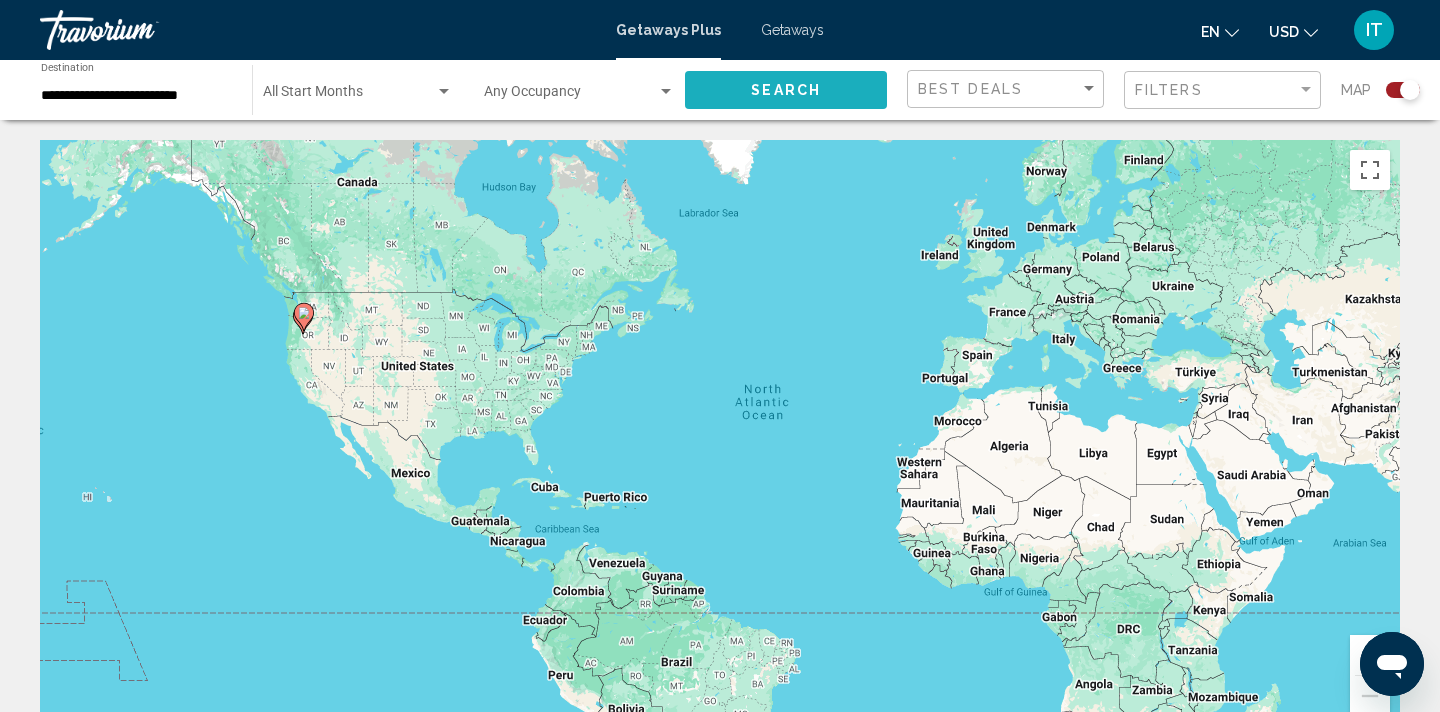 click on "Search" 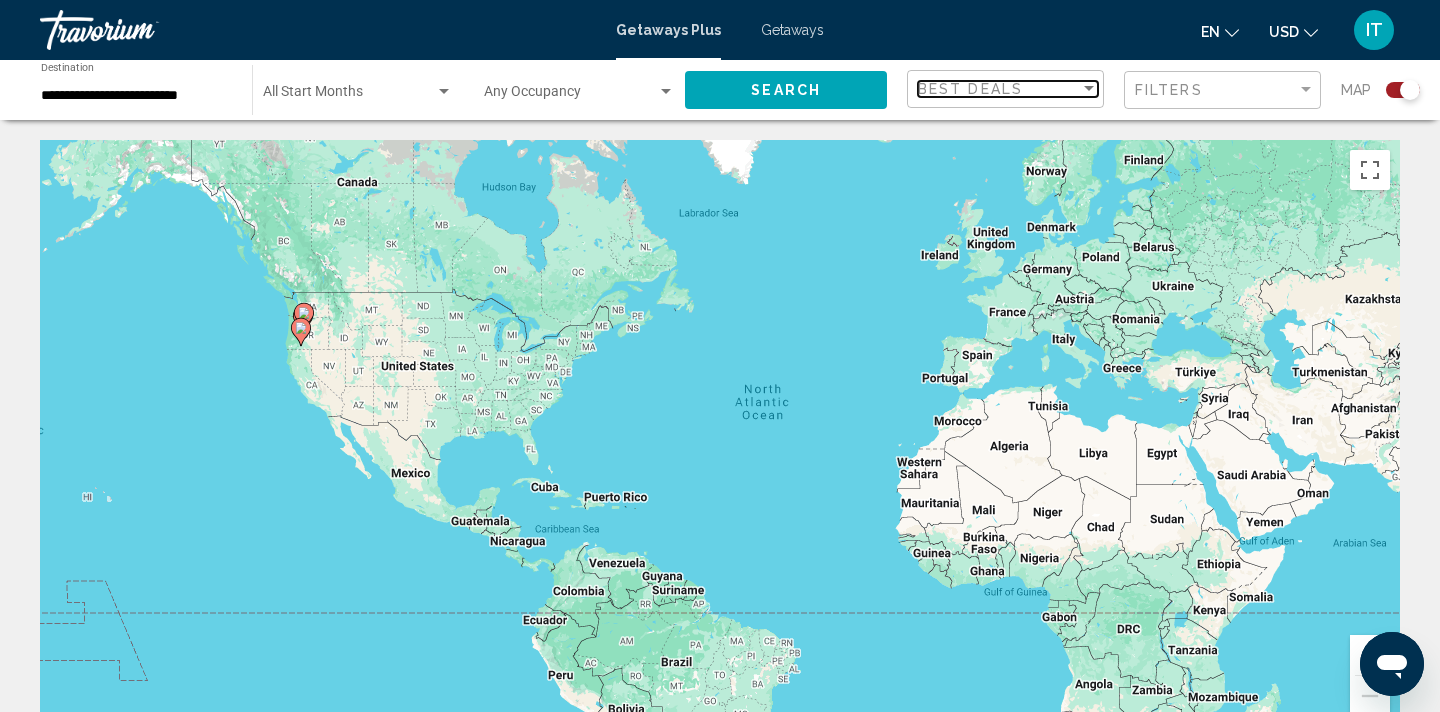 click on "Best Deals" at bounding box center (970, 89) 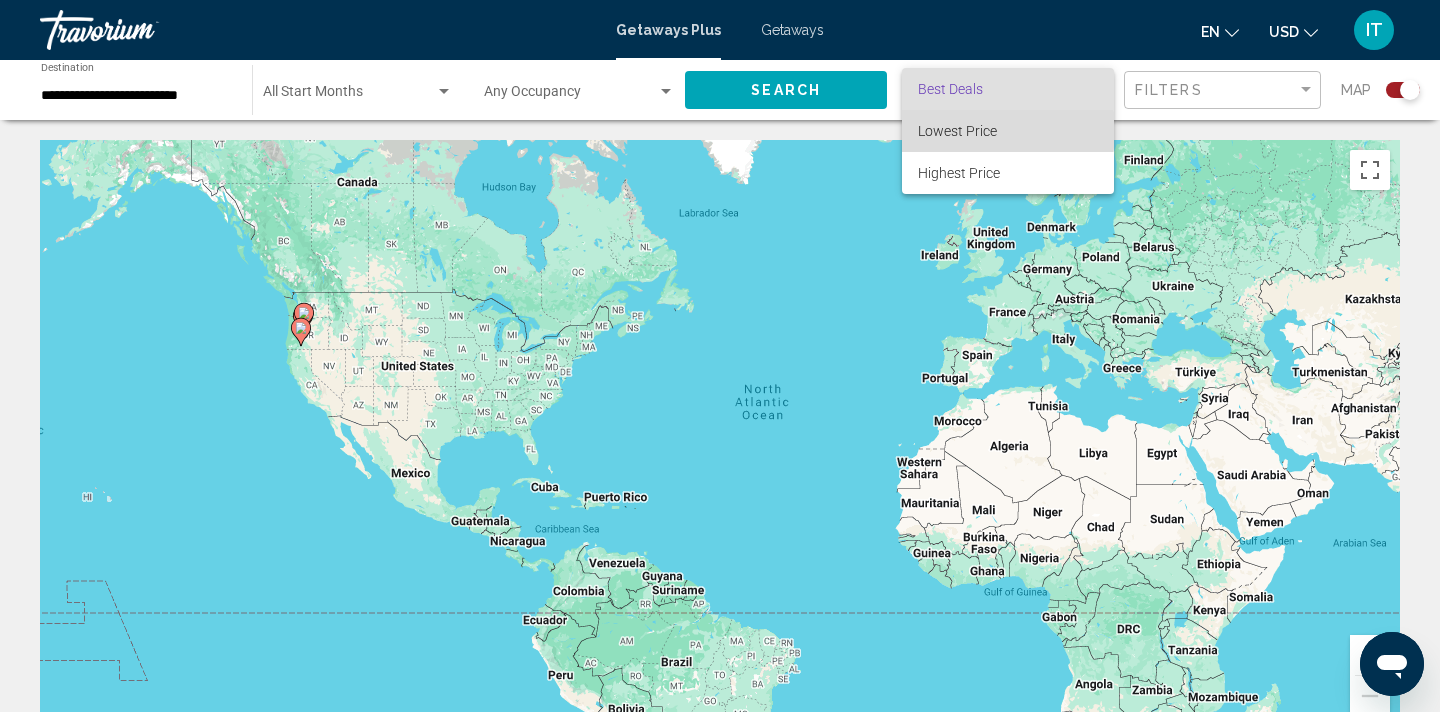 click on "Lowest Price" at bounding box center [957, 131] 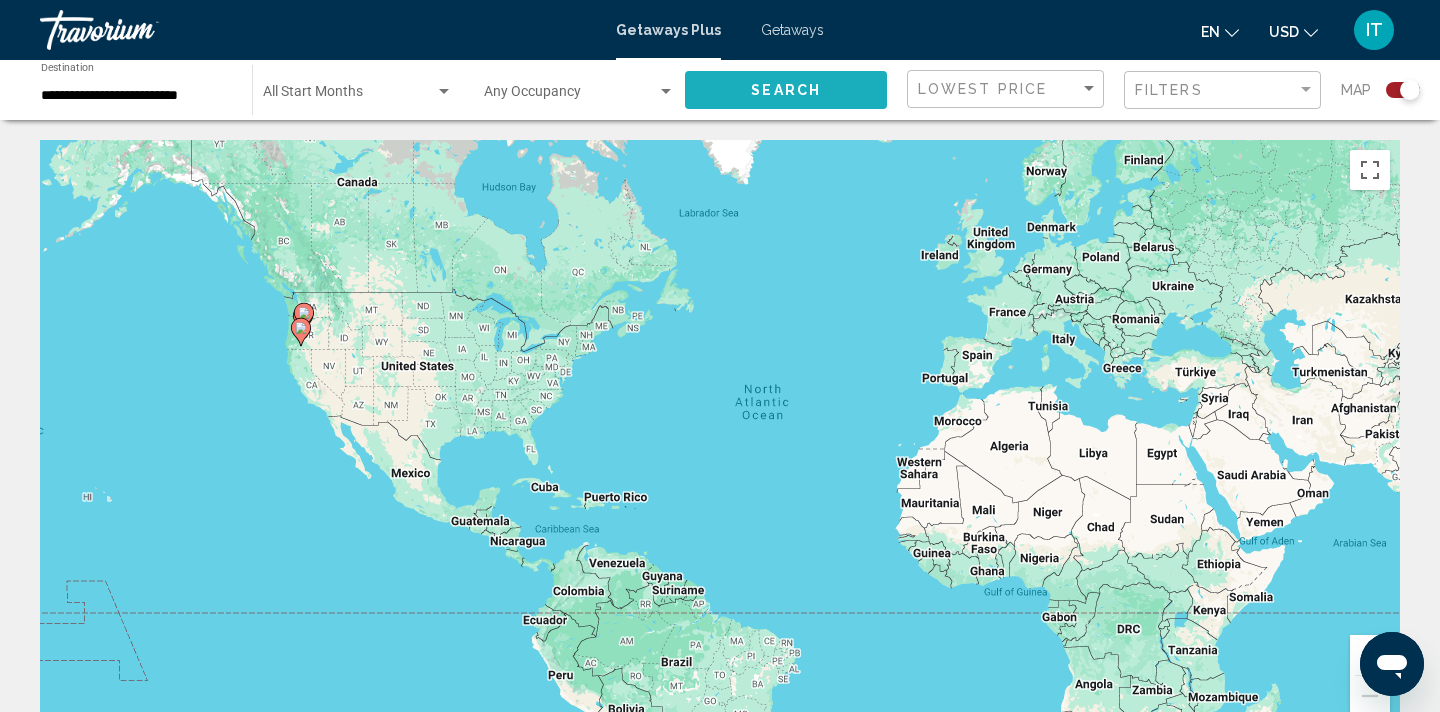 click on "Search" 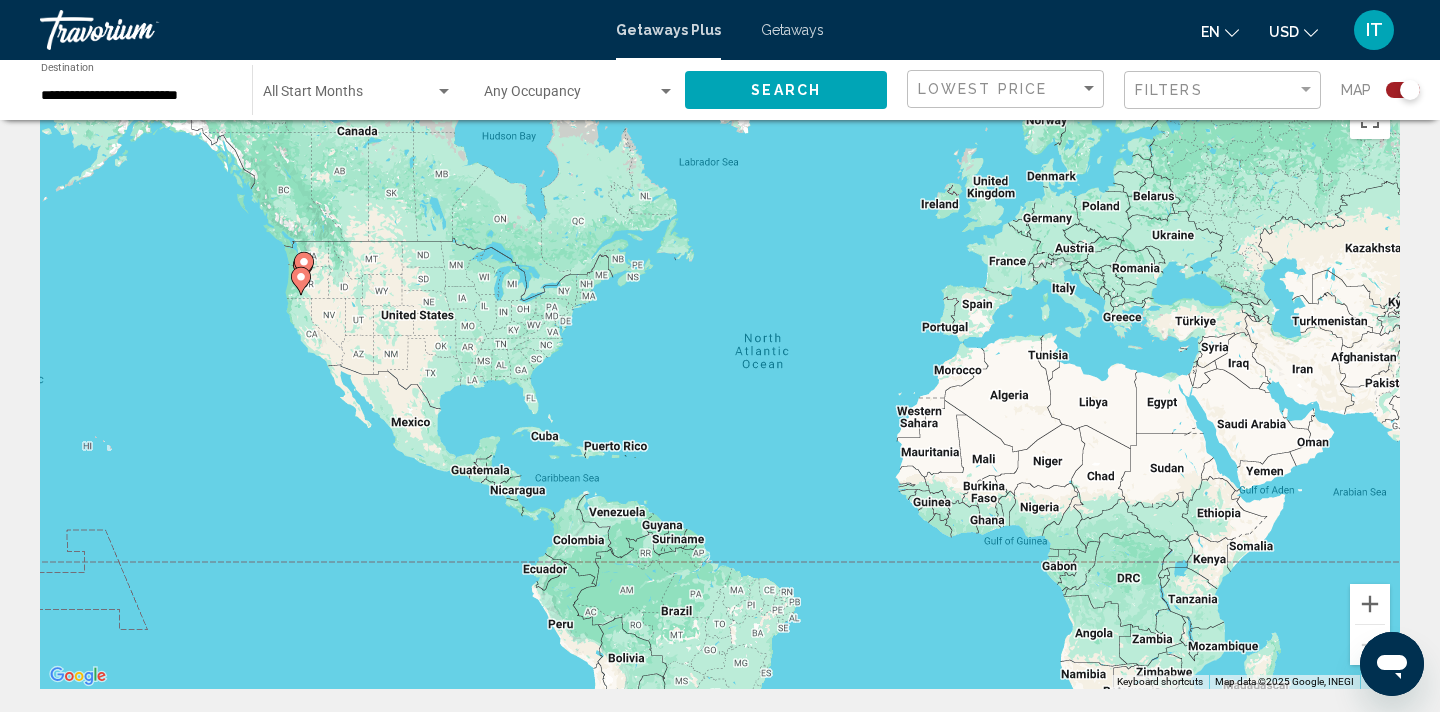 scroll, scrollTop: 59, scrollLeft: 0, axis: vertical 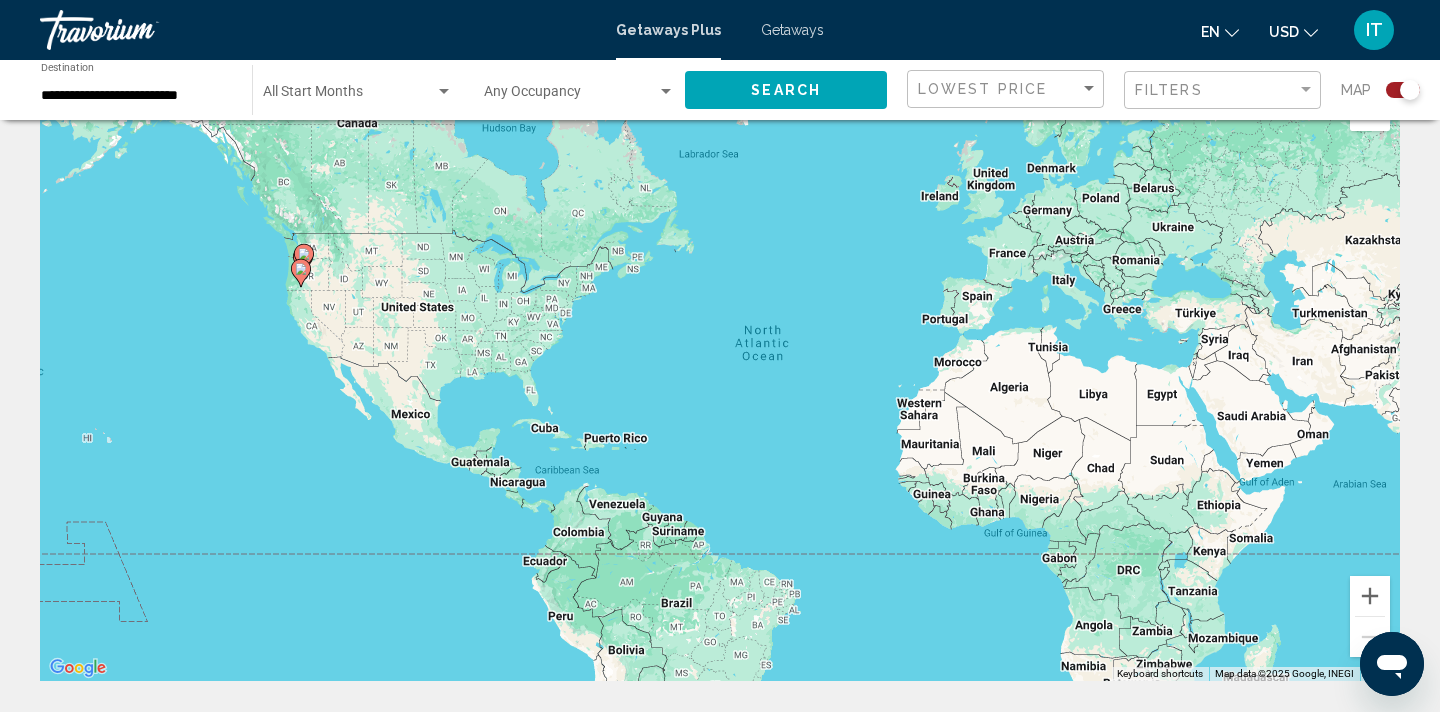 click 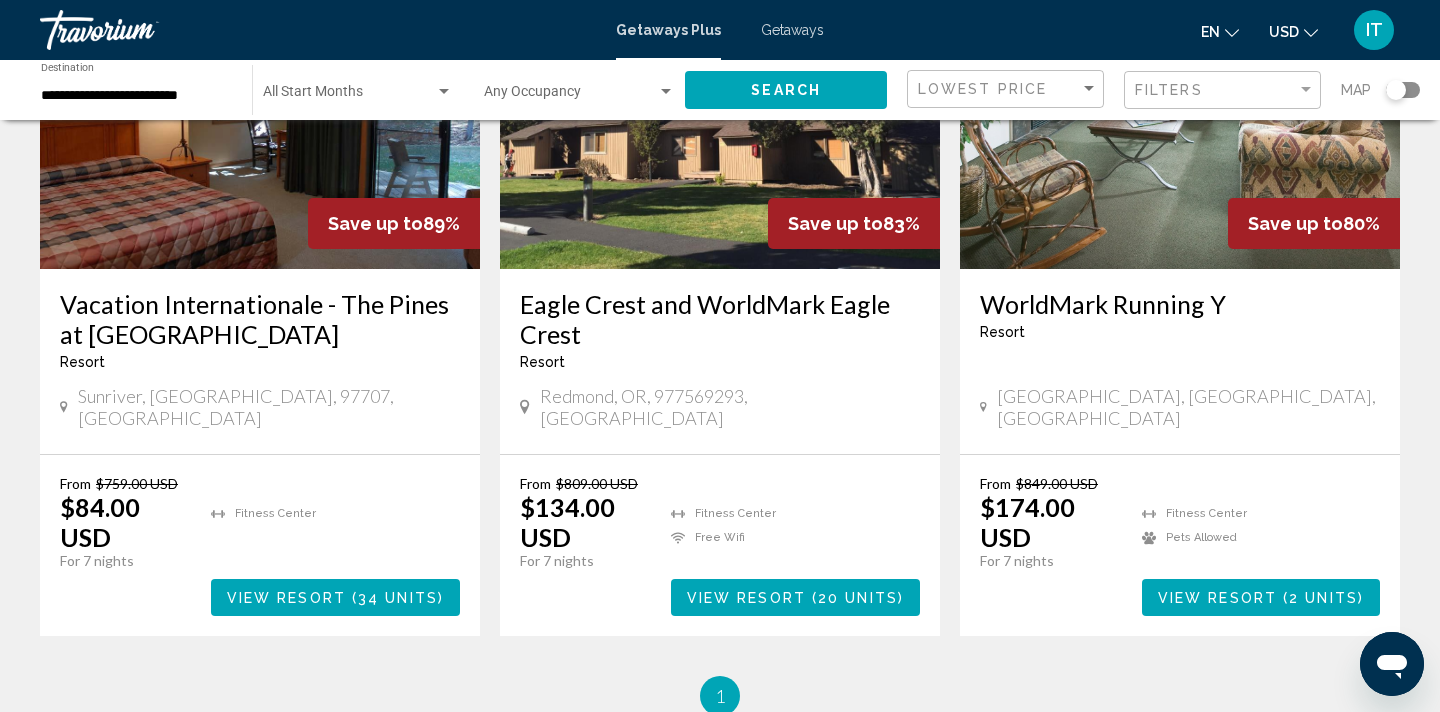 scroll, scrollTop: 262, scrollLeft: 0, axis: vertical 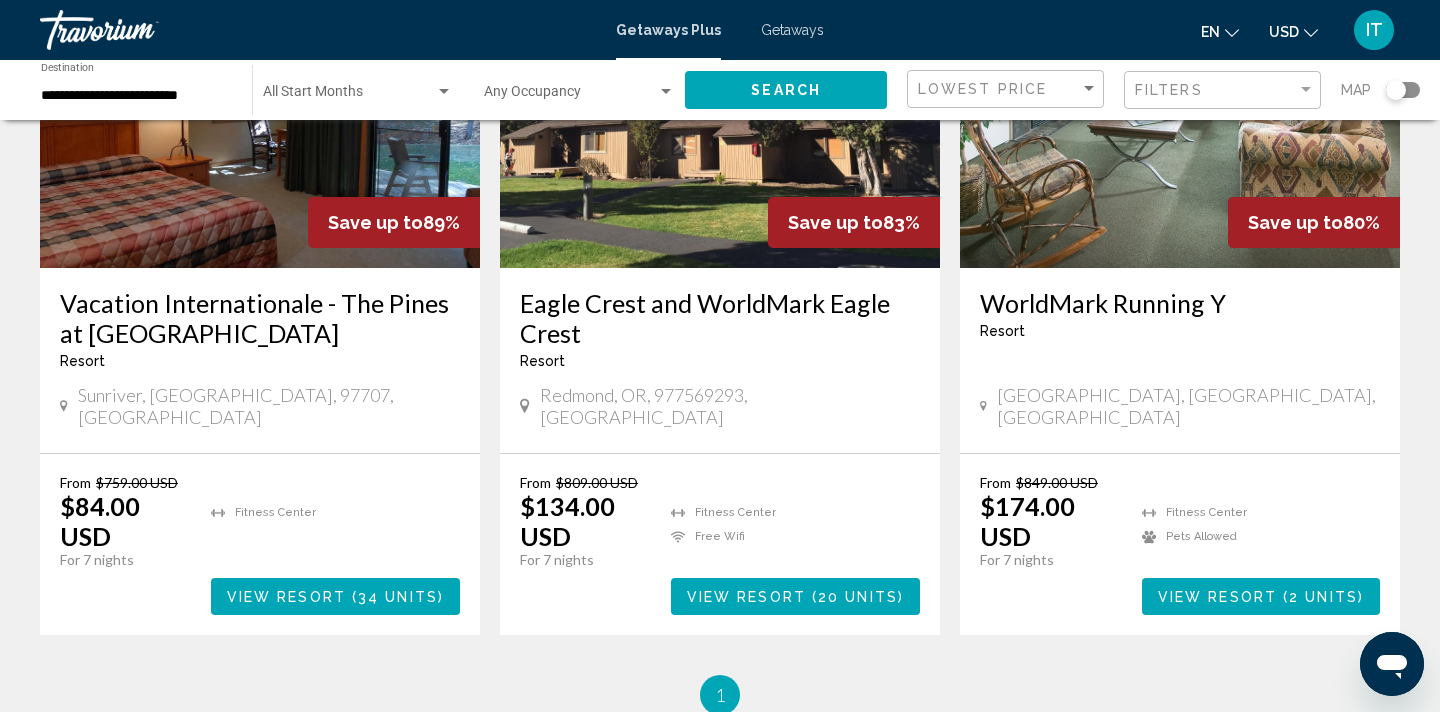 click at bounding box center [260, 108] 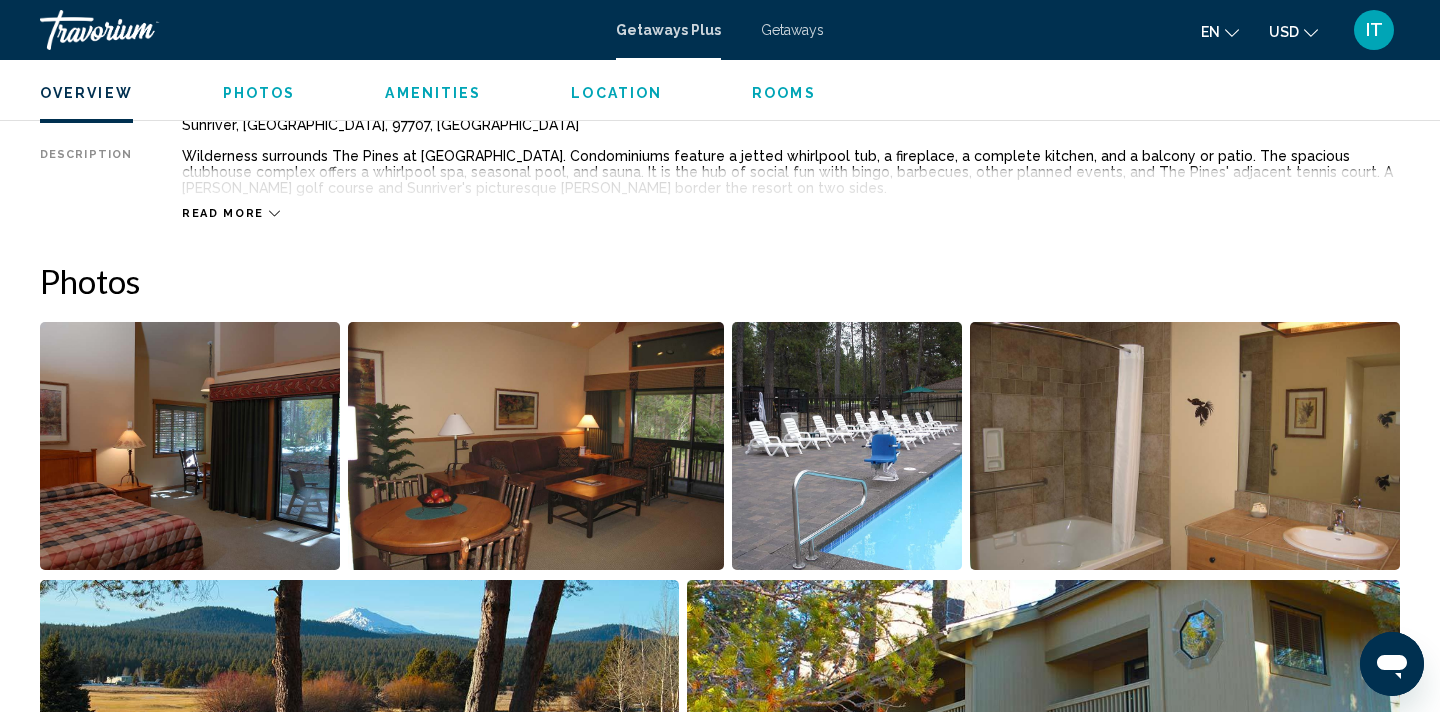 scroll, scrollTop: 709, scrollLeft: 0, axis: vertical 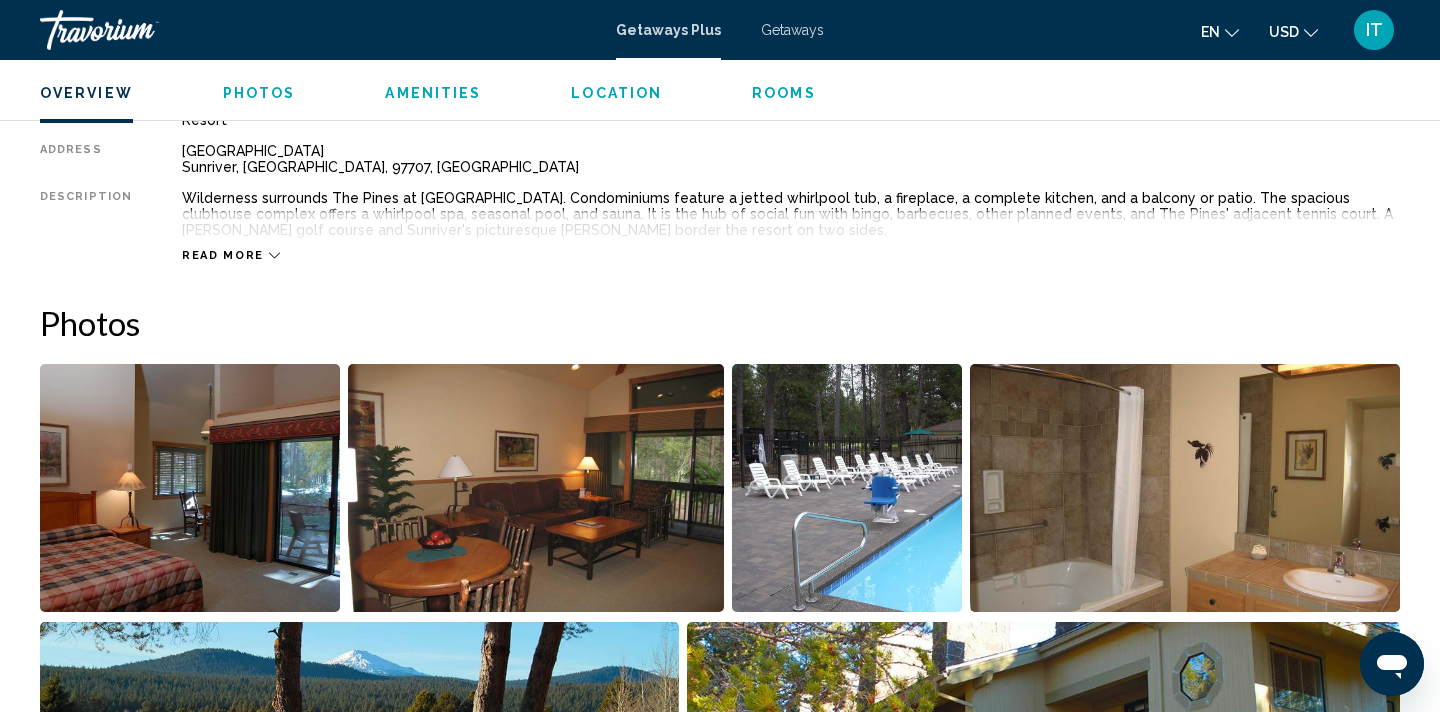 click on "Getaways" at bounding box center (792, 30) 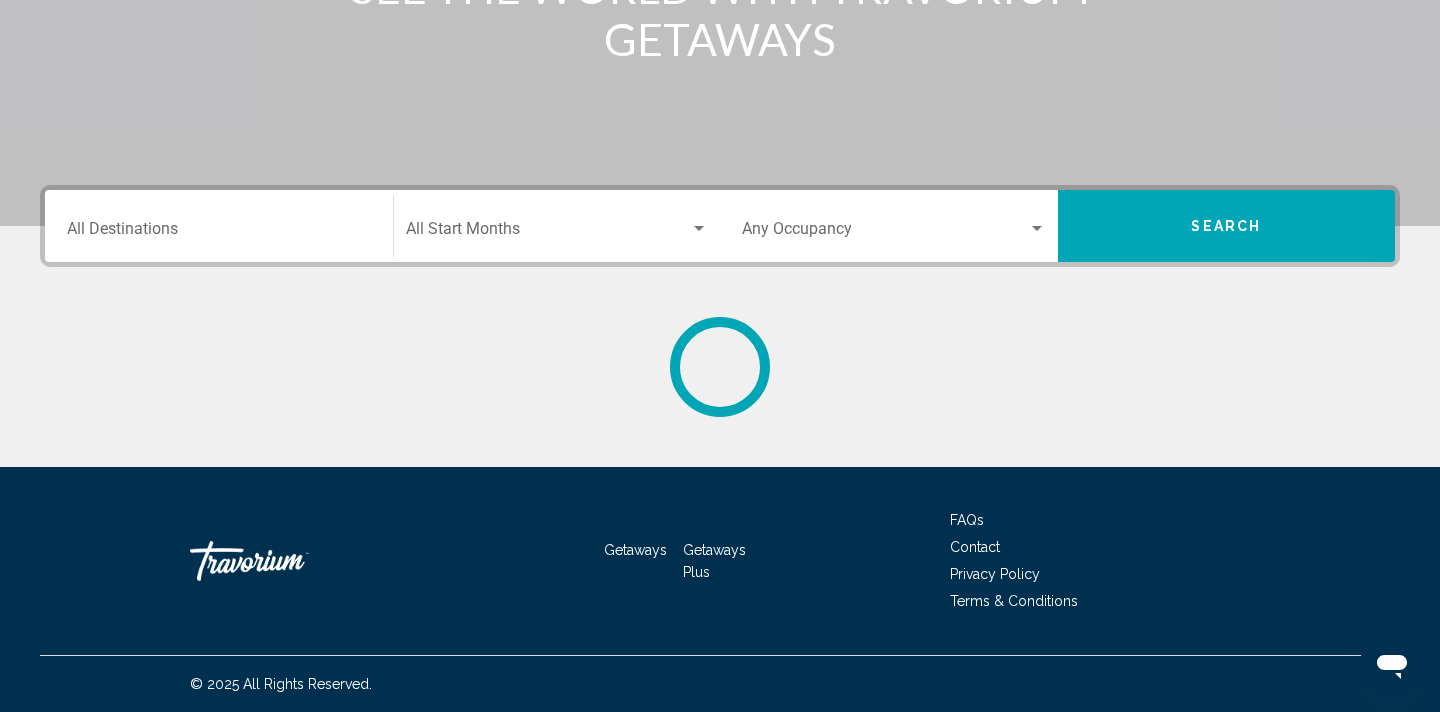 scroll, scrollTop: 0, scrollLeft: 0, axis: both 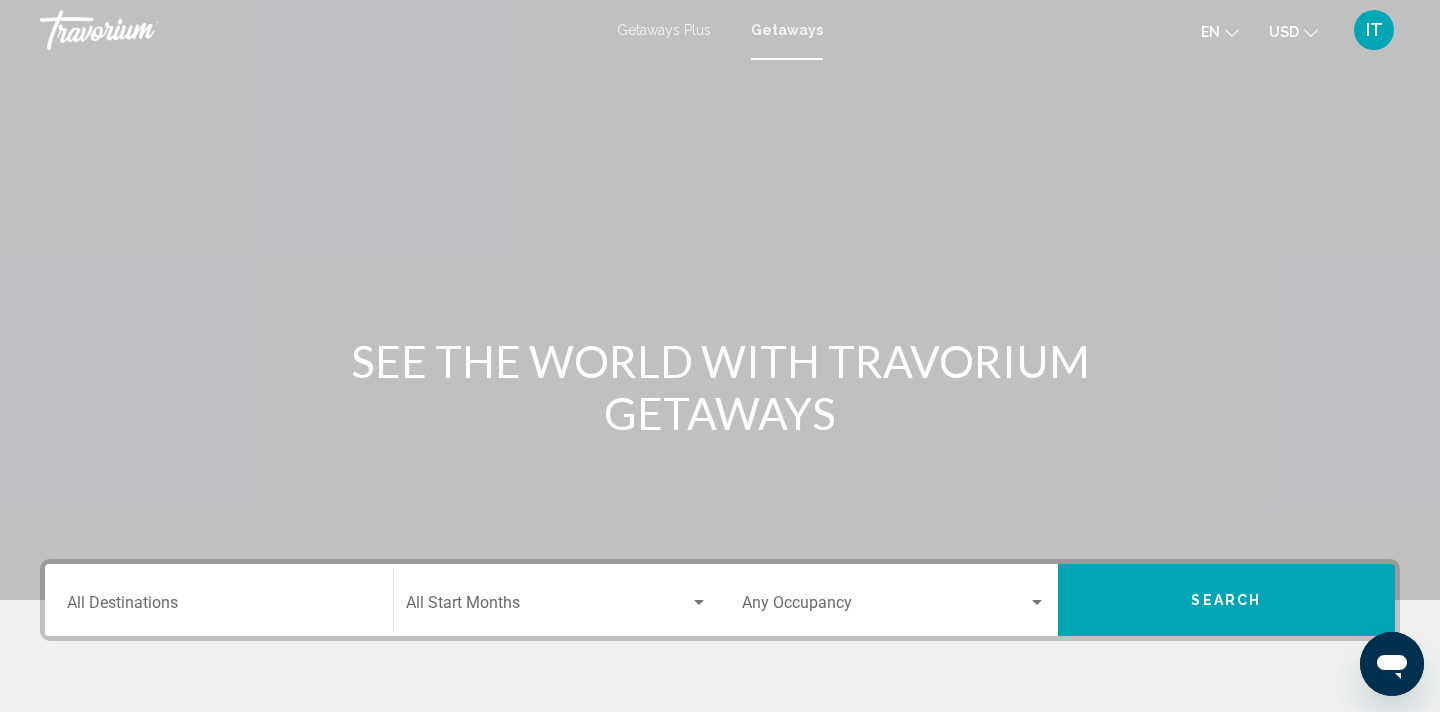 click on "Destination All Destinations" at bounding box center [219, 607] 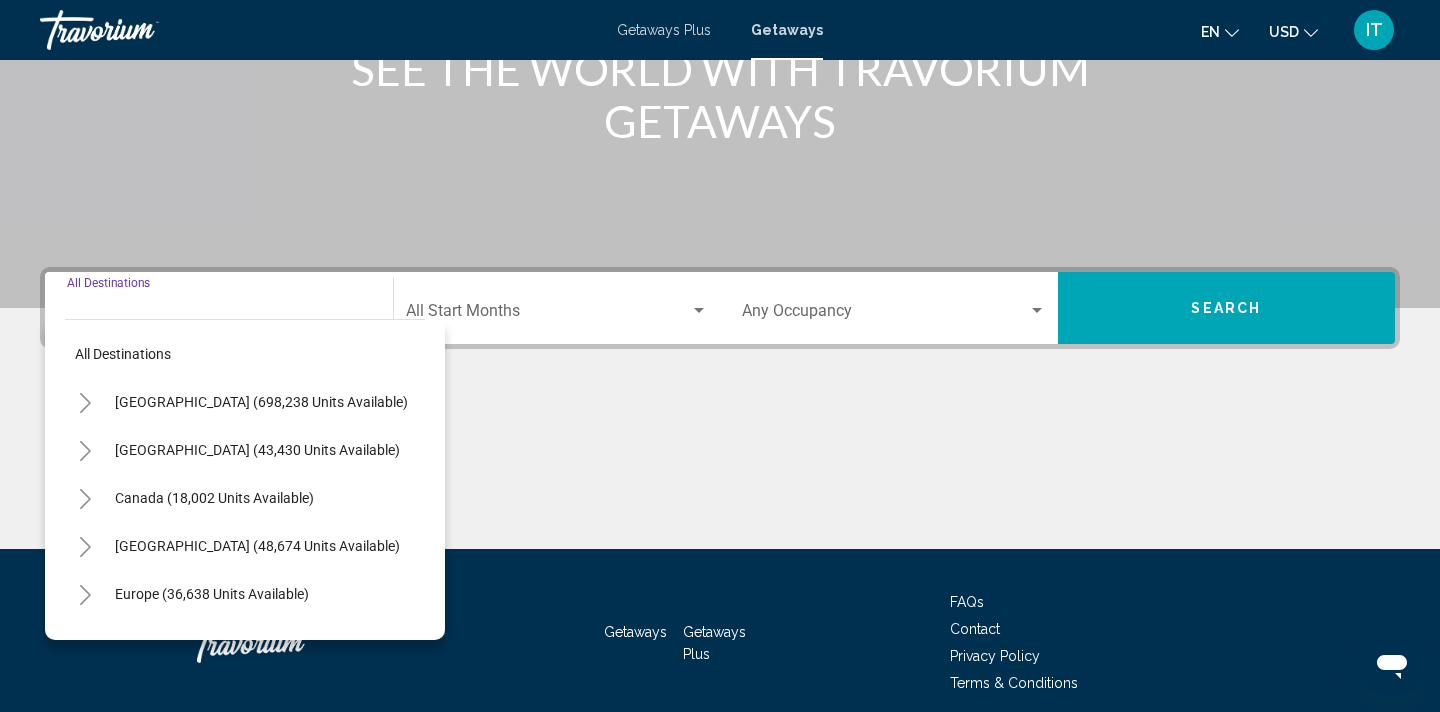 scroll, scrollTop: 374, scrollLeft: 0, axis: vertical 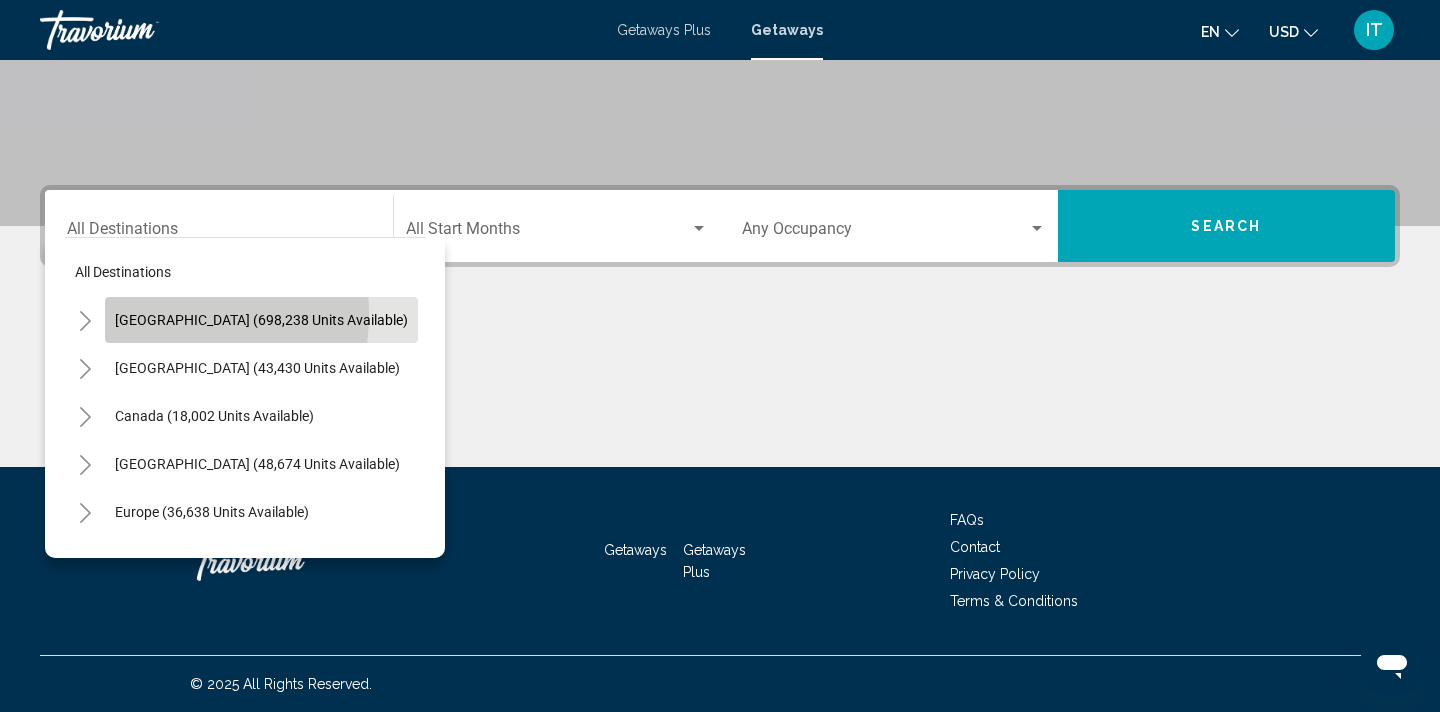 click on "[GEOGRAPHIC_DATA] (698,238 units available)" 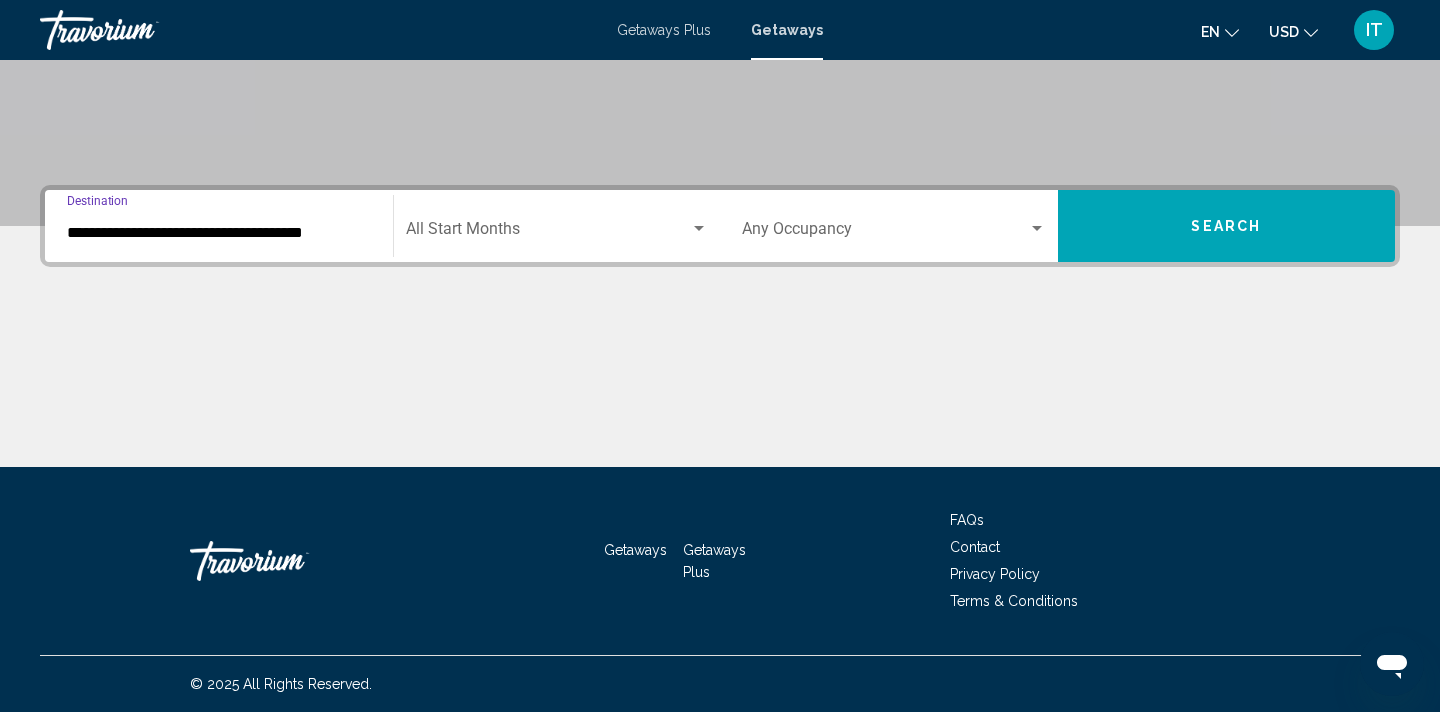 click on "**********" at bounding box center [219, 233] 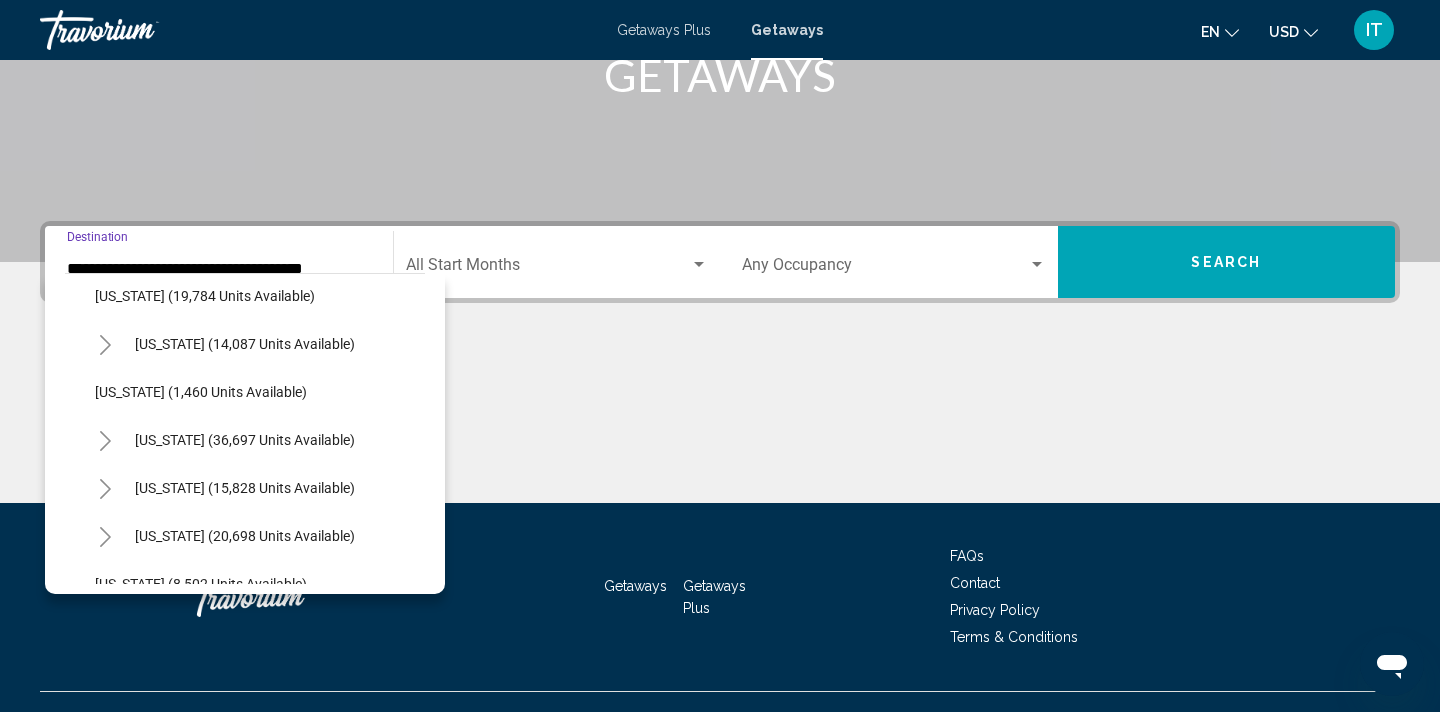 scroll, scrollTop: 1598, scrollLeft: 0, axis: vertical 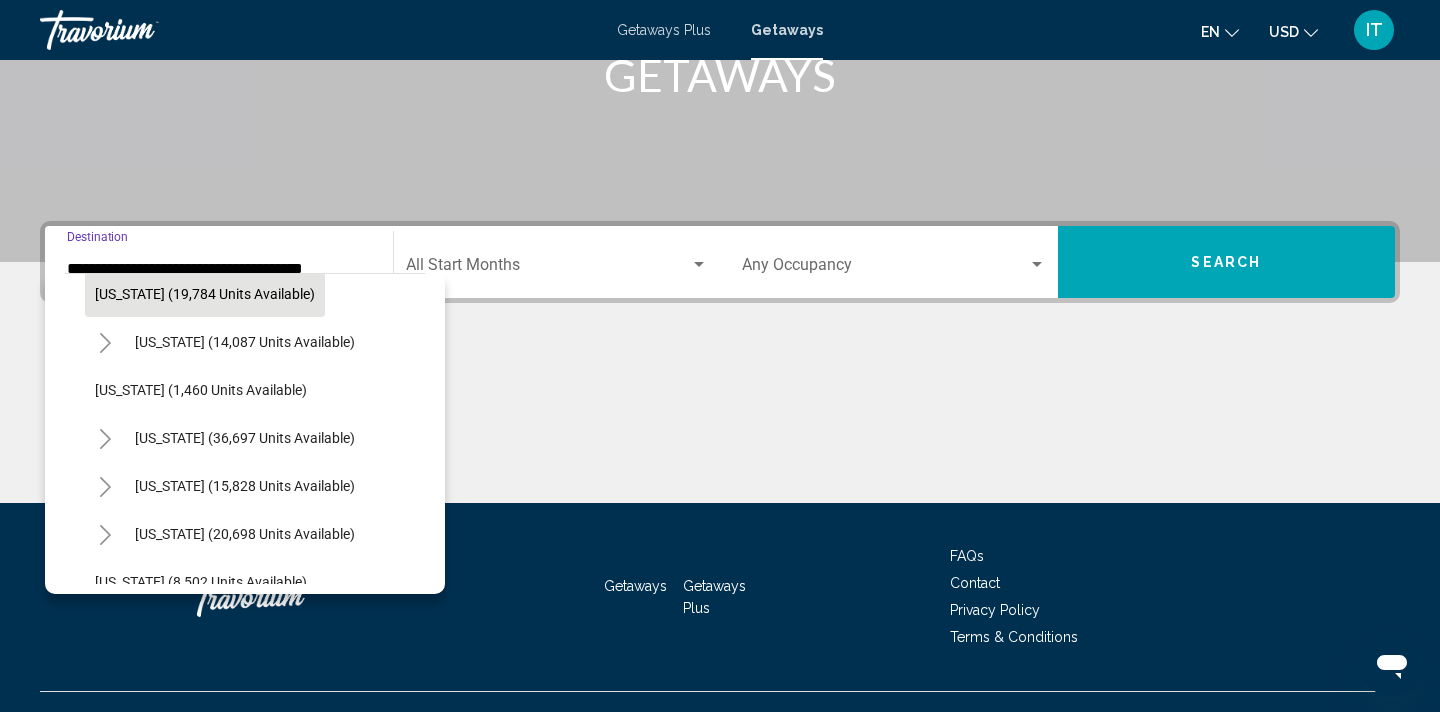 click on "[US_STATE] (19,784 units available)" 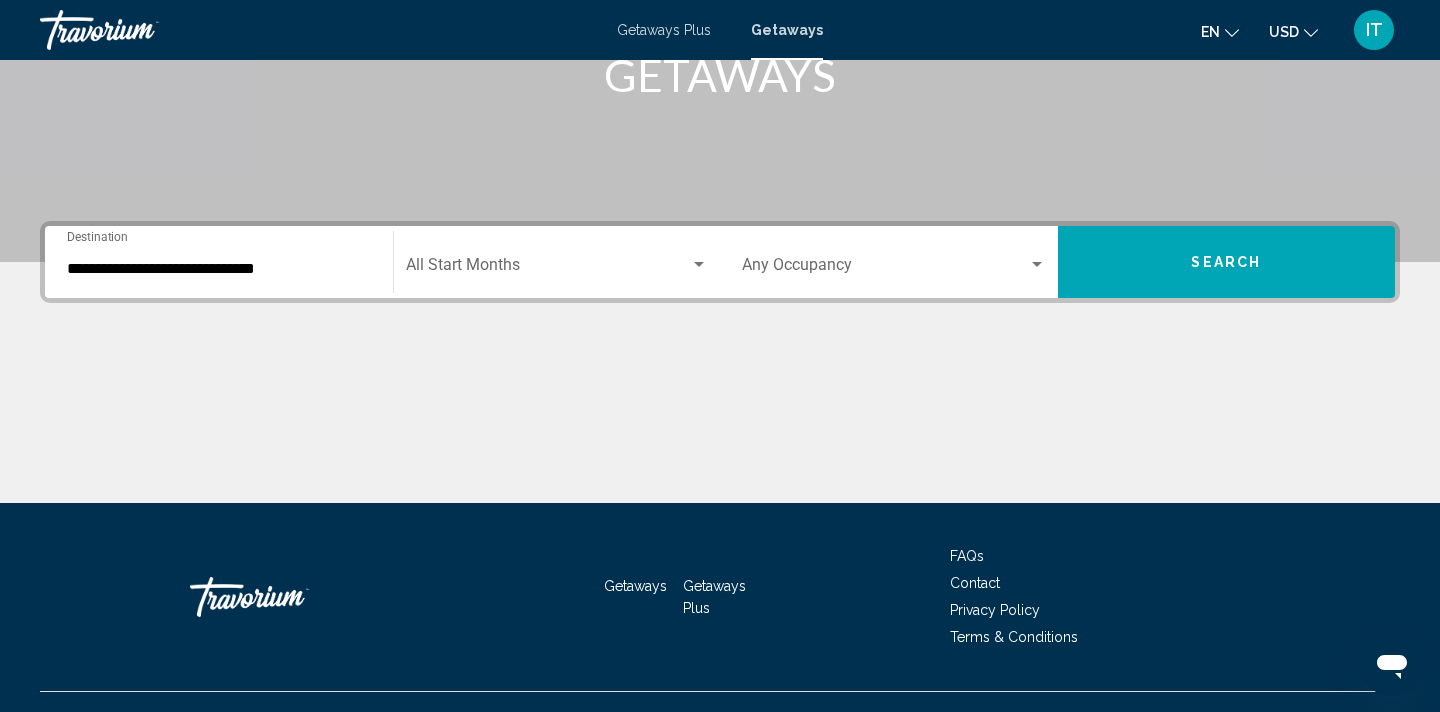 click on "**********" at bounding box center [219, 262] 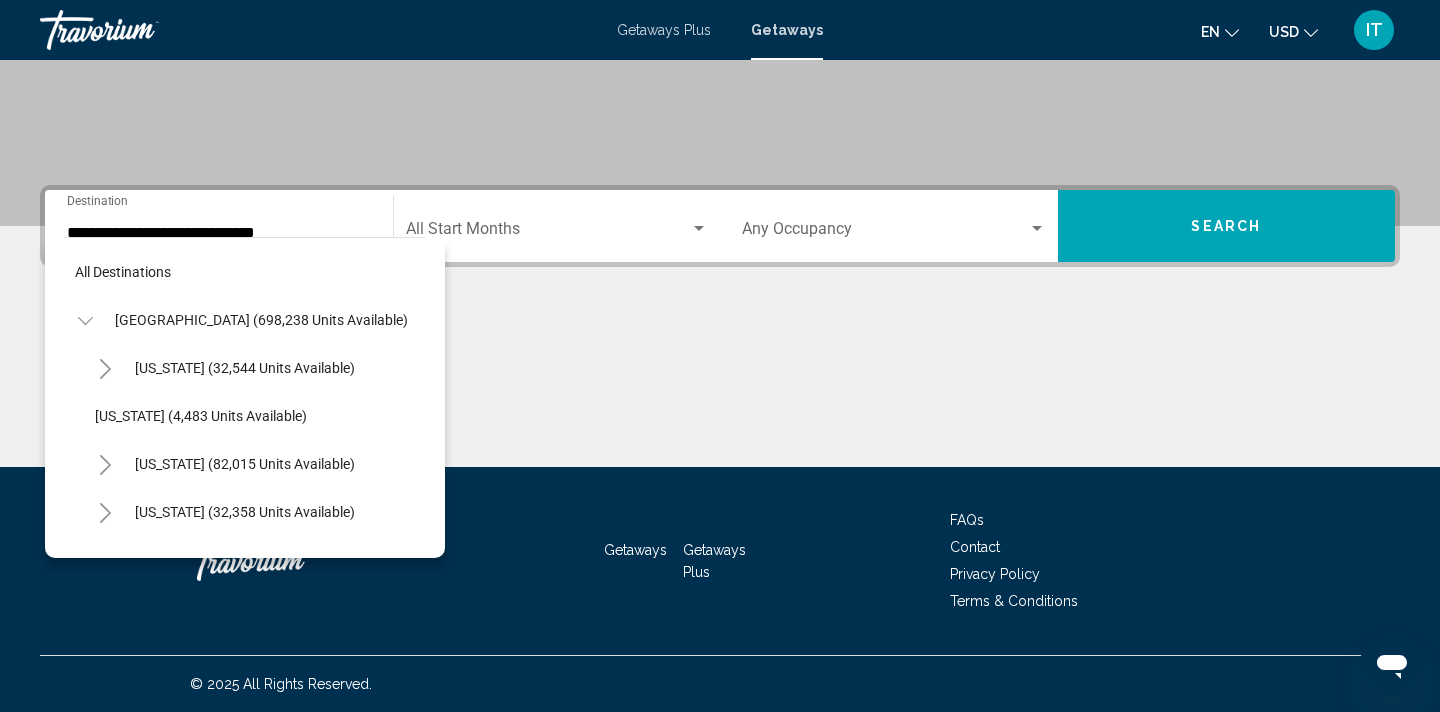 scroll, scrollTop: 1463, scrollLeft: 0, axis: vertical 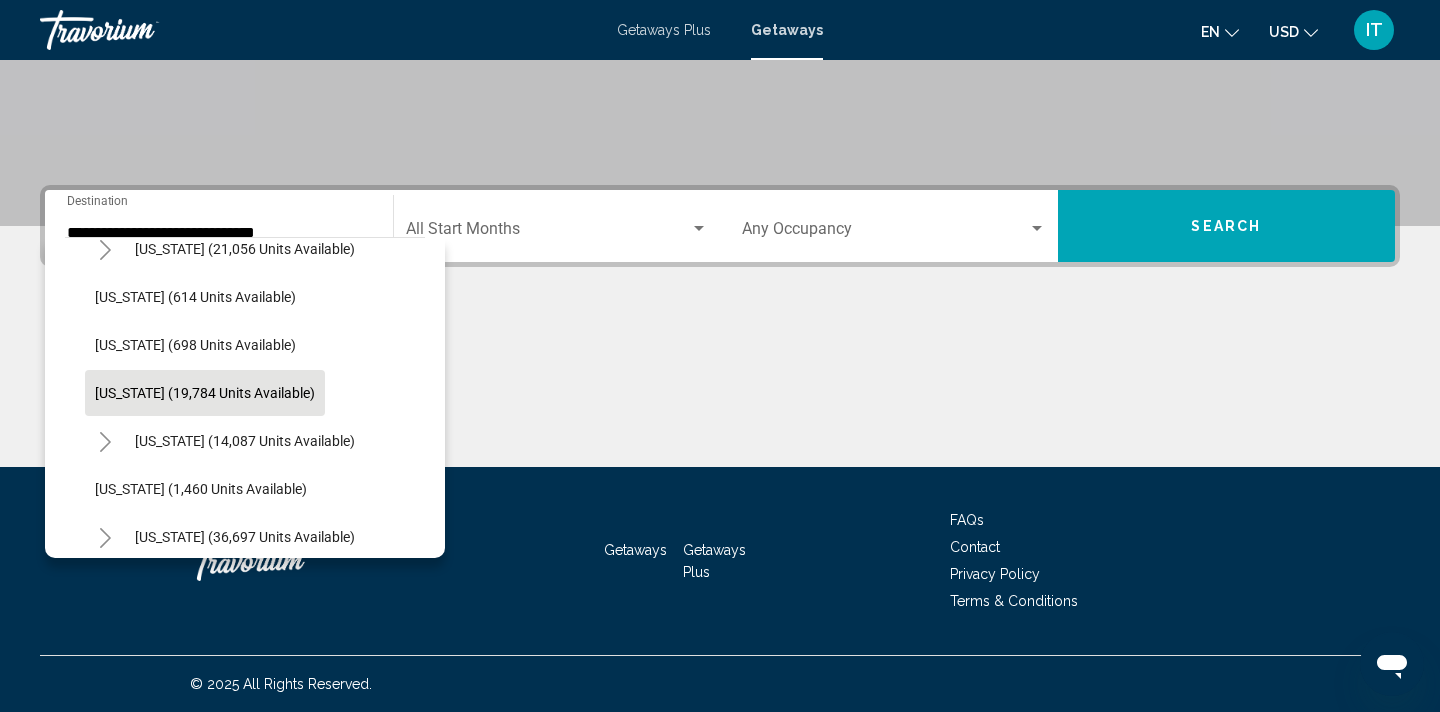 click at bounding box center [720, 392] 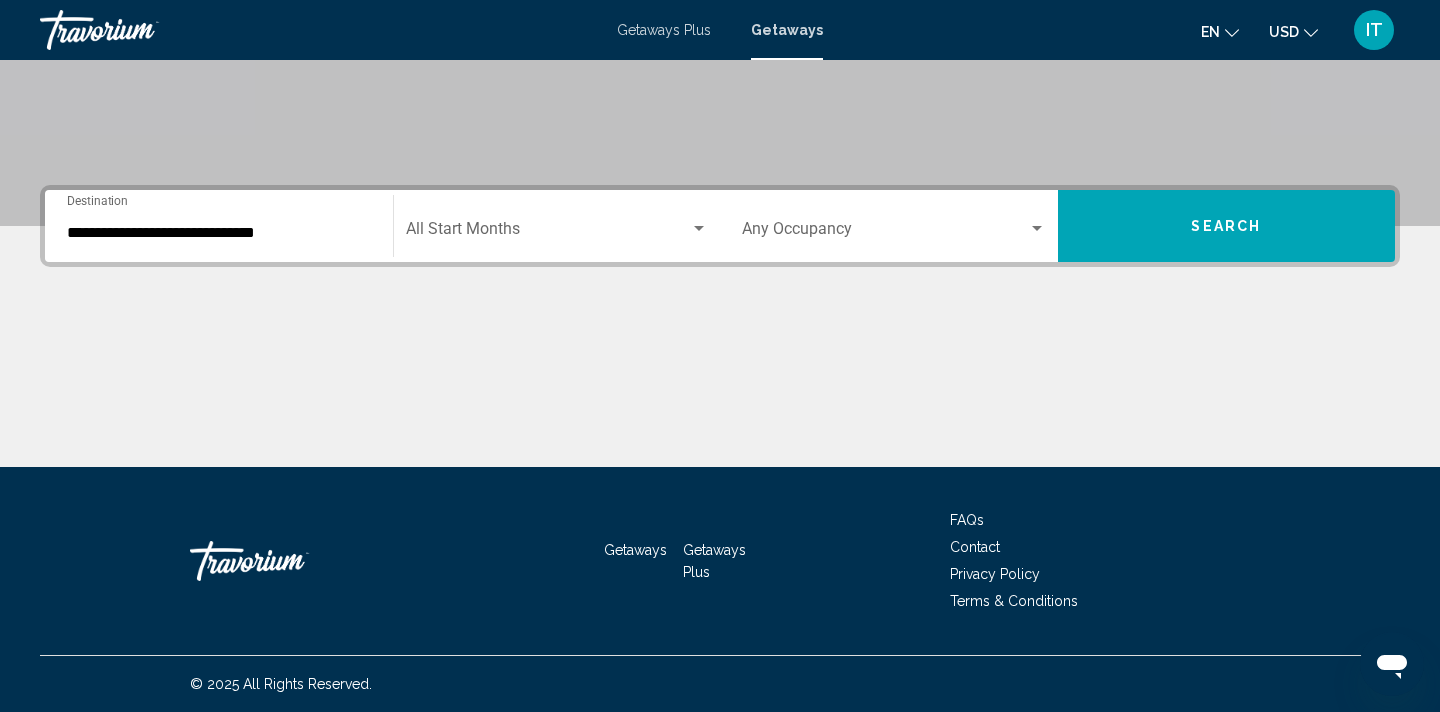 click on "Search" at bounding box center [1227, 226] 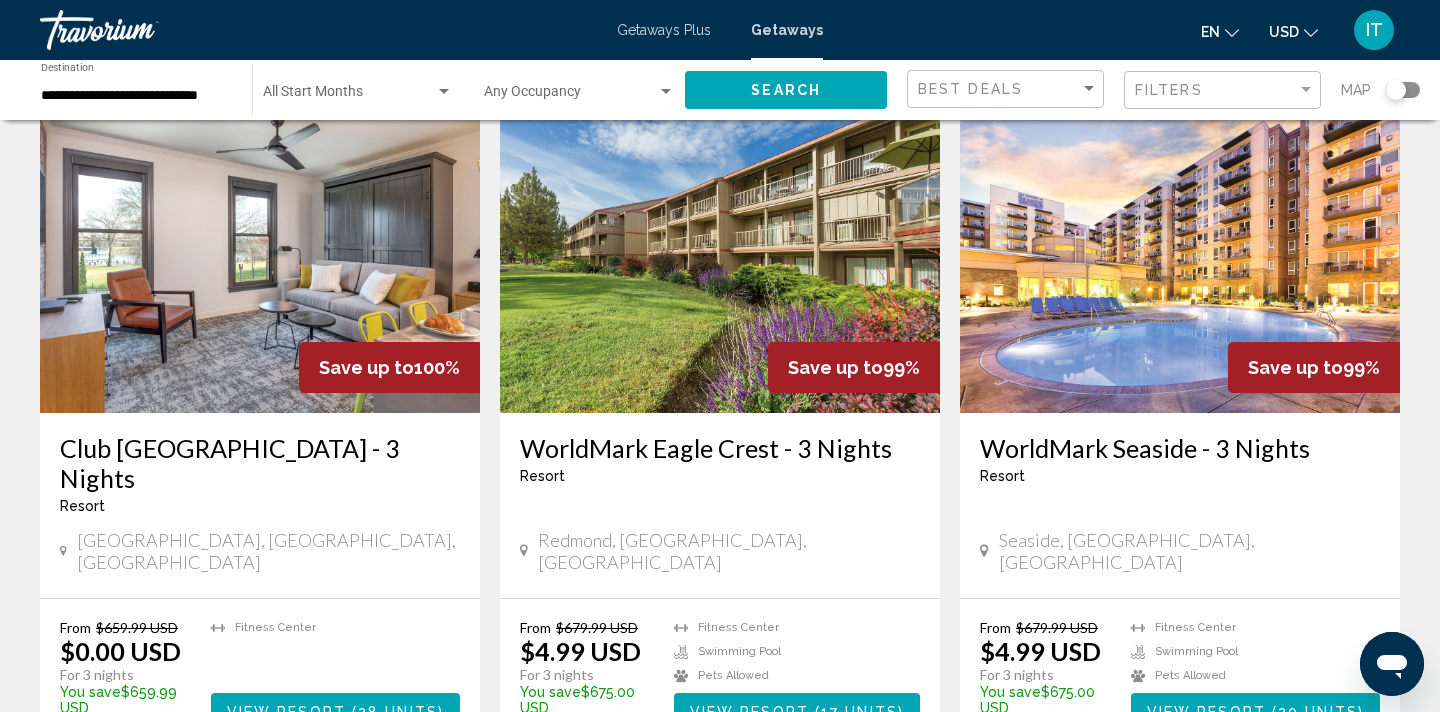 scroll, scrollTop: 1513, scrollLeft: 0, axis: vertical 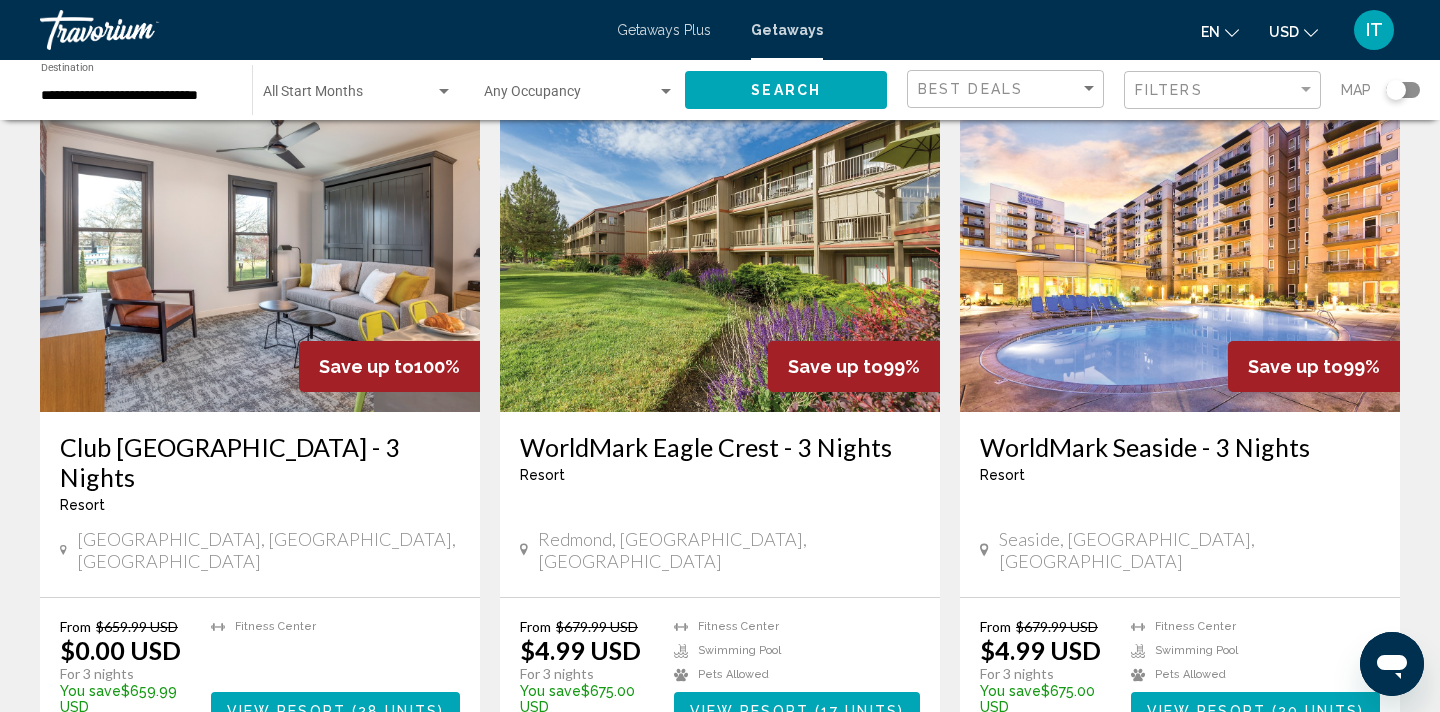 click at bounding box center [1180, 252] 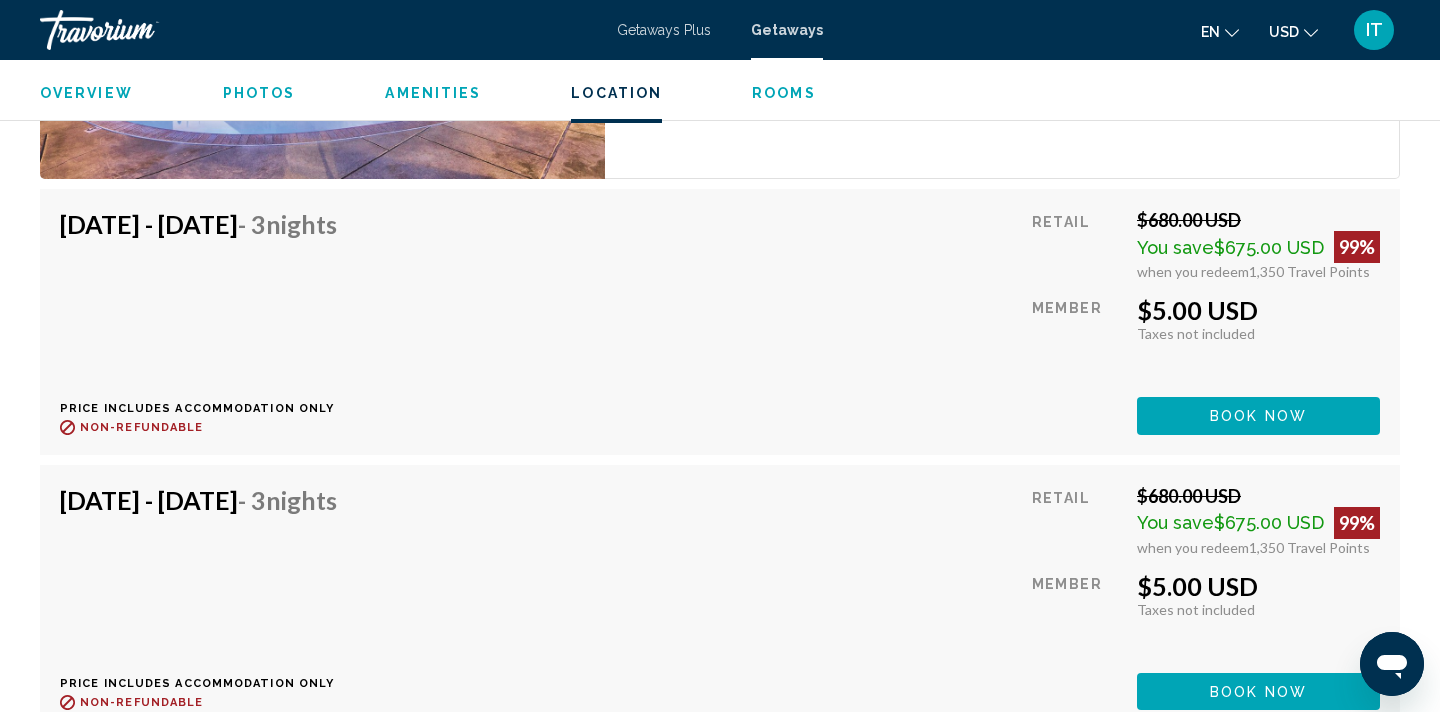 scroll, scrollTop: 4136, scrollLeft: 0, axis: vertical 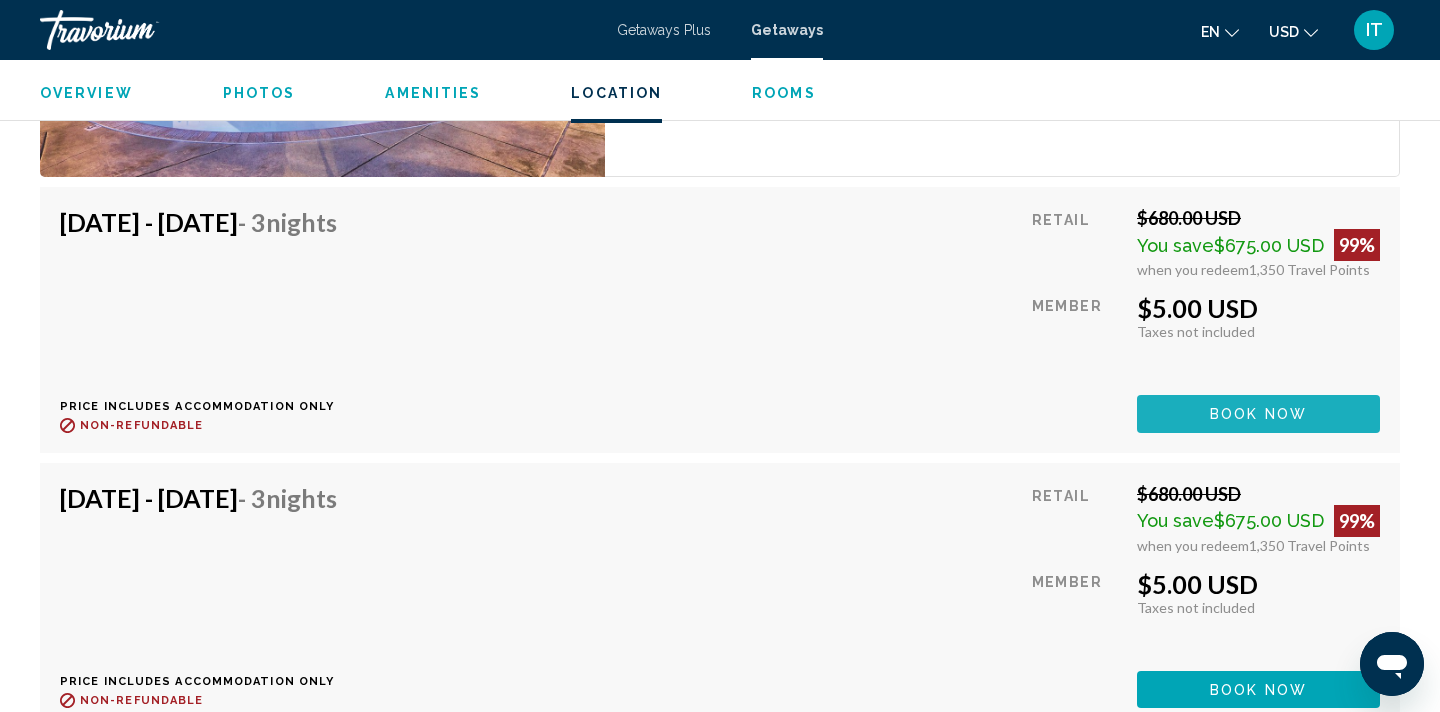 click on "Book now" at bounding box center [1258, 413] 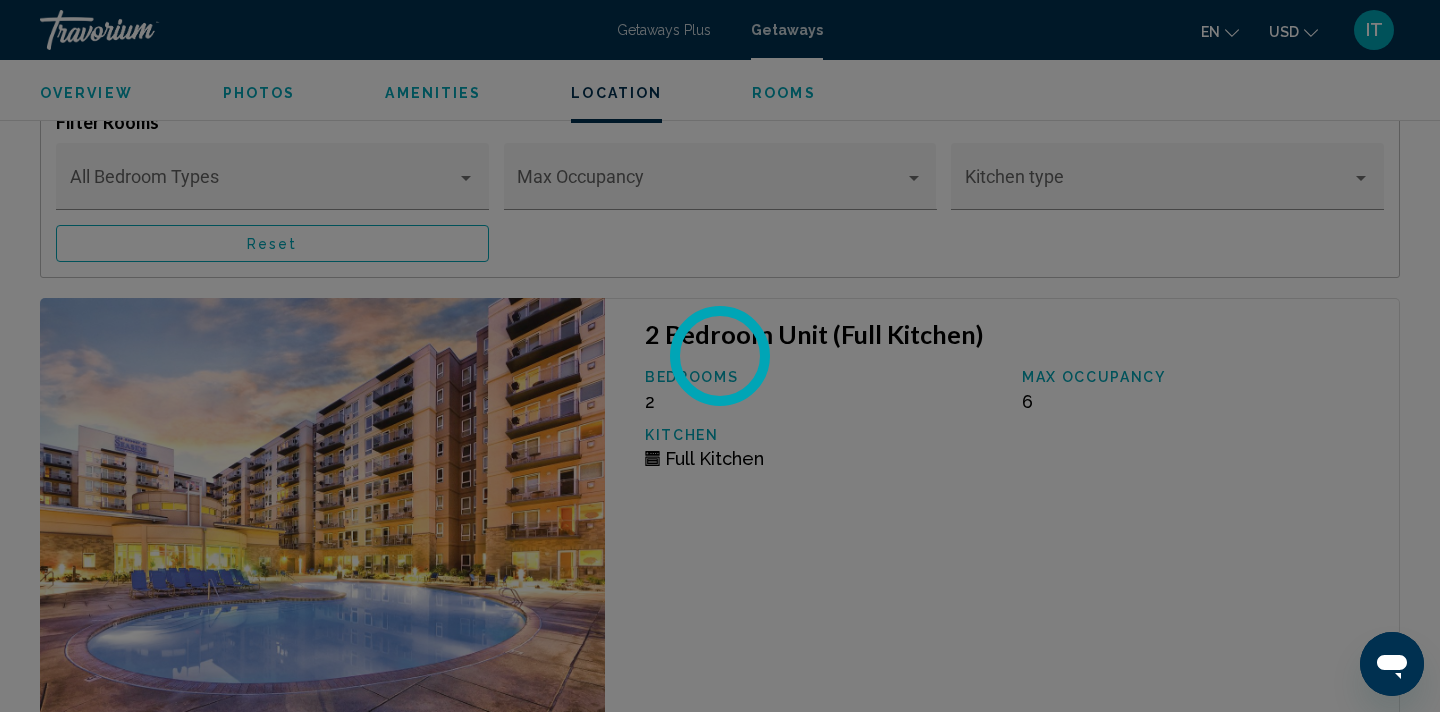scroll, scrollTop: 3565, scrollLeft: 0, axis: vertical 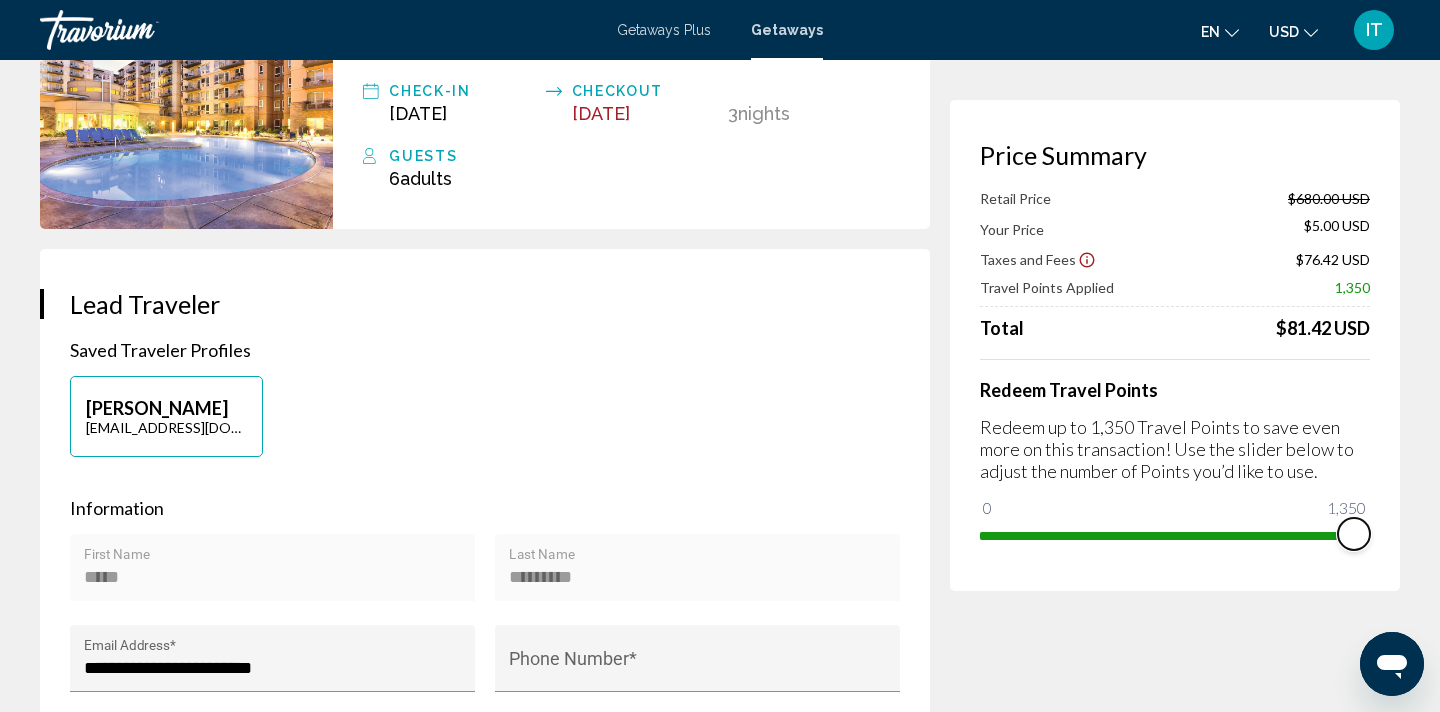 click on "Price Summary Retail Price  $680.00 USD  Your Price $5.00 USD Taxes and Fees
$76.42 USD  Travel Points Applied 1,350 Total  $81.42 USD  Redeem  Travel Points Redeem up to 1,350  Travel Points to save even more on this transaction! Use the slider below to adjust the number of Points you’d like to use. 0 1,350 1,350" at bounding box center [1175, 345] 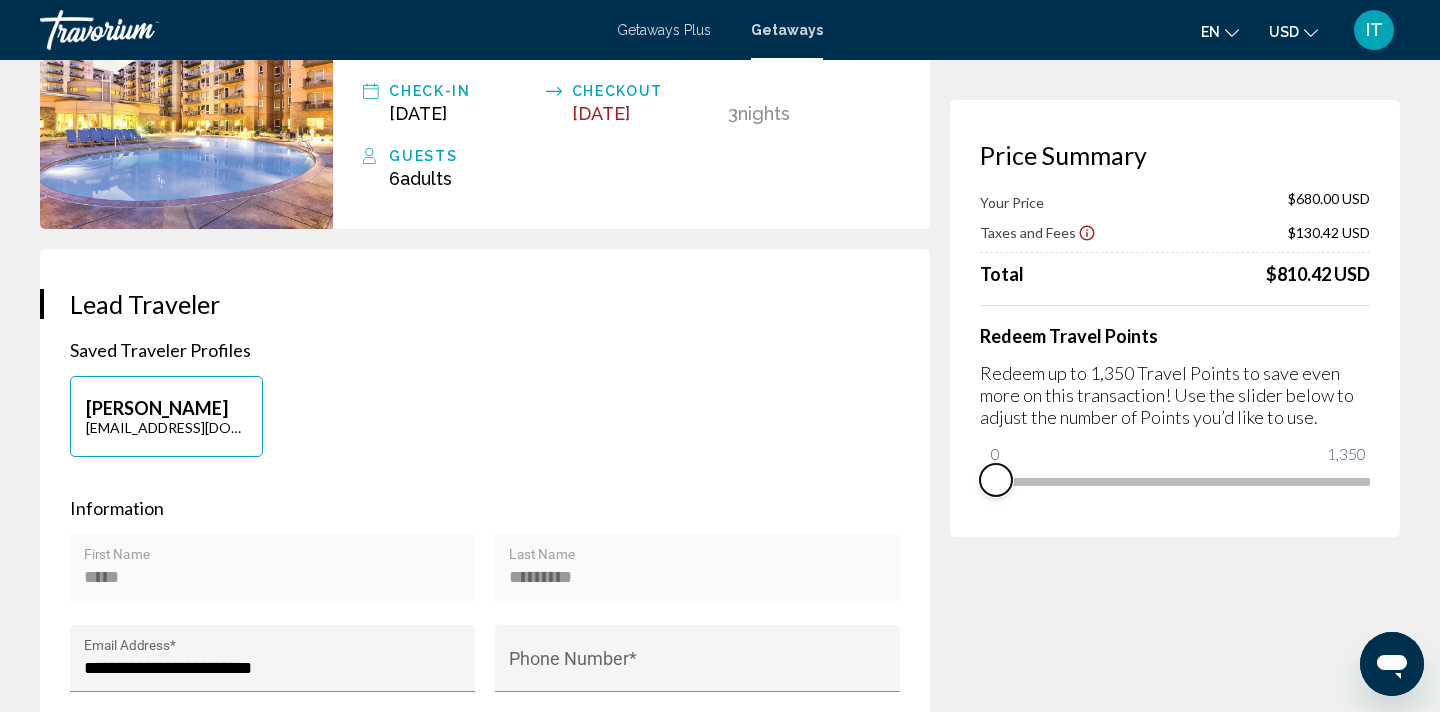 click on "0 1,350 0" at bounding box center [1175, 480] 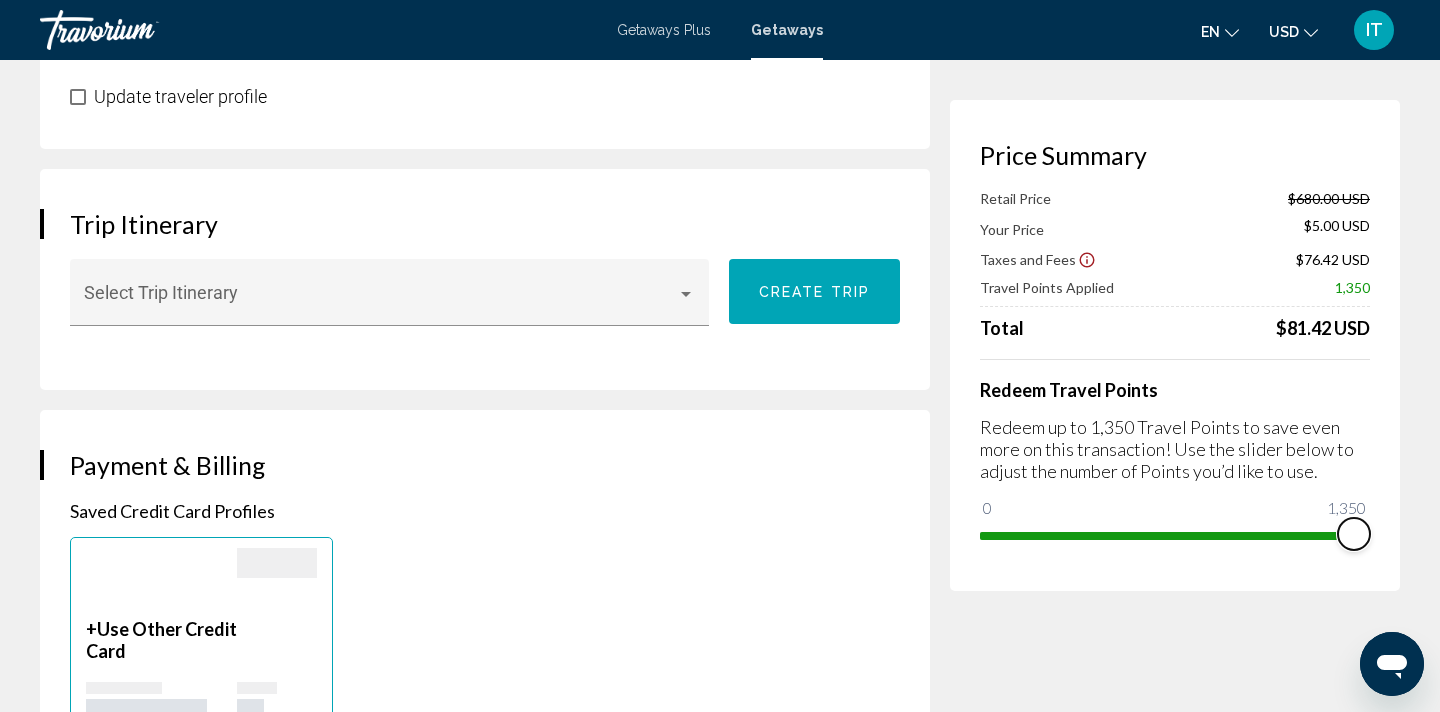 scroll, scrollTop: 0, scrollLeft: 0, axis: both 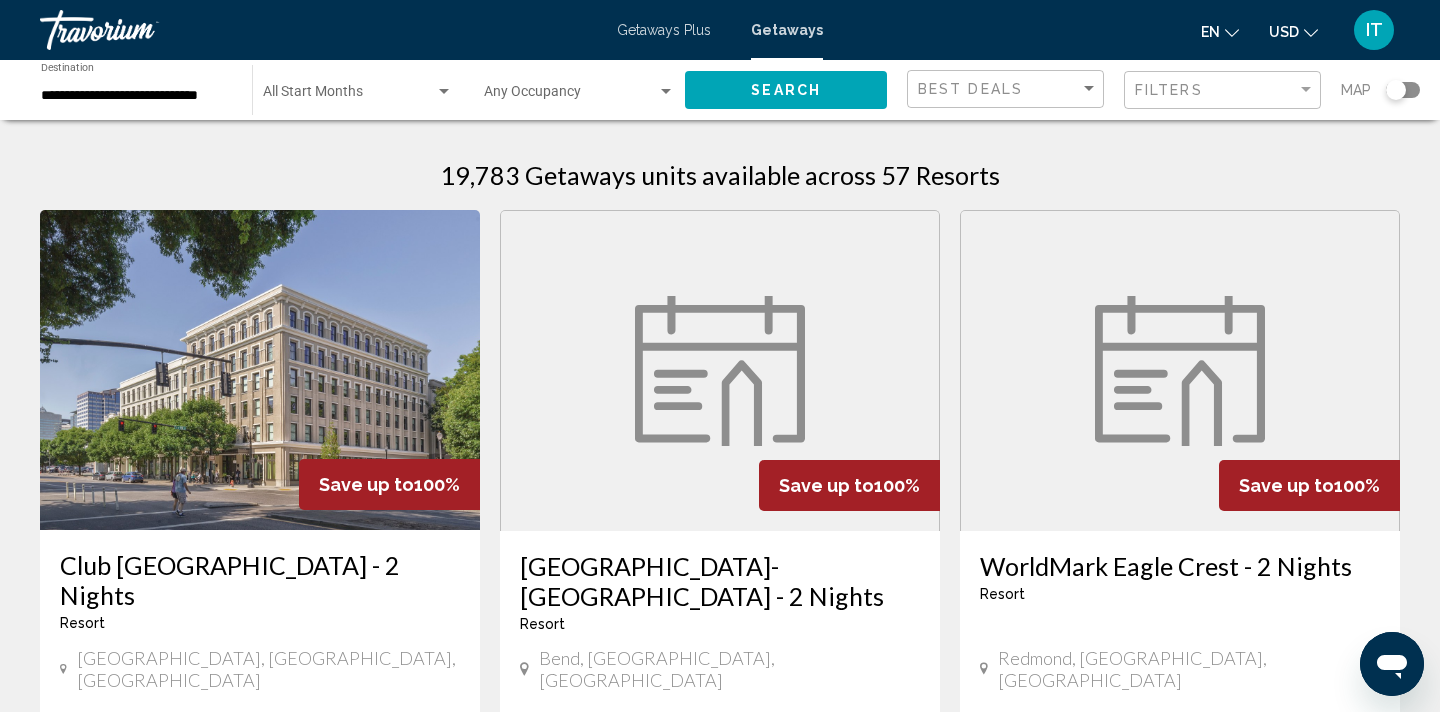 click on "Filters" 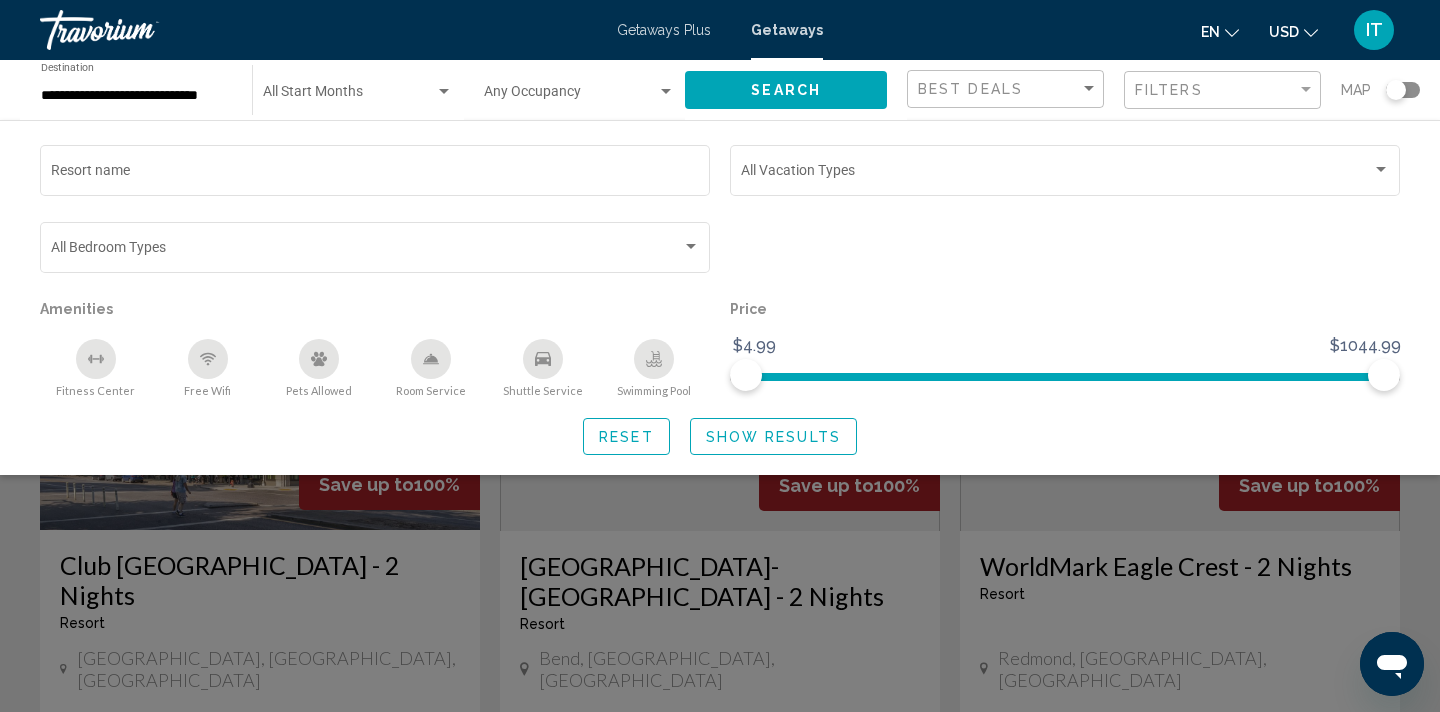 click on "**********" at bounding box center (136, 96) 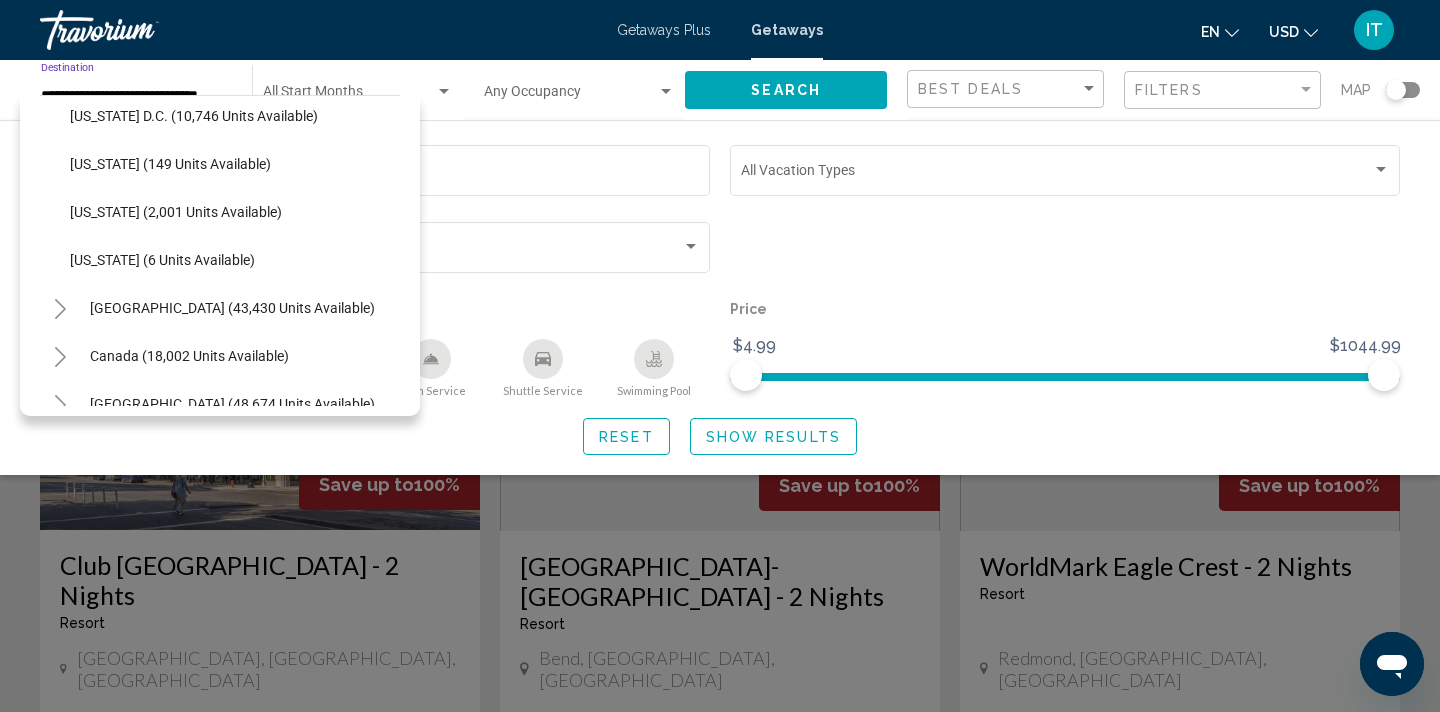 scroll, scrollTop: 2075, scrollLeft: 0, axis: vertical 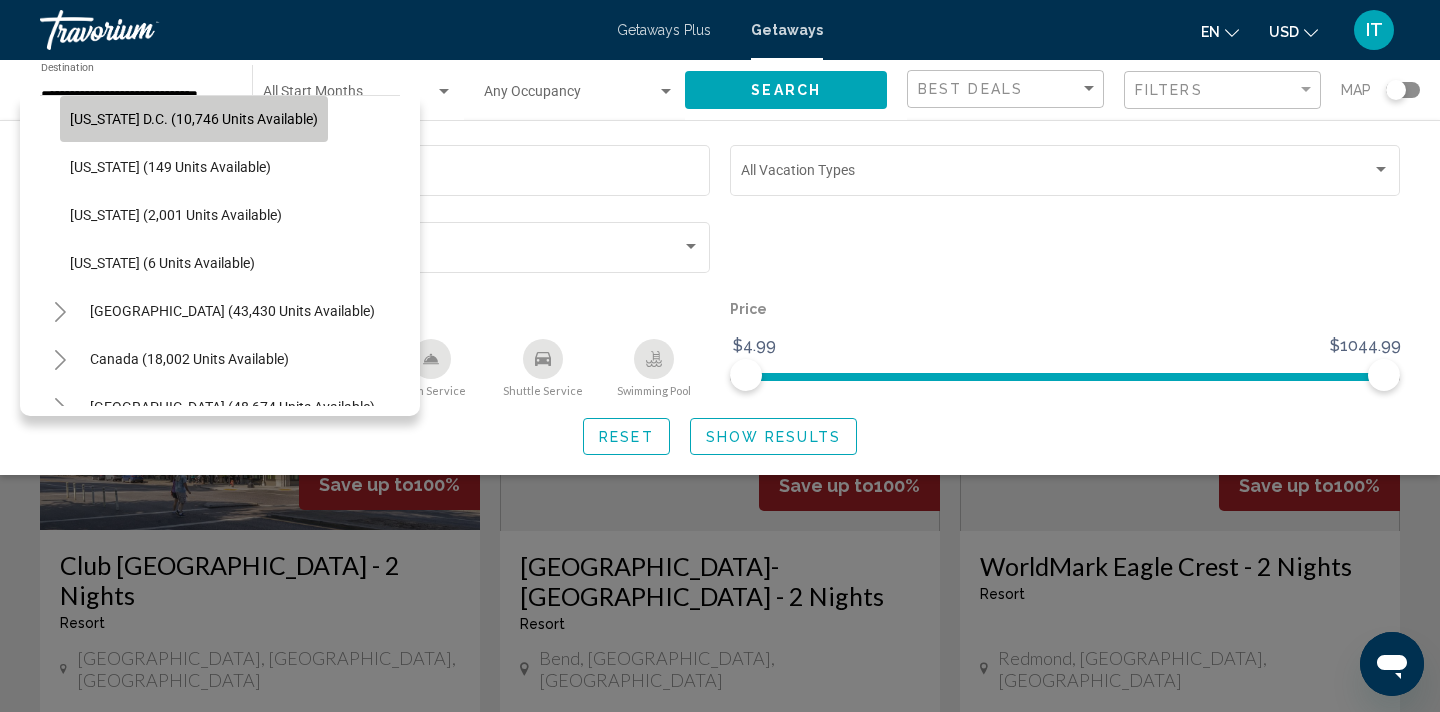 click on "[US_STATE] D.C. (10,746 units available)" 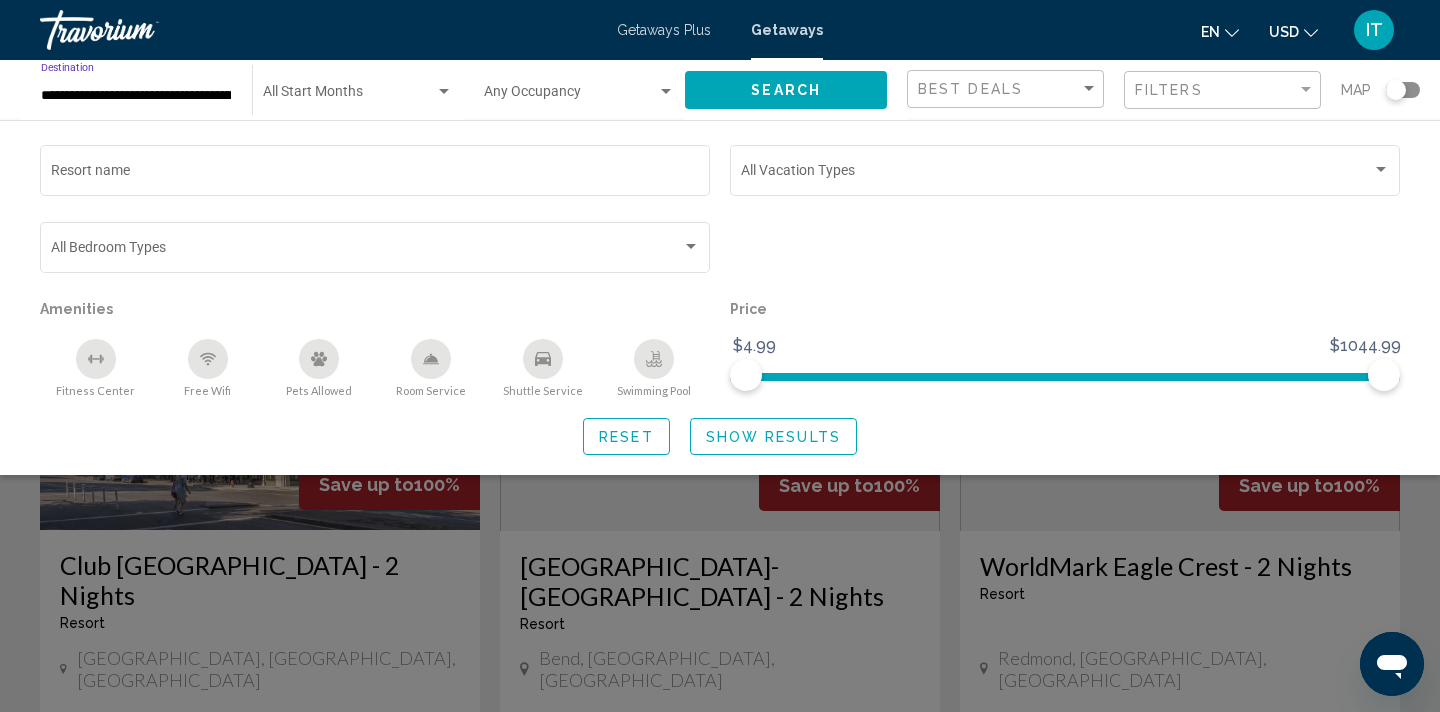 click on "**********" at bounding box center (136, 96) 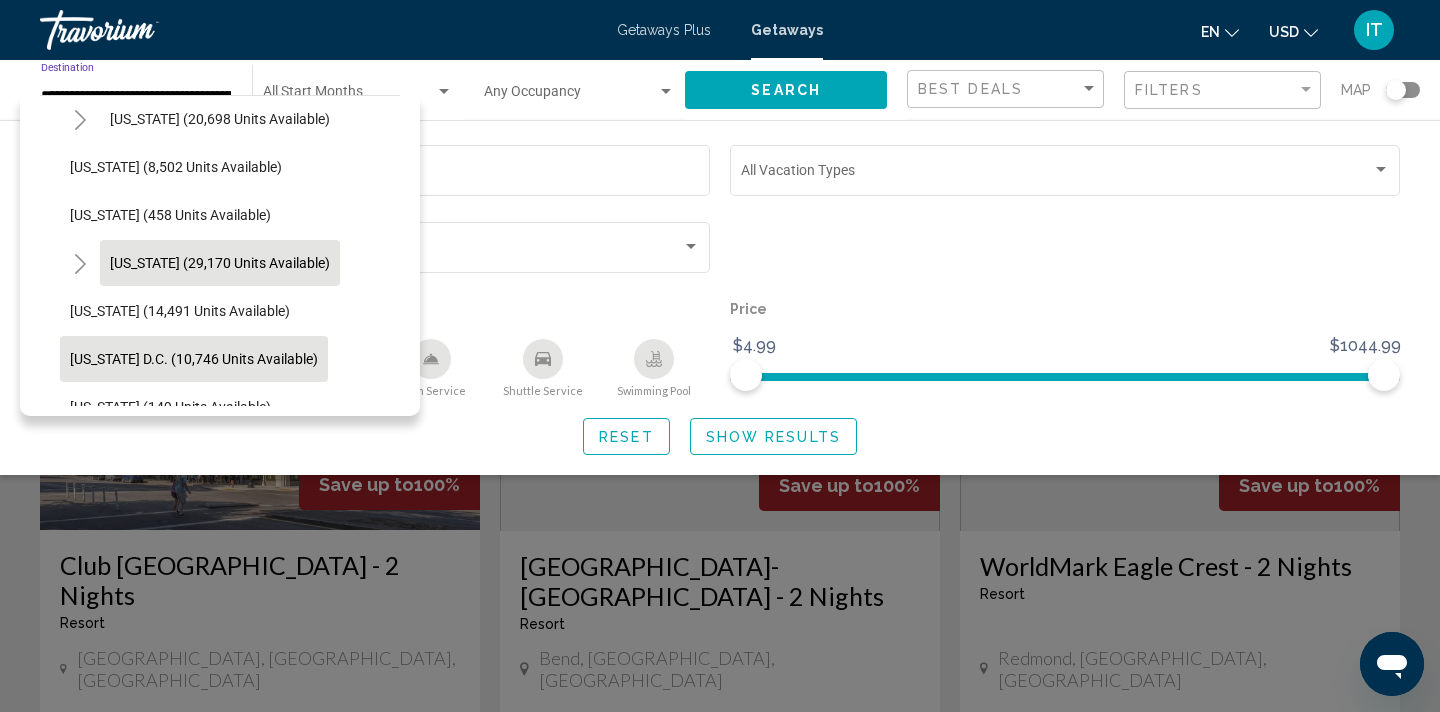 scroll, scrollTop: 1836, scrollLeft: 0, axis: vertical 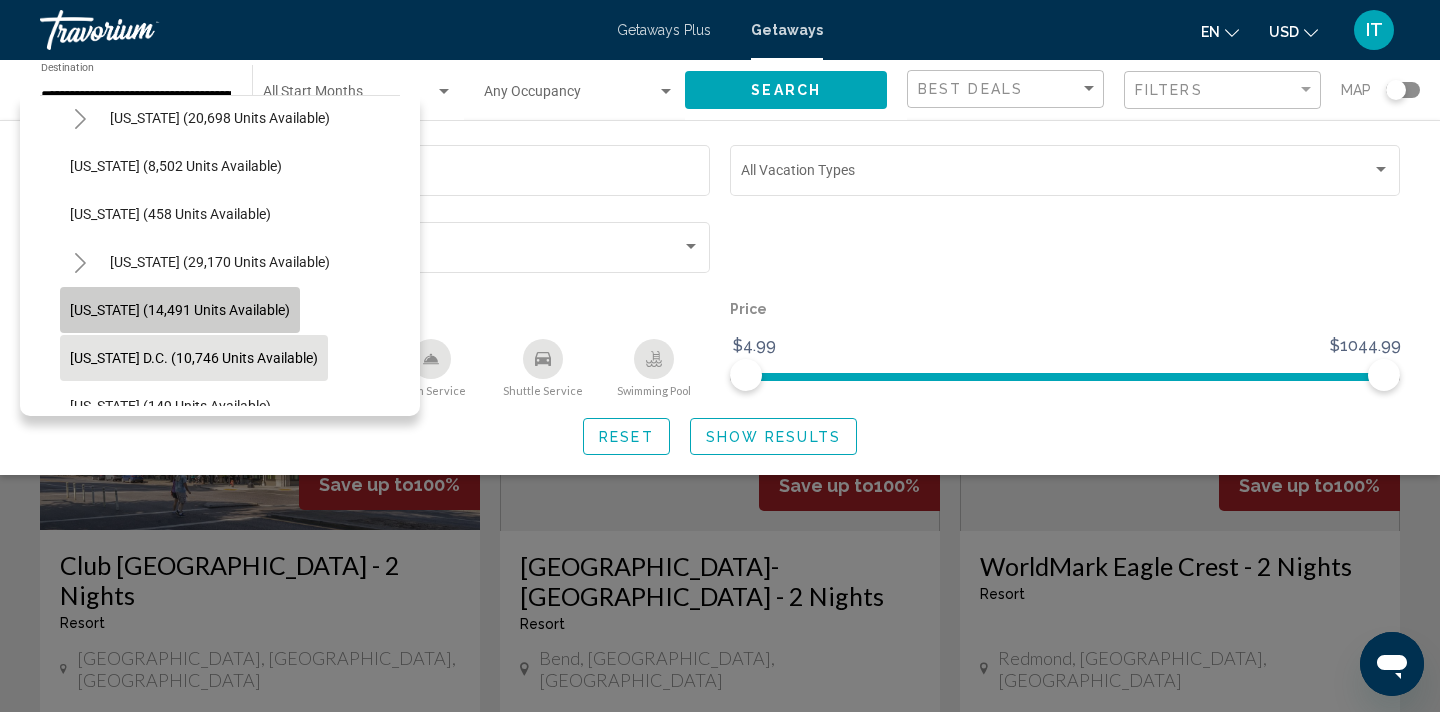 click on "[US_STATE] (14,491 units available)" 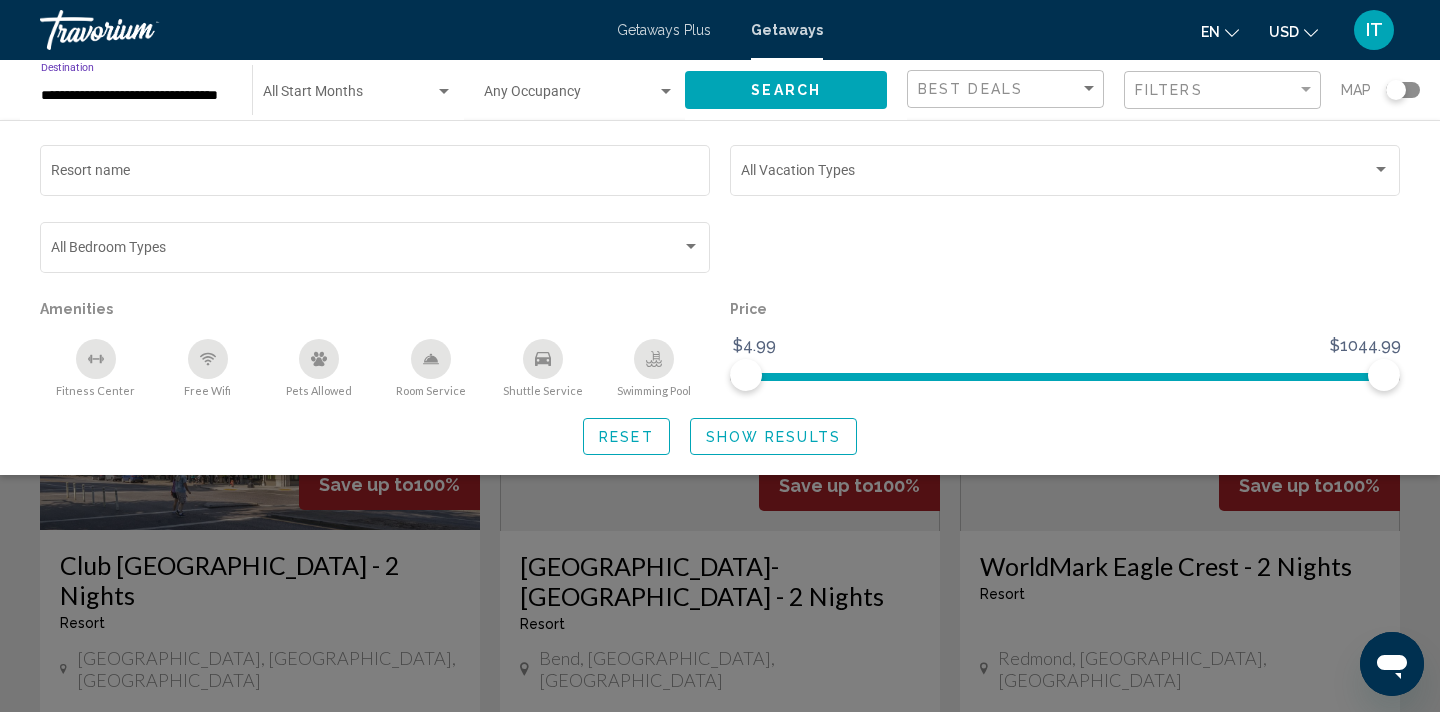 click on "Search" 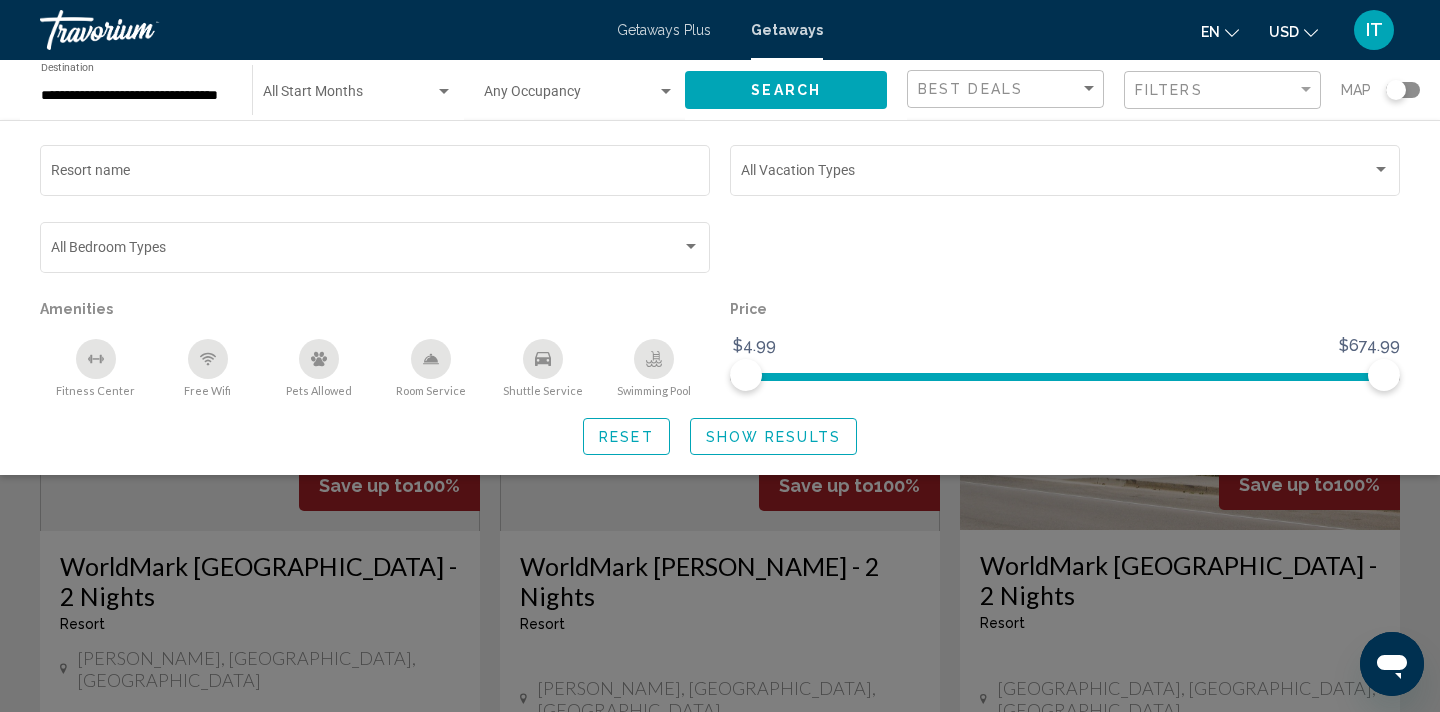 click on "Show Results" 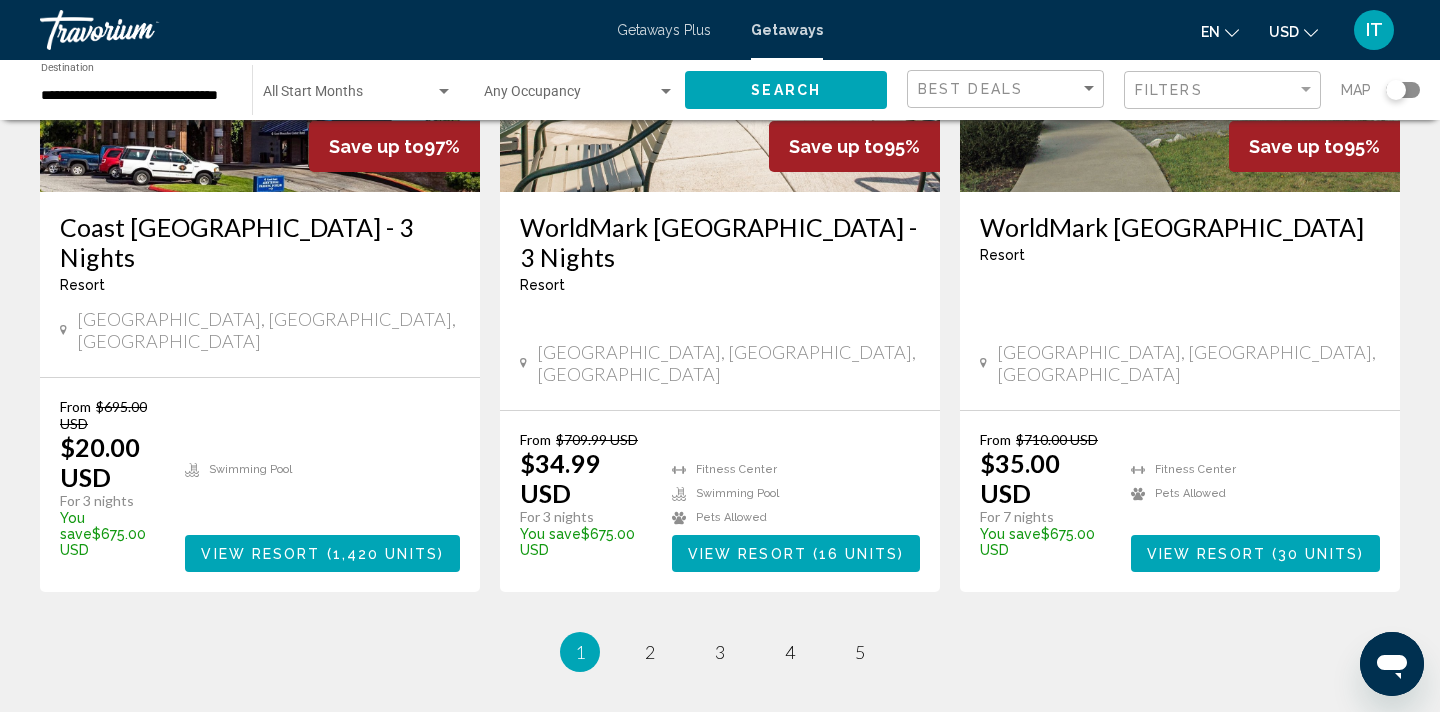 scroll, scrollTop: 2529, scrollLeft: 0, axis: vertical 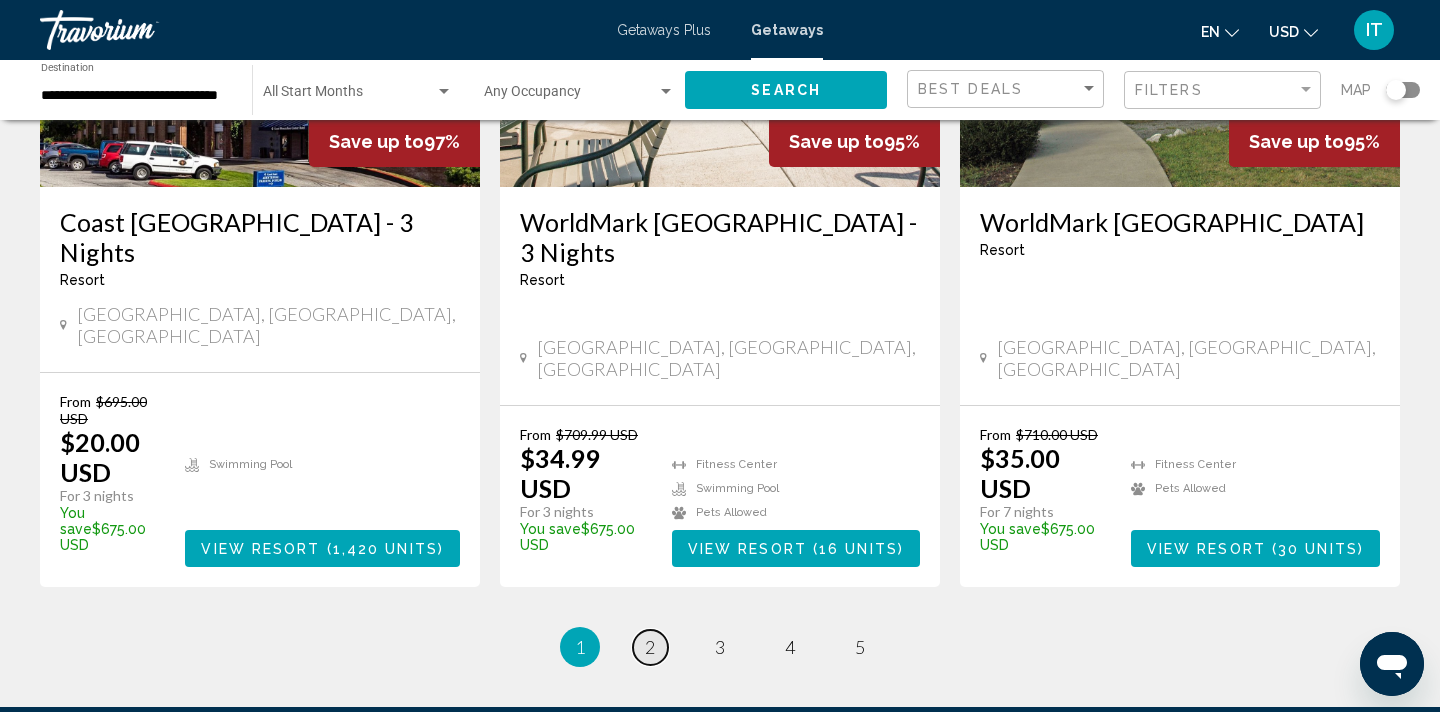 click on "page  2" at bounding box center (650, 647) 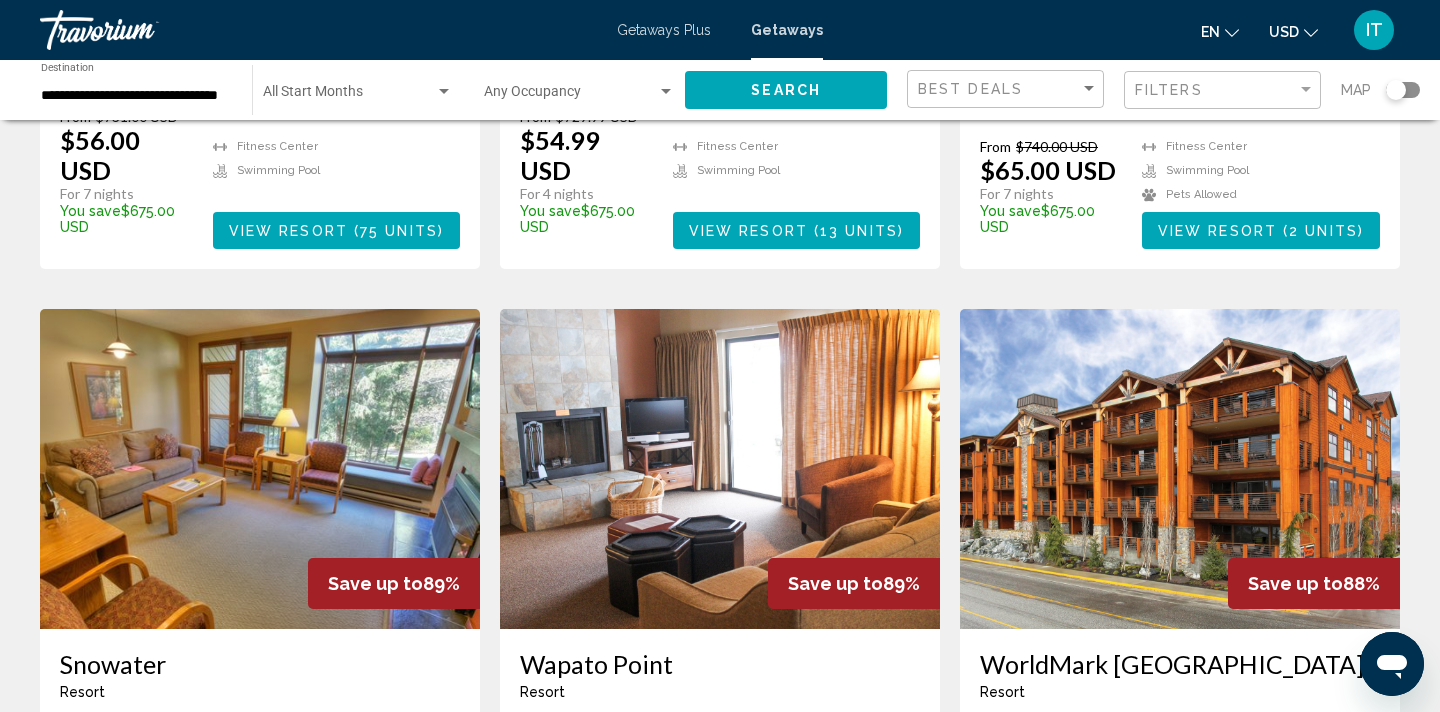 scroll, scrollTop: 1367, scrollLeft: 0, axis: vertical 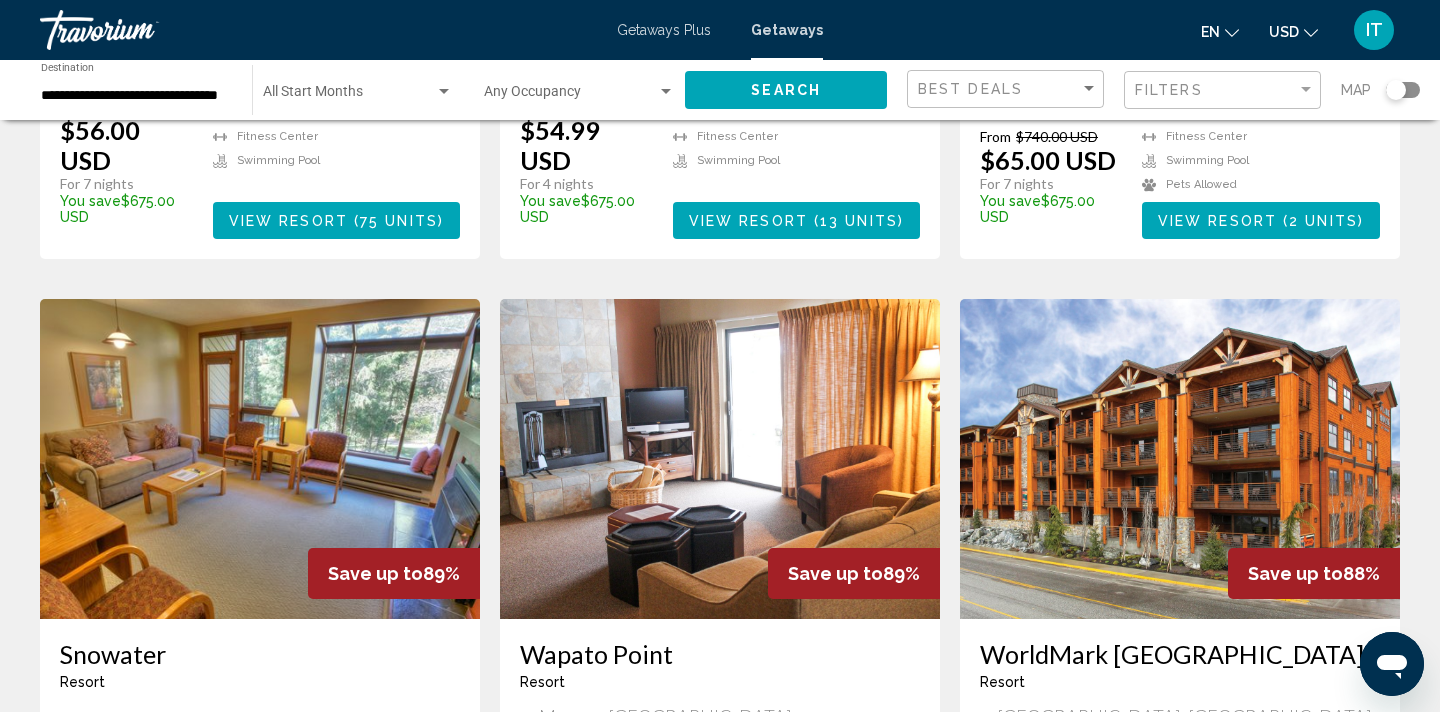 click at bounding box center (1180, 459) 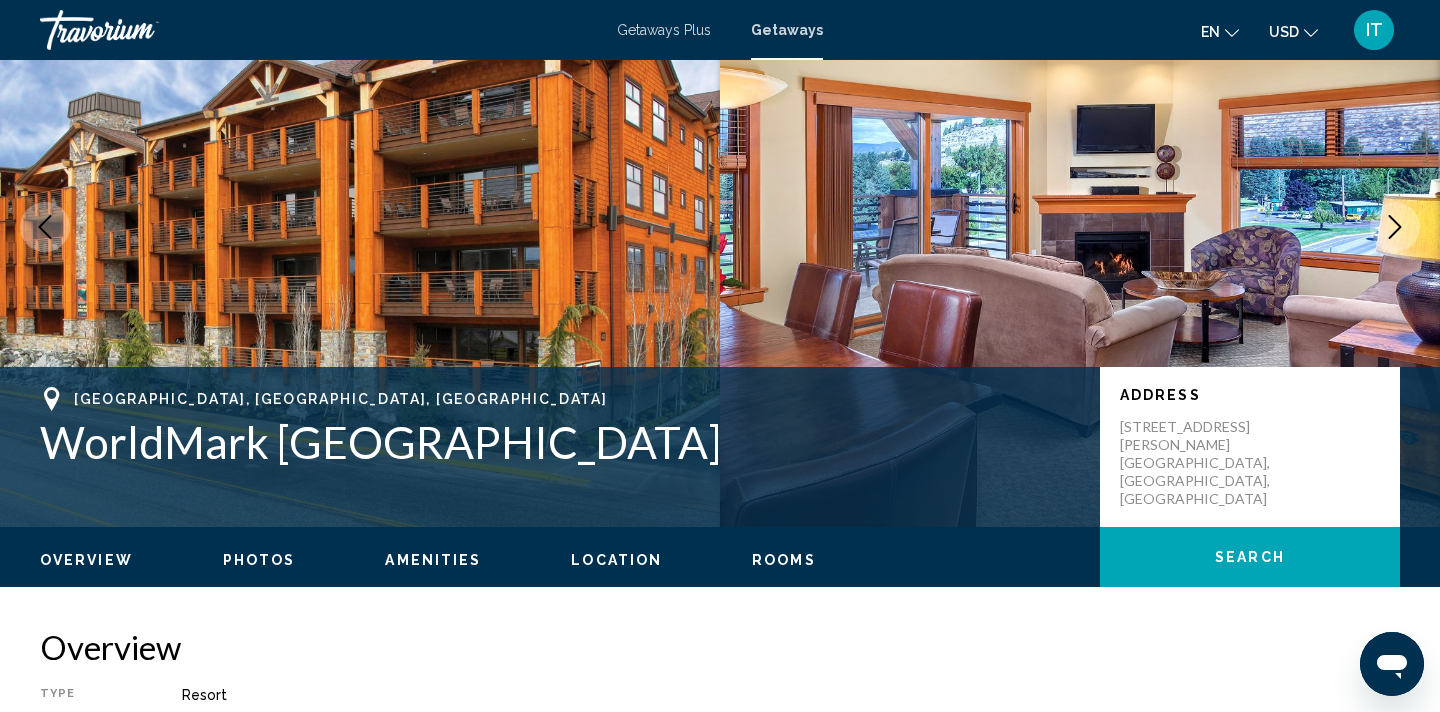 scroll, scrollTop: 57, scrollLeft: 0, axis: vertical 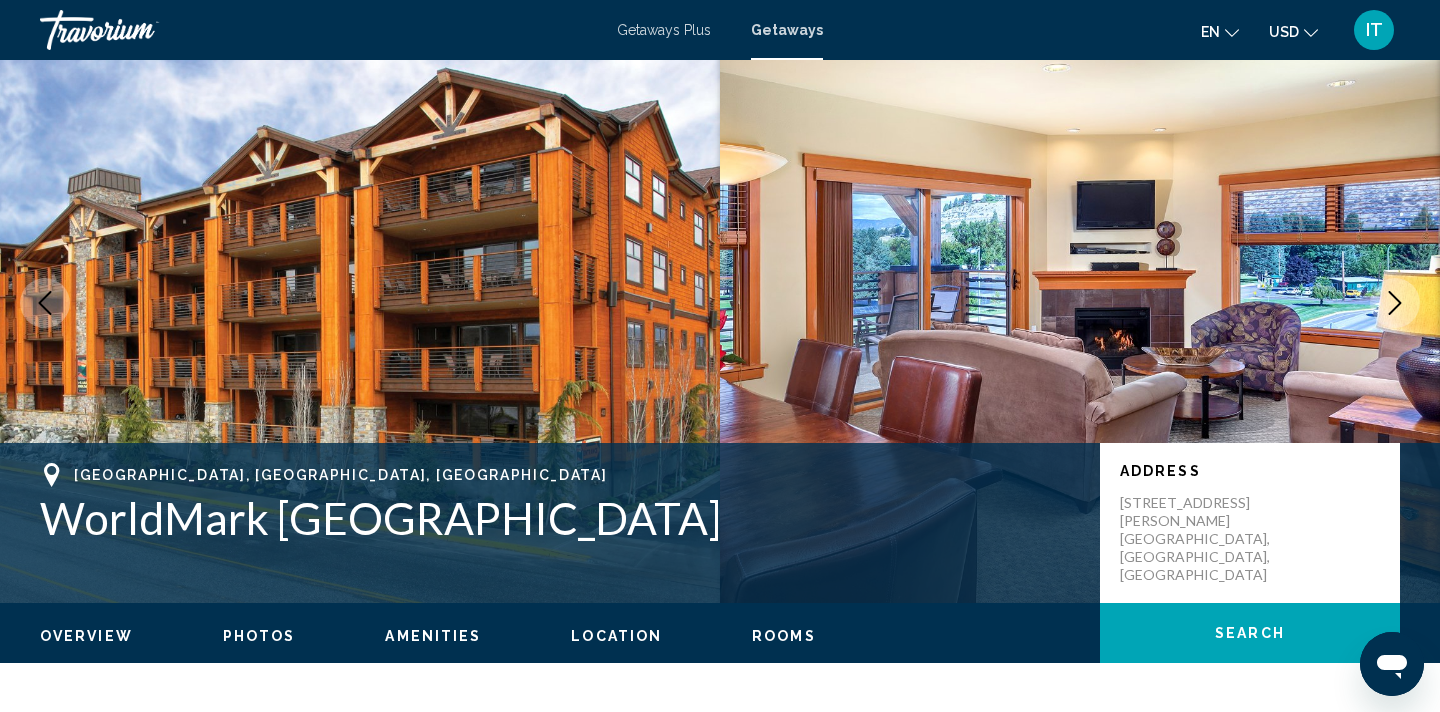 click 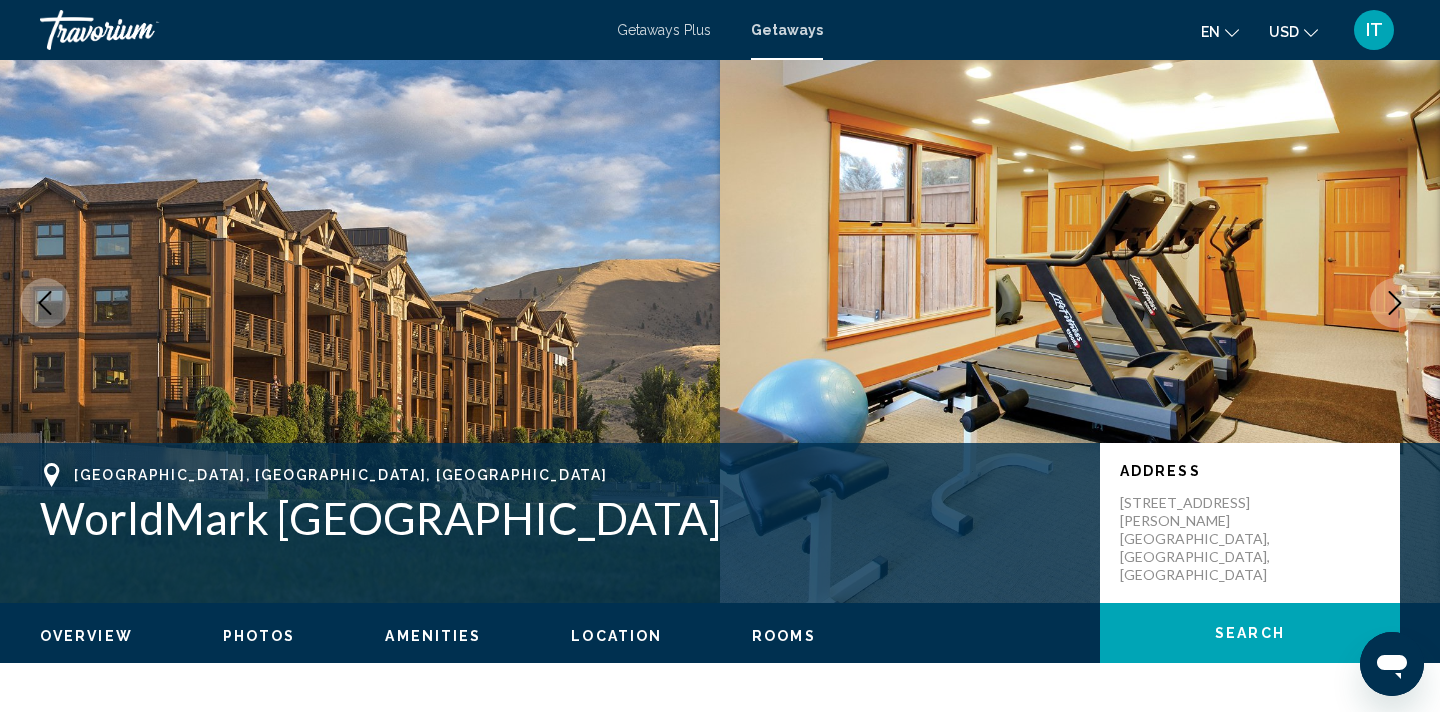 click 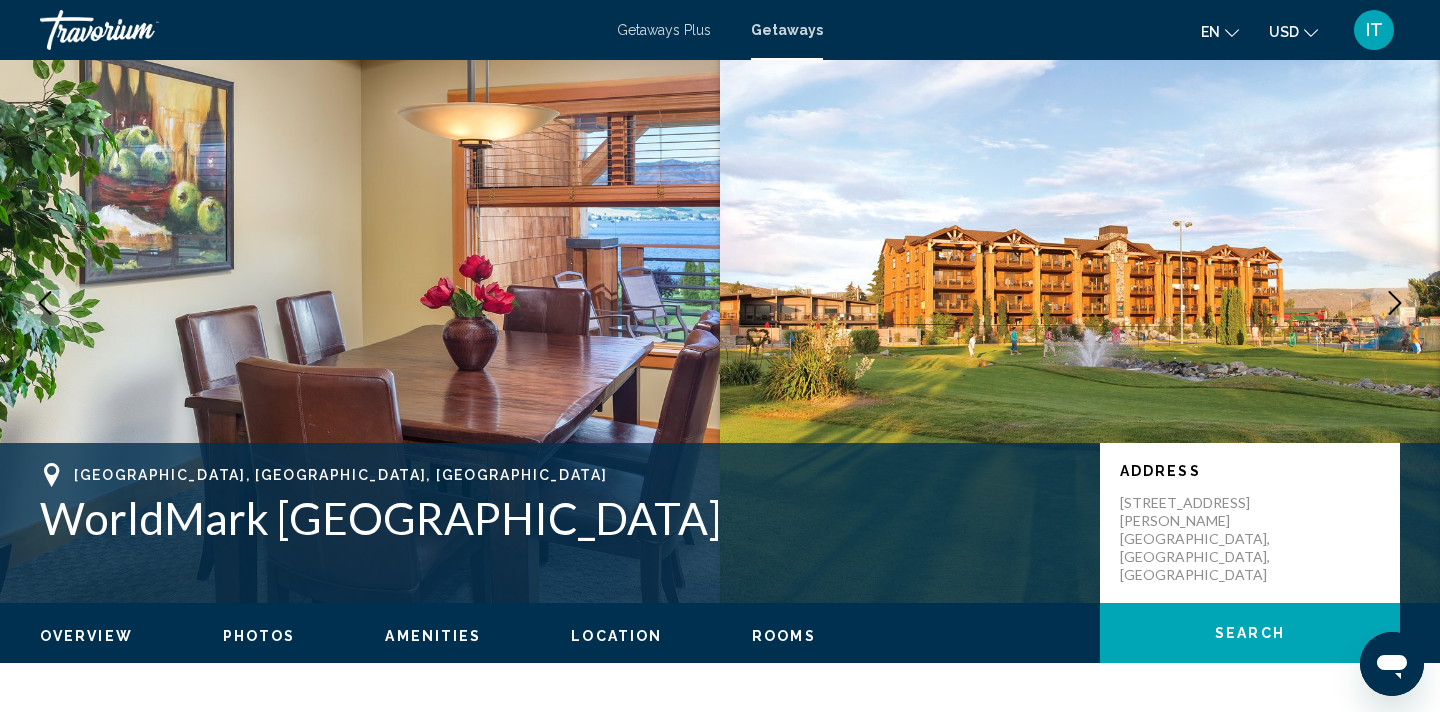 click 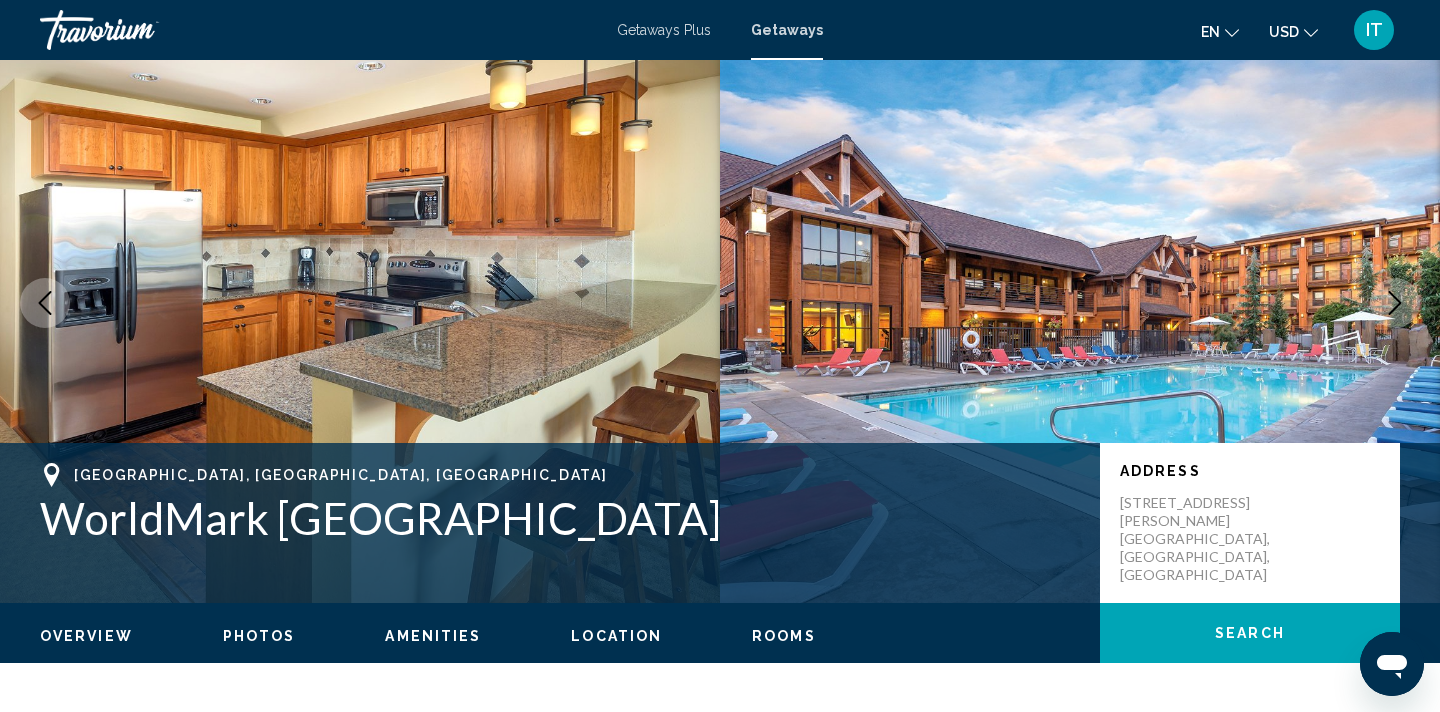 click 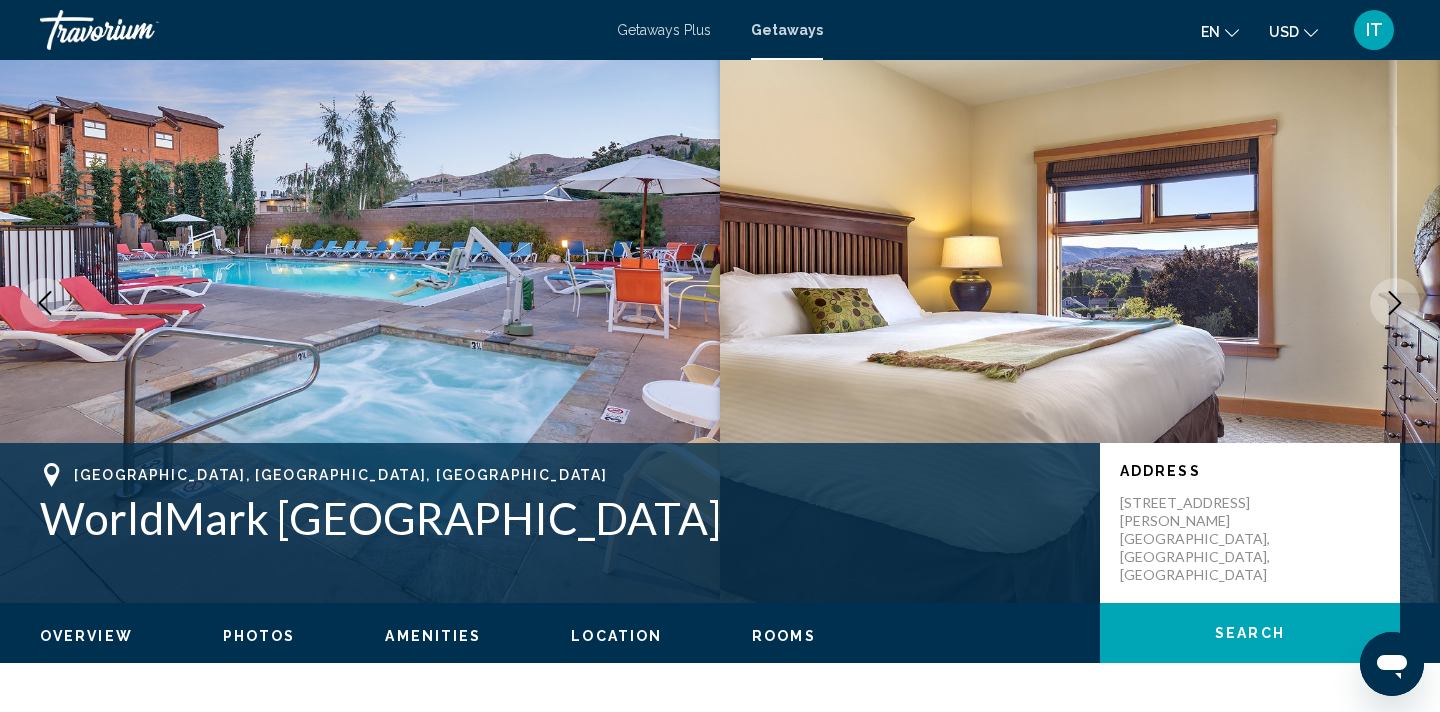 click 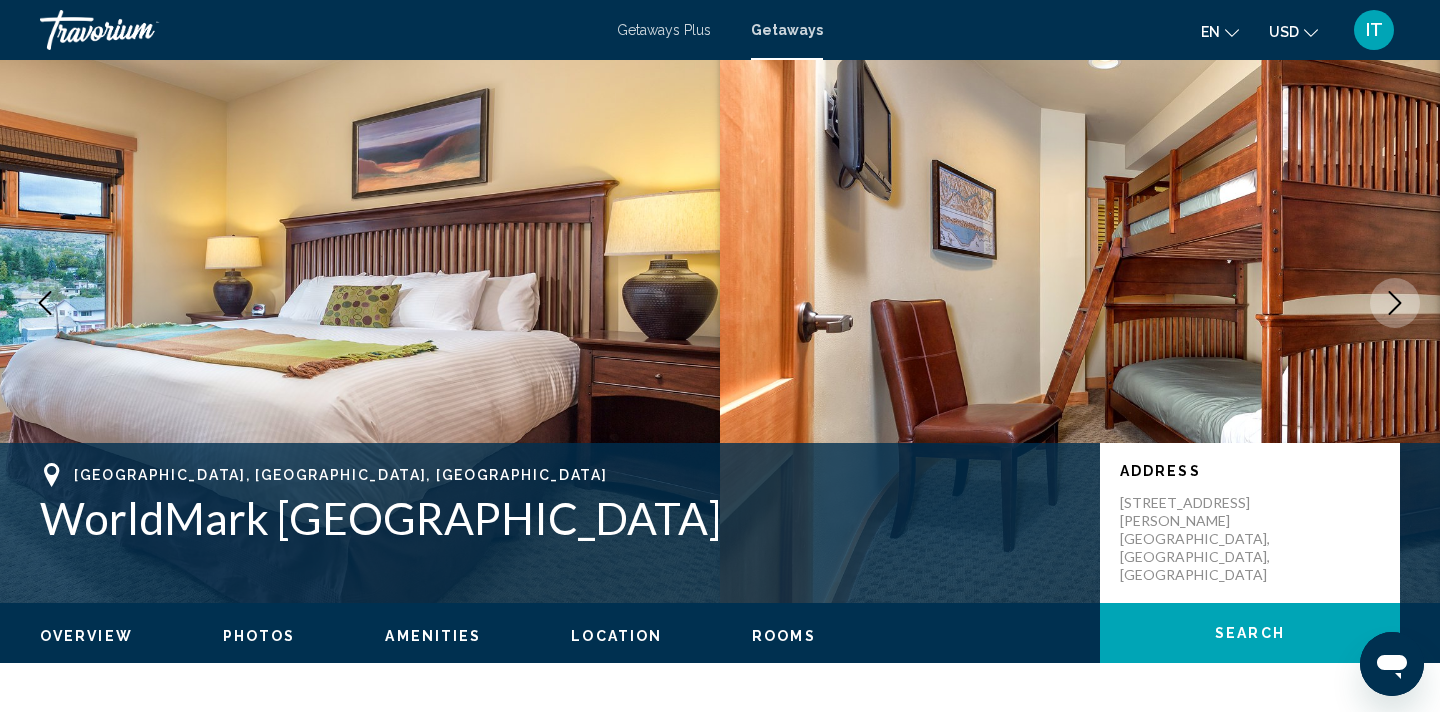 click 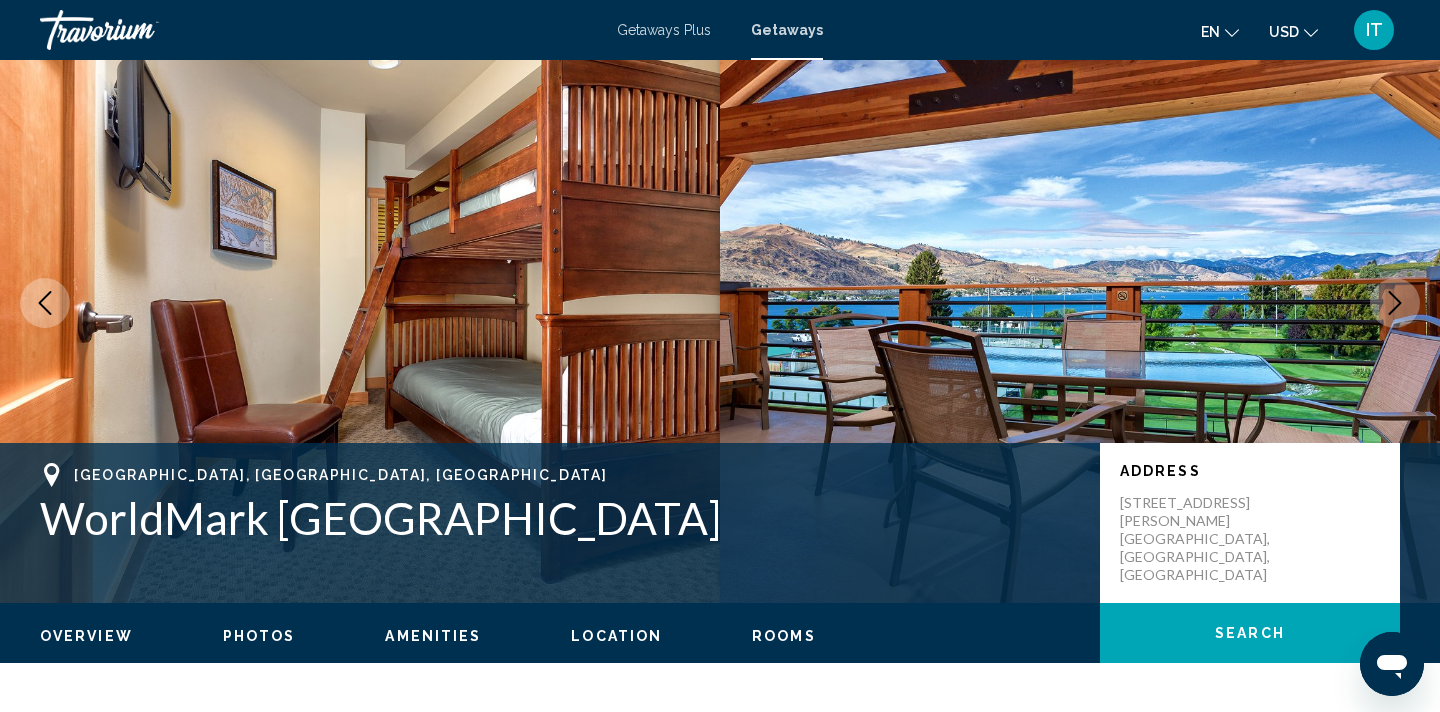 click 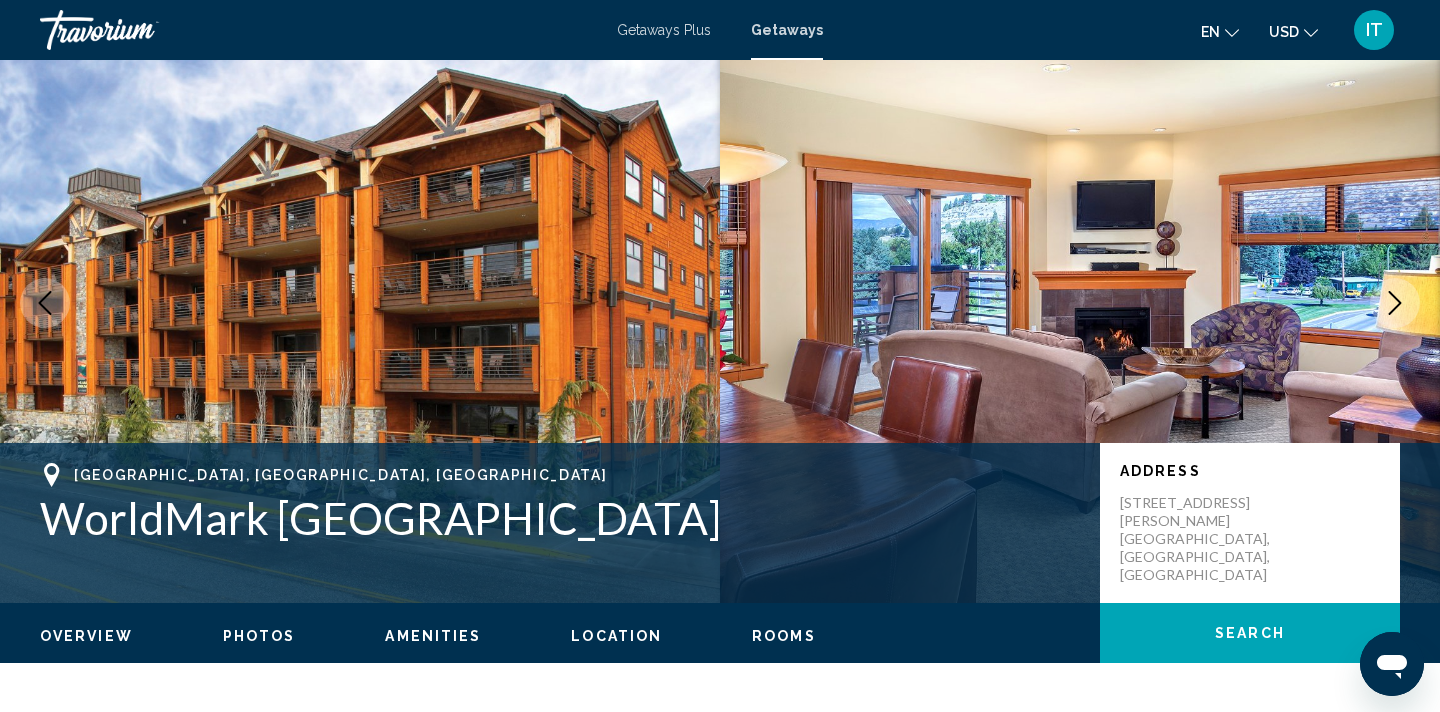 click 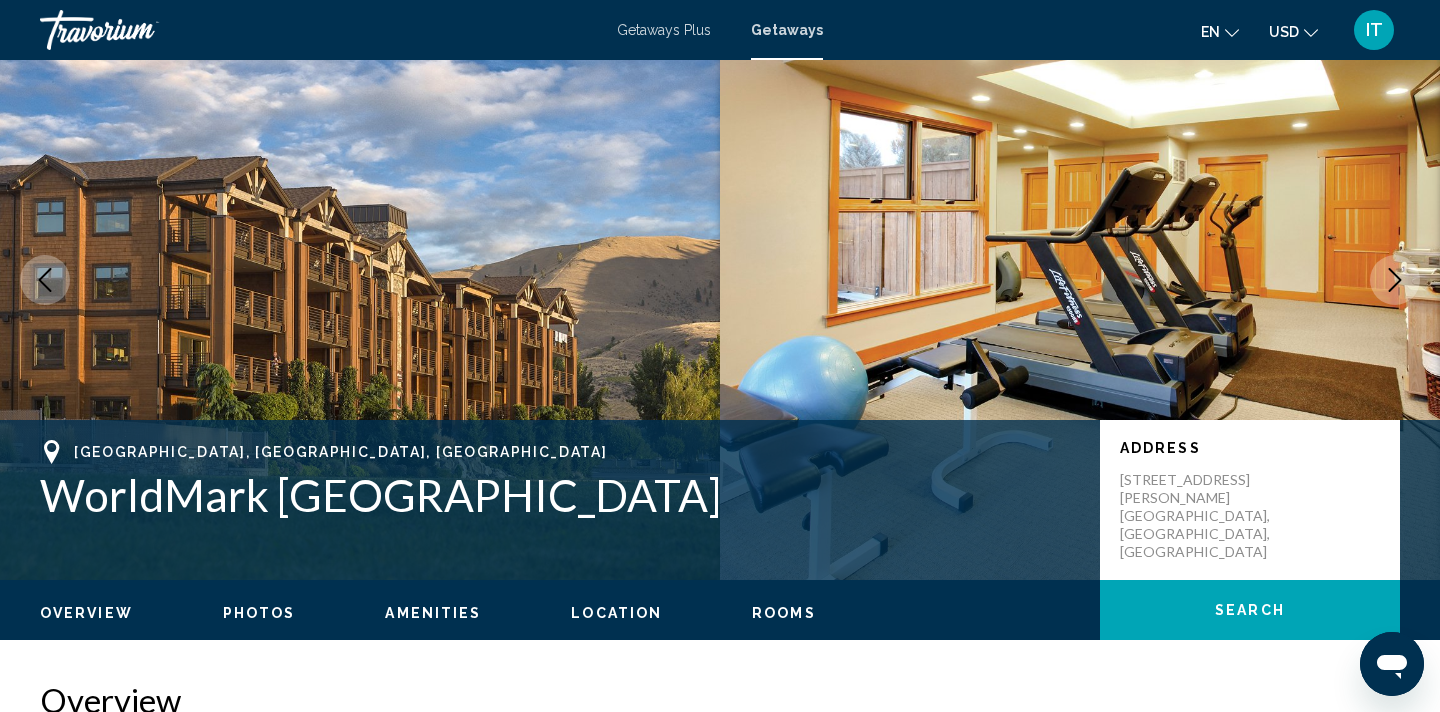 scroll, scrollTop: 0, scrollLeft: 0, axis: both 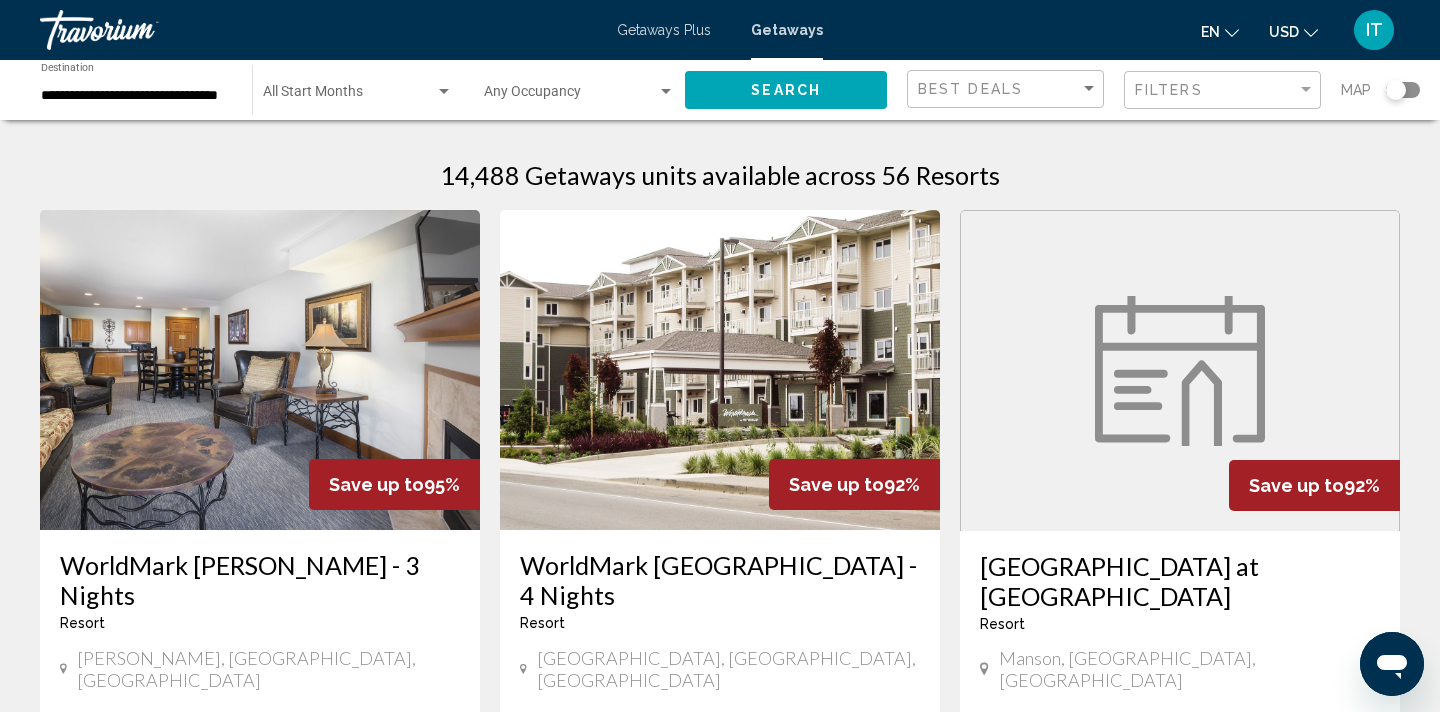 click on "**********" at bounding box center (136, 96) 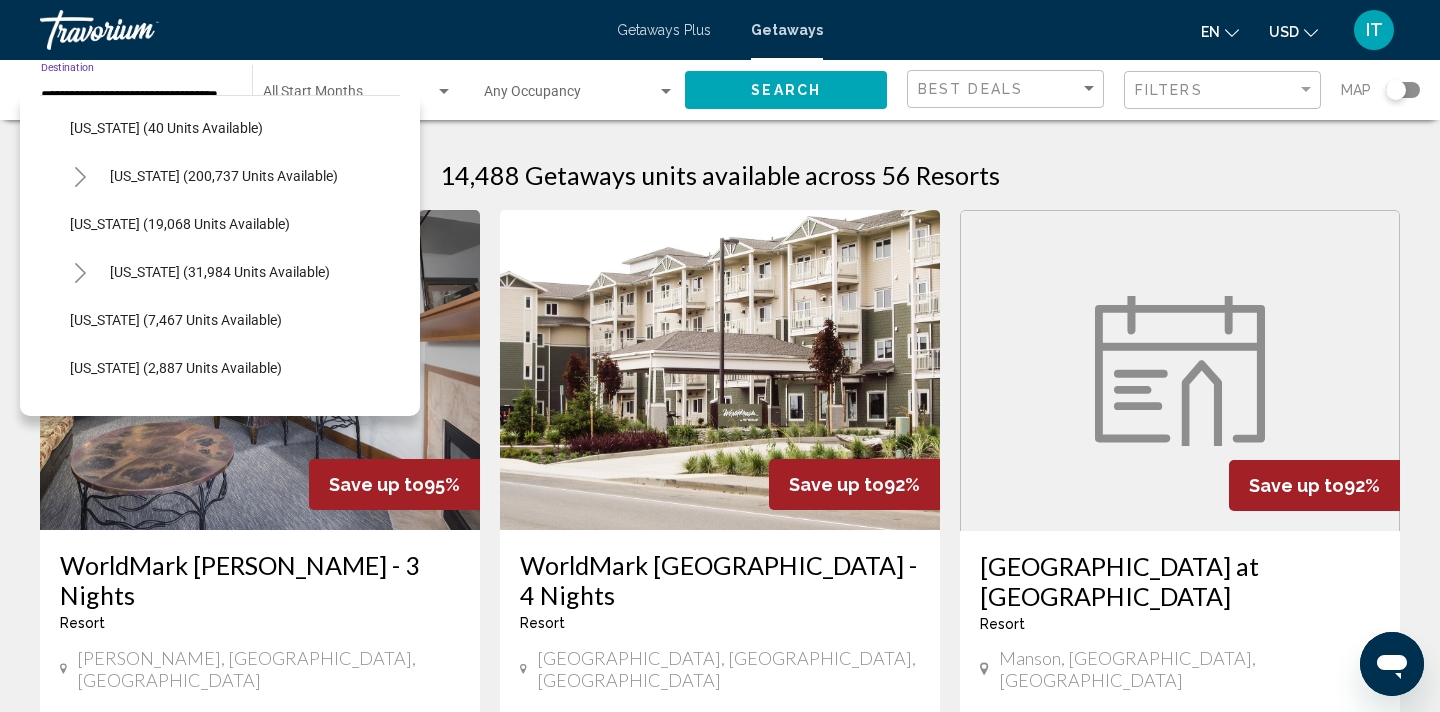 scroll, scrollTop: 339, scrollLeft: 0, axis: vertical 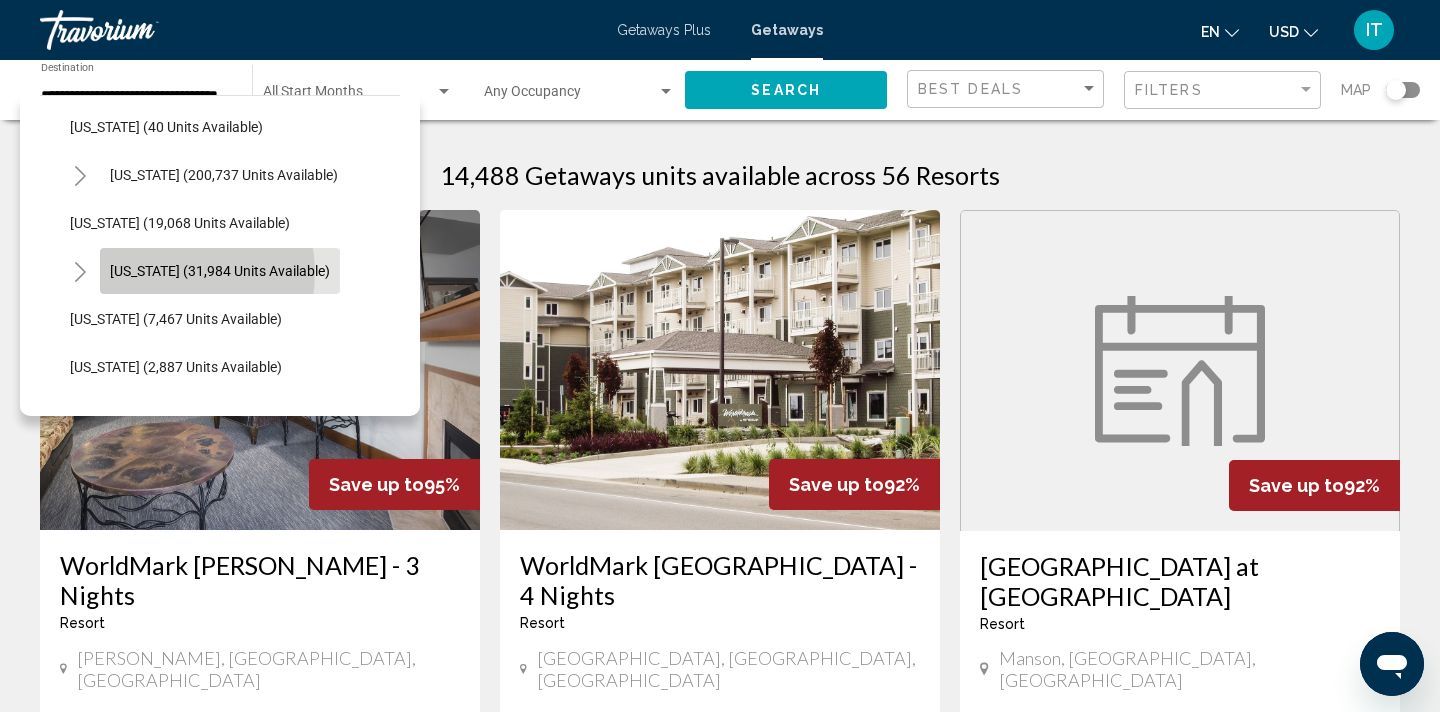 click on "[US_STATE] (31,984 units available)" 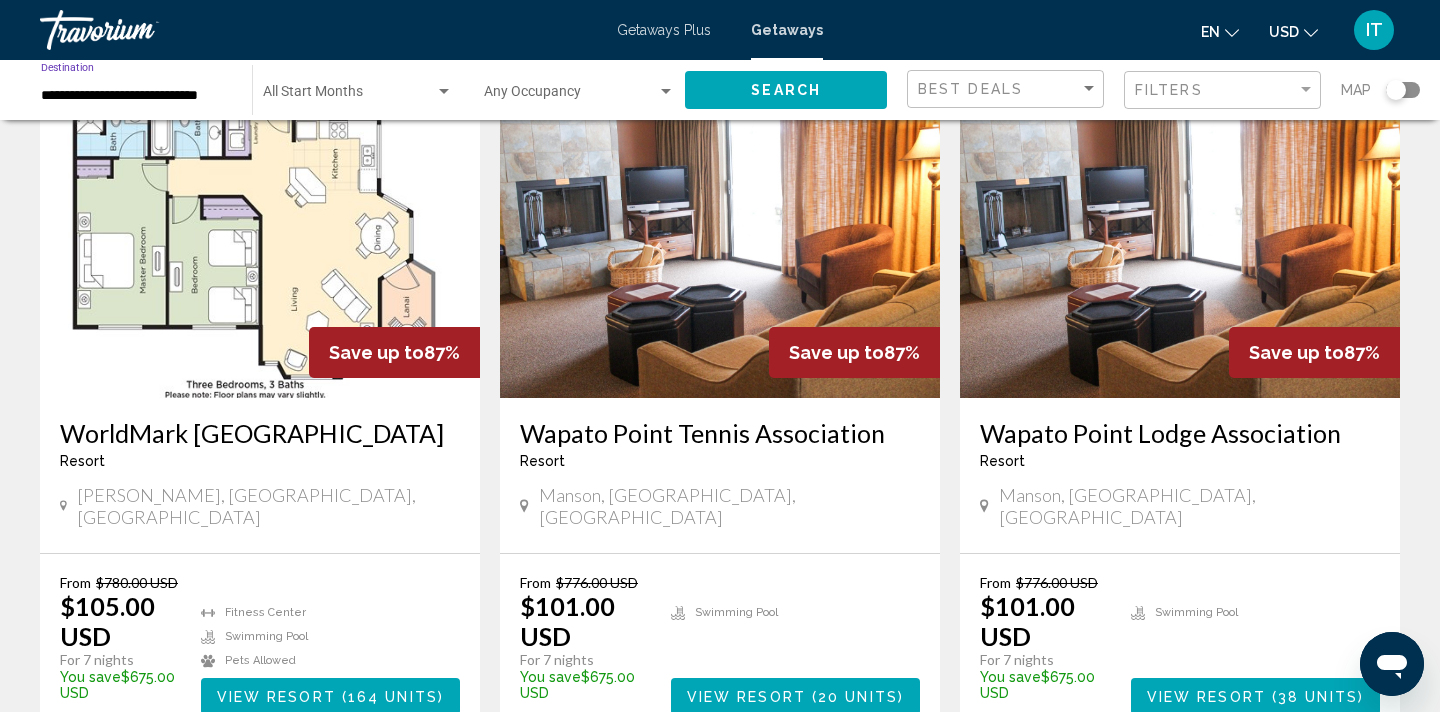 scroll, scrollTop: 2291, scrollLeft: 0, axis: vertical 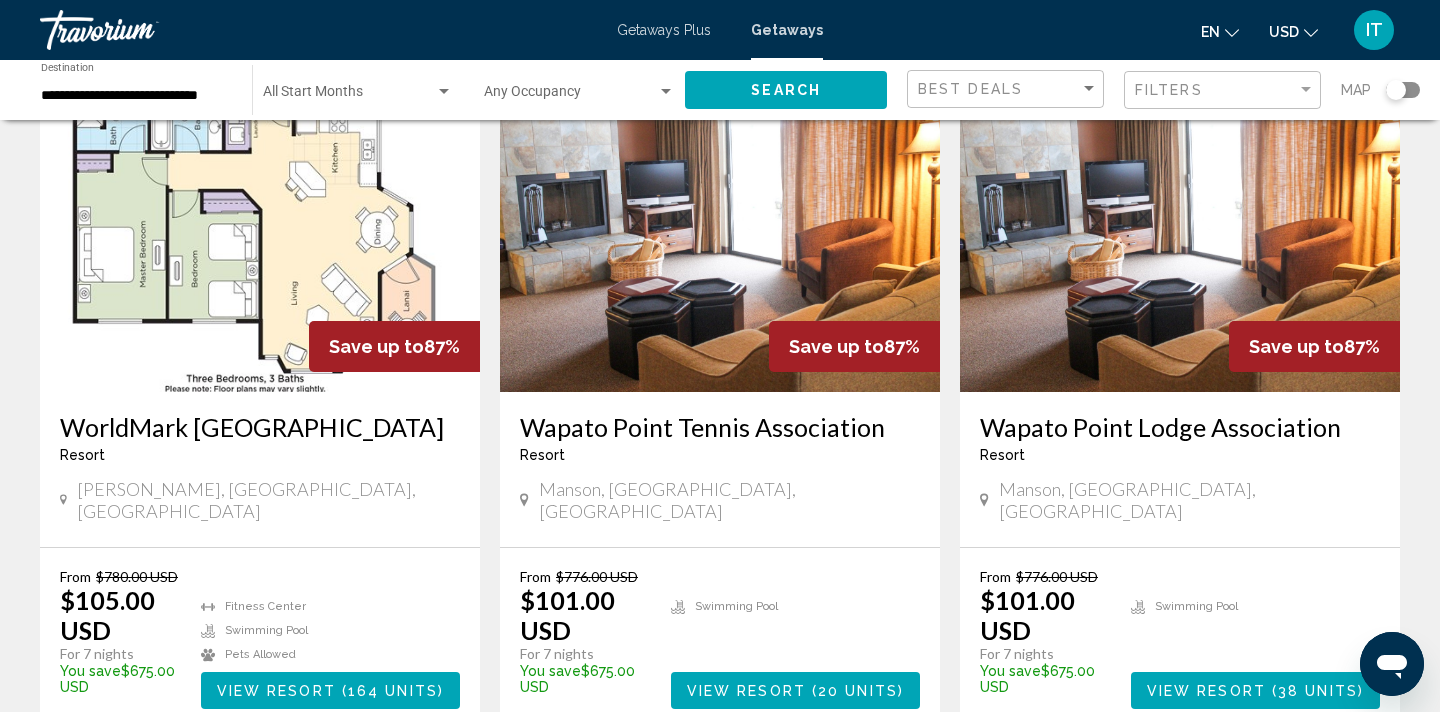 click on "page  3" at bounding box center (720, 789) 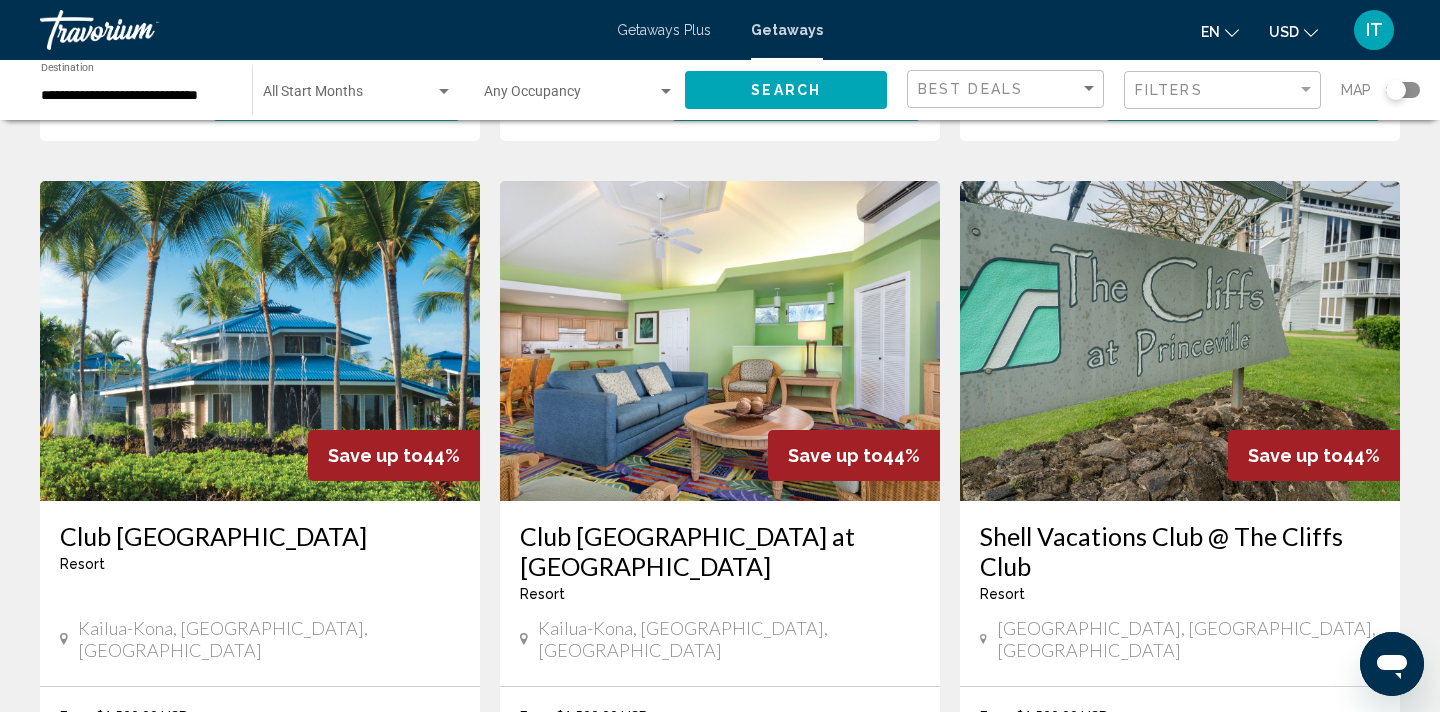 scroll, scrollTop: 2587, scrollLeft: 0, axis: vertical 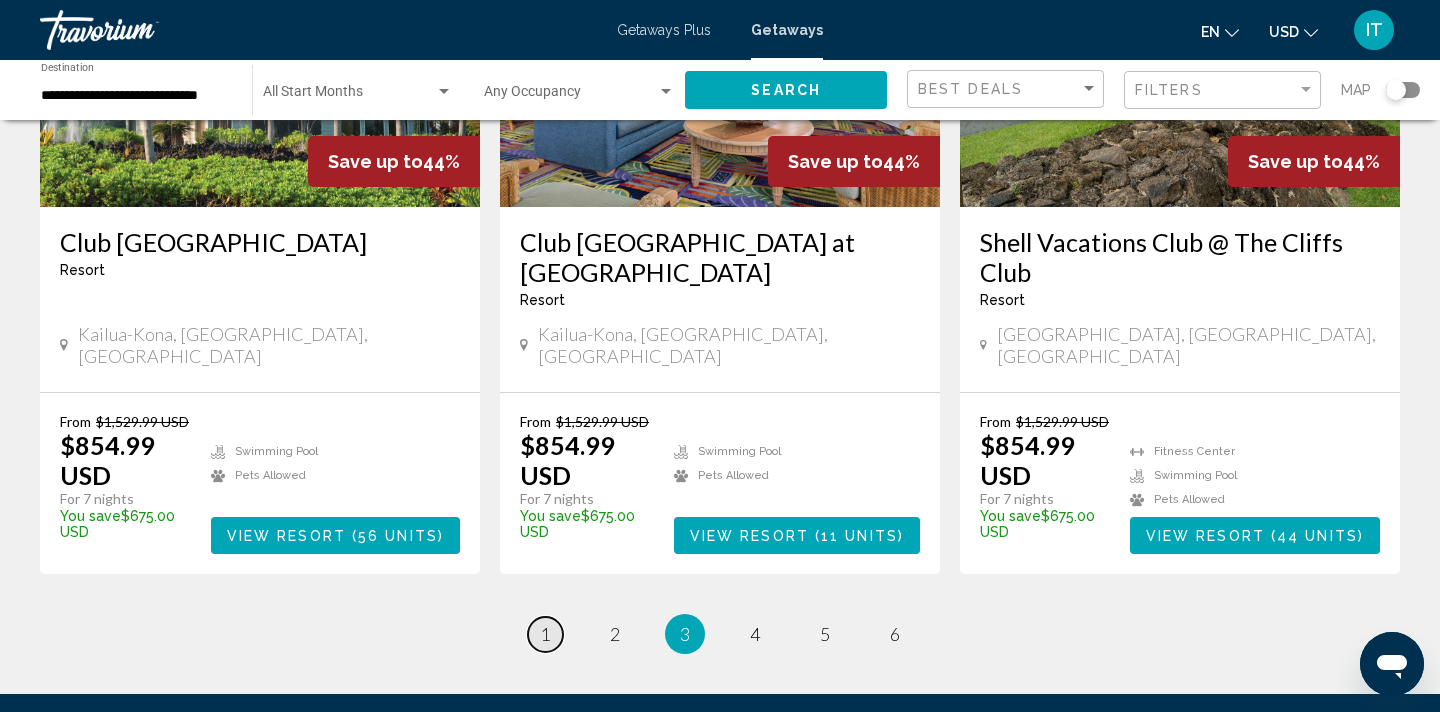click on "page  1" at bounding box center [545, 634] 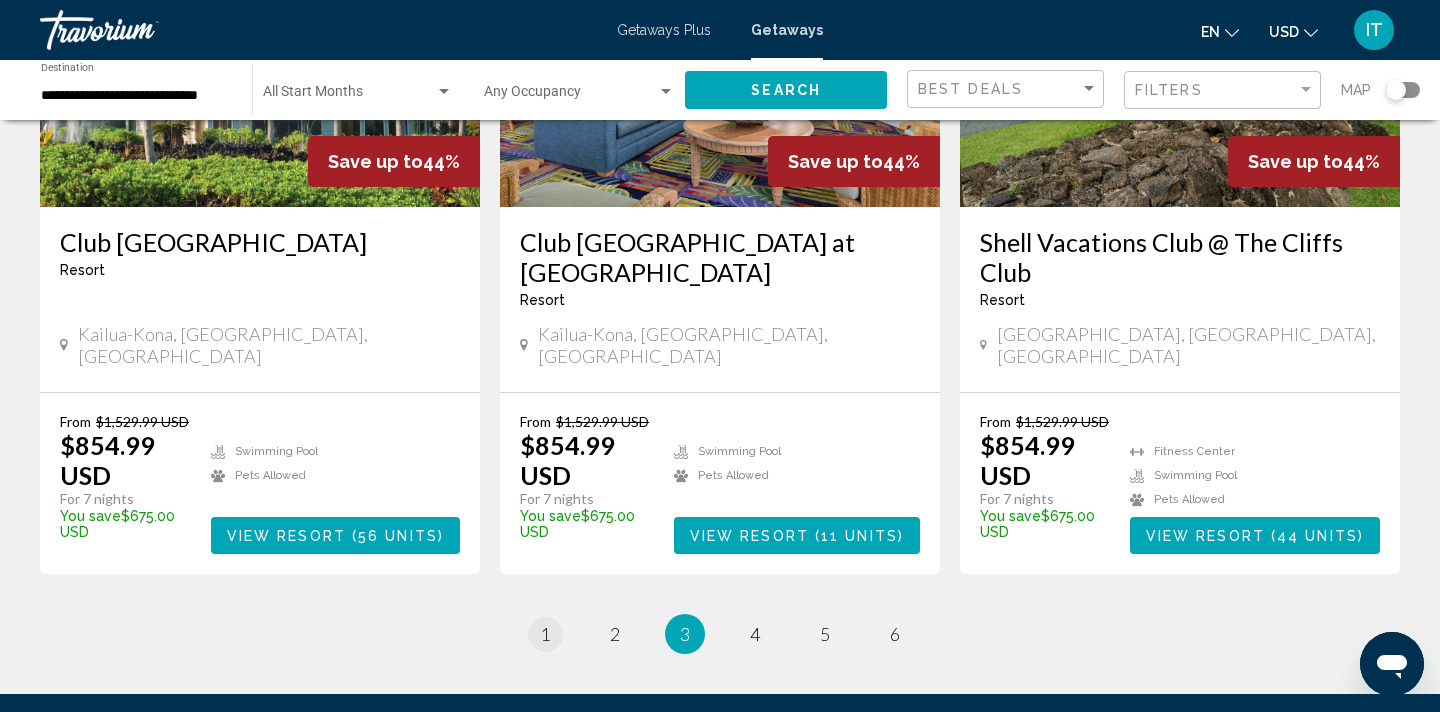 scroll, scrollTop: 0, scrollLeft: 0, axis: both 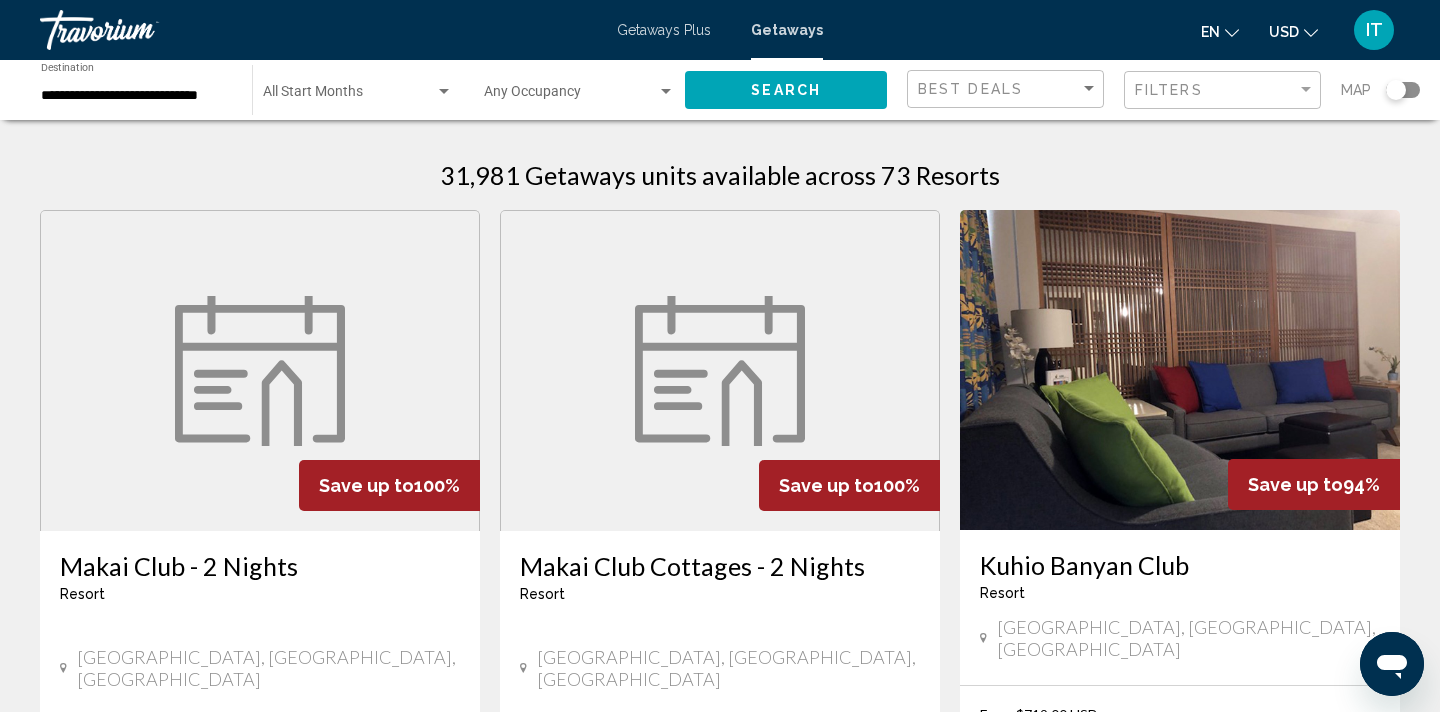 click at bounding box center (444, 92) 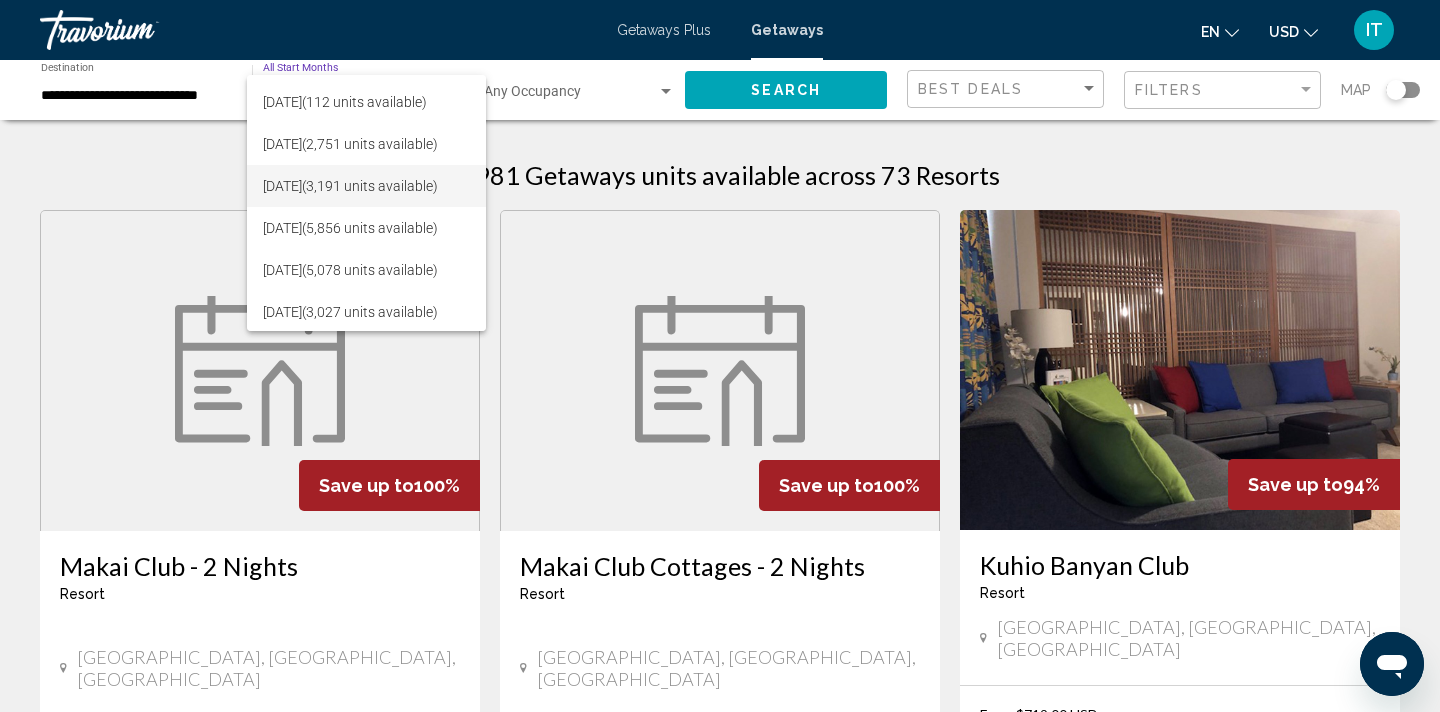 scroll, scrollTop: 132, scrollLeft: 0, axis: vertical 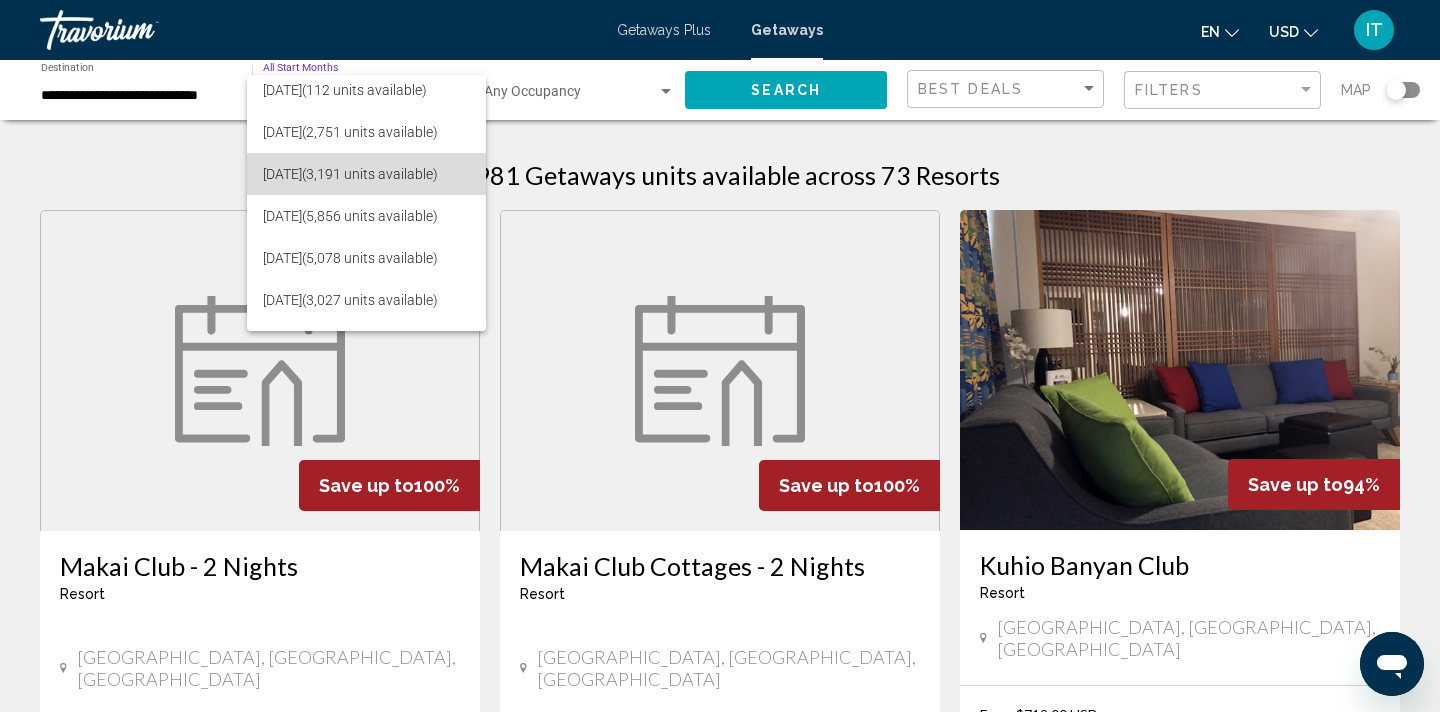 click on "[DATE]  (3,191 units available)" at bounding box center (366, 174) 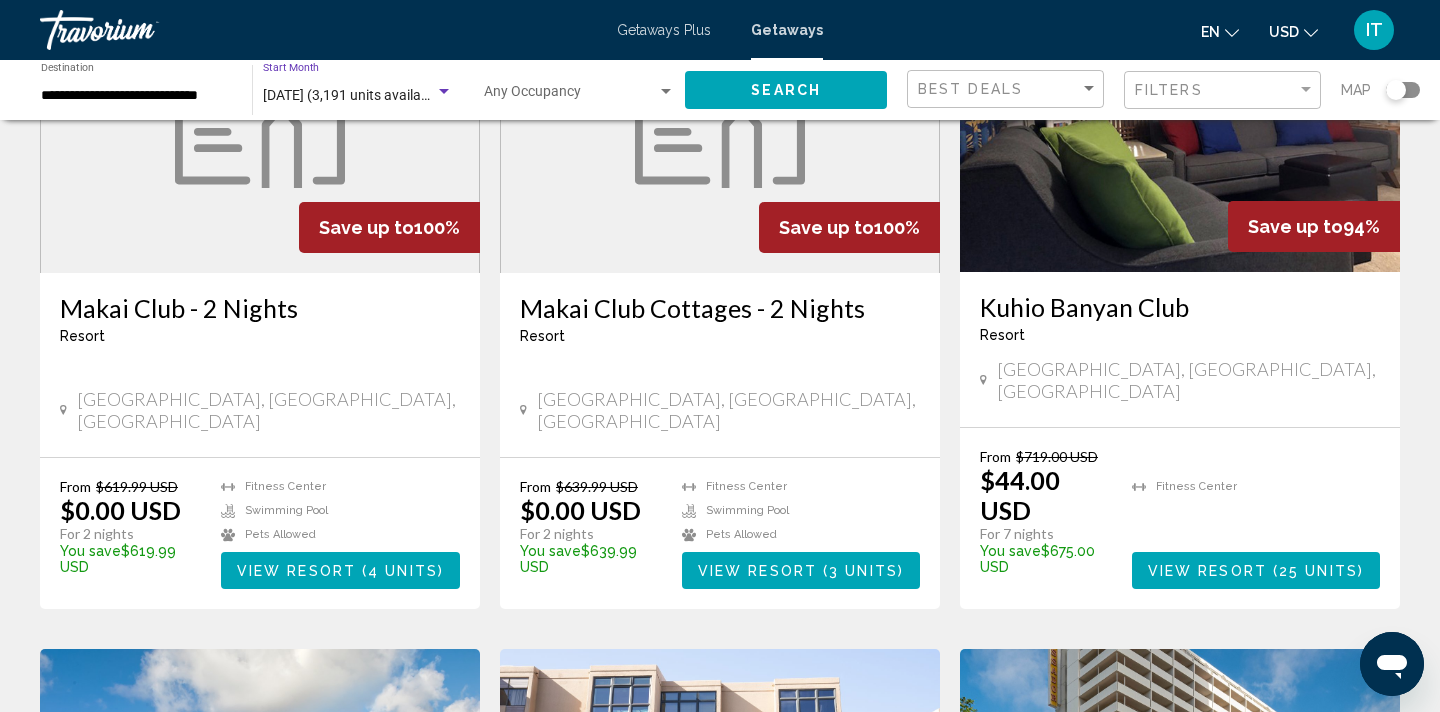 scroll, scrollTop: 38, scrollLeft: 0, axis: vertical 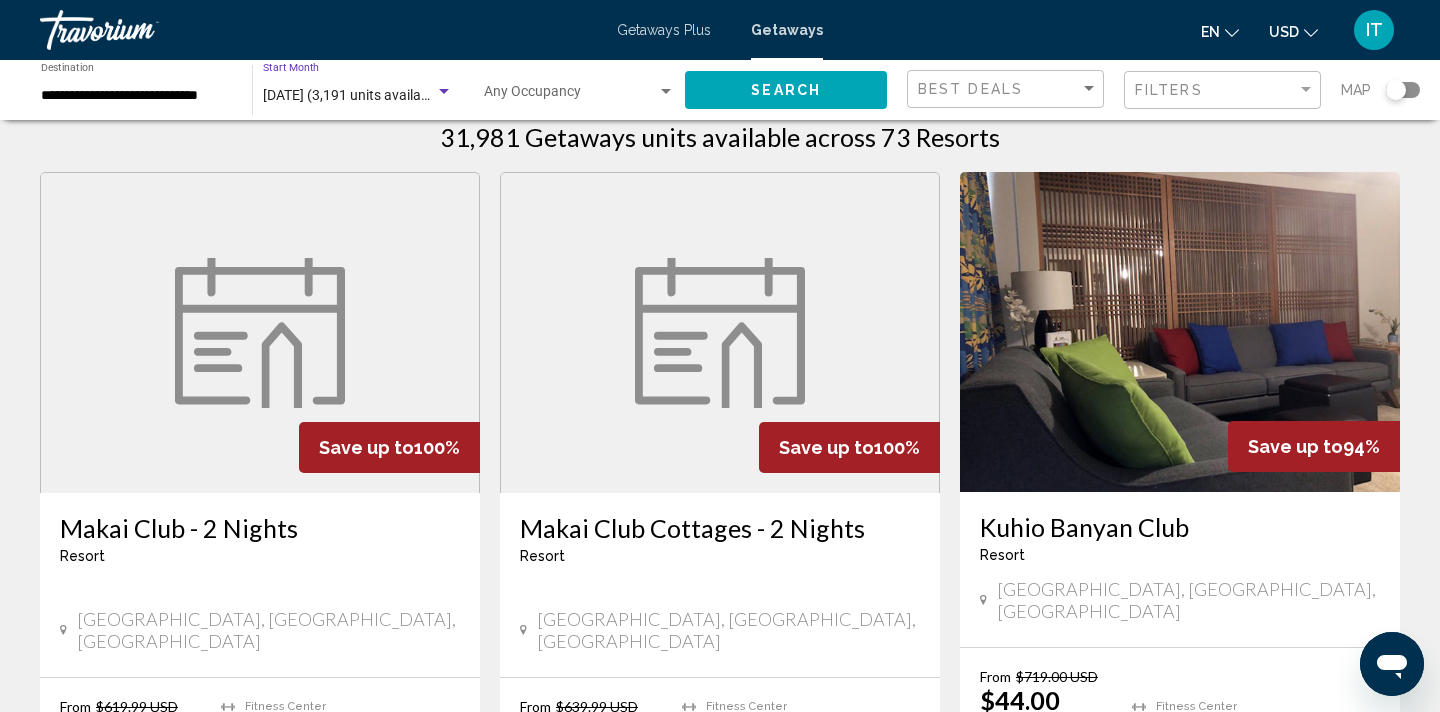 click on "Search" 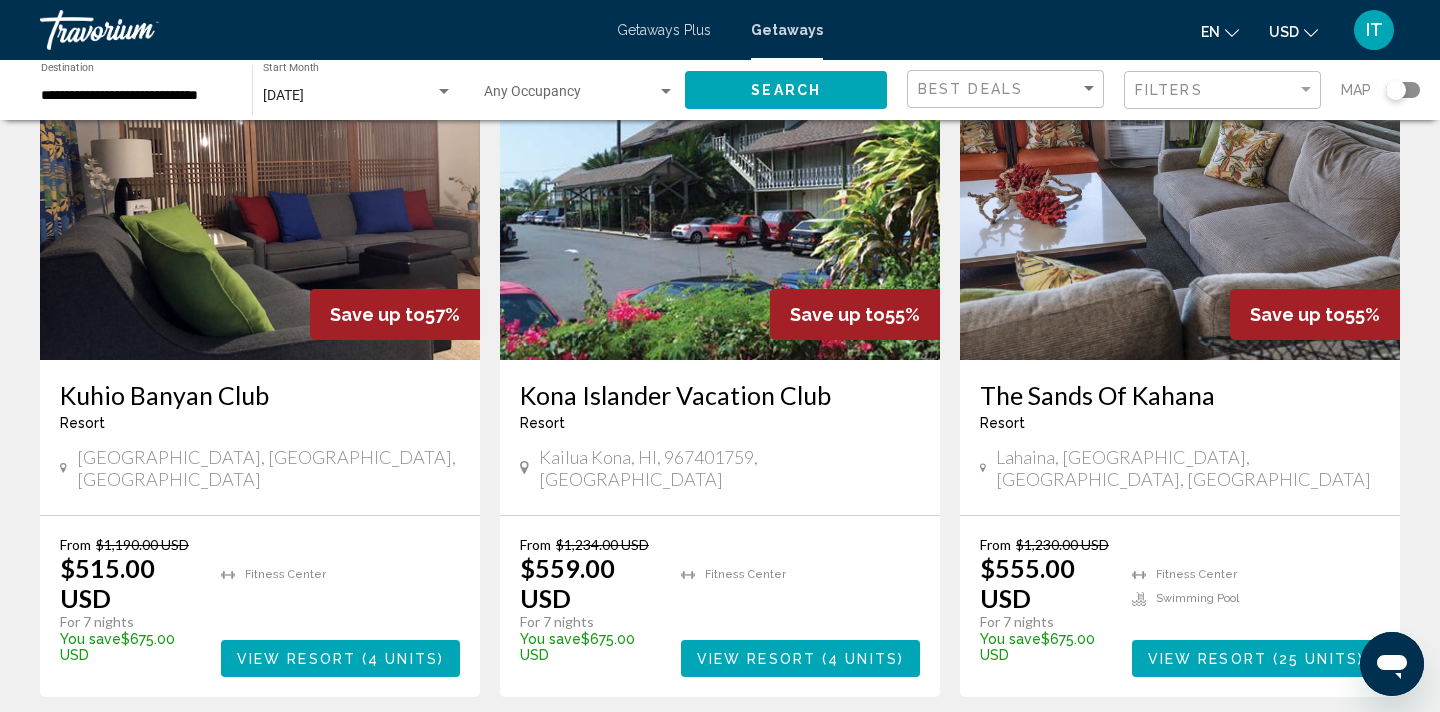 scroll, scrollTop: 2481, scrollLeft: 0, axis: vertical 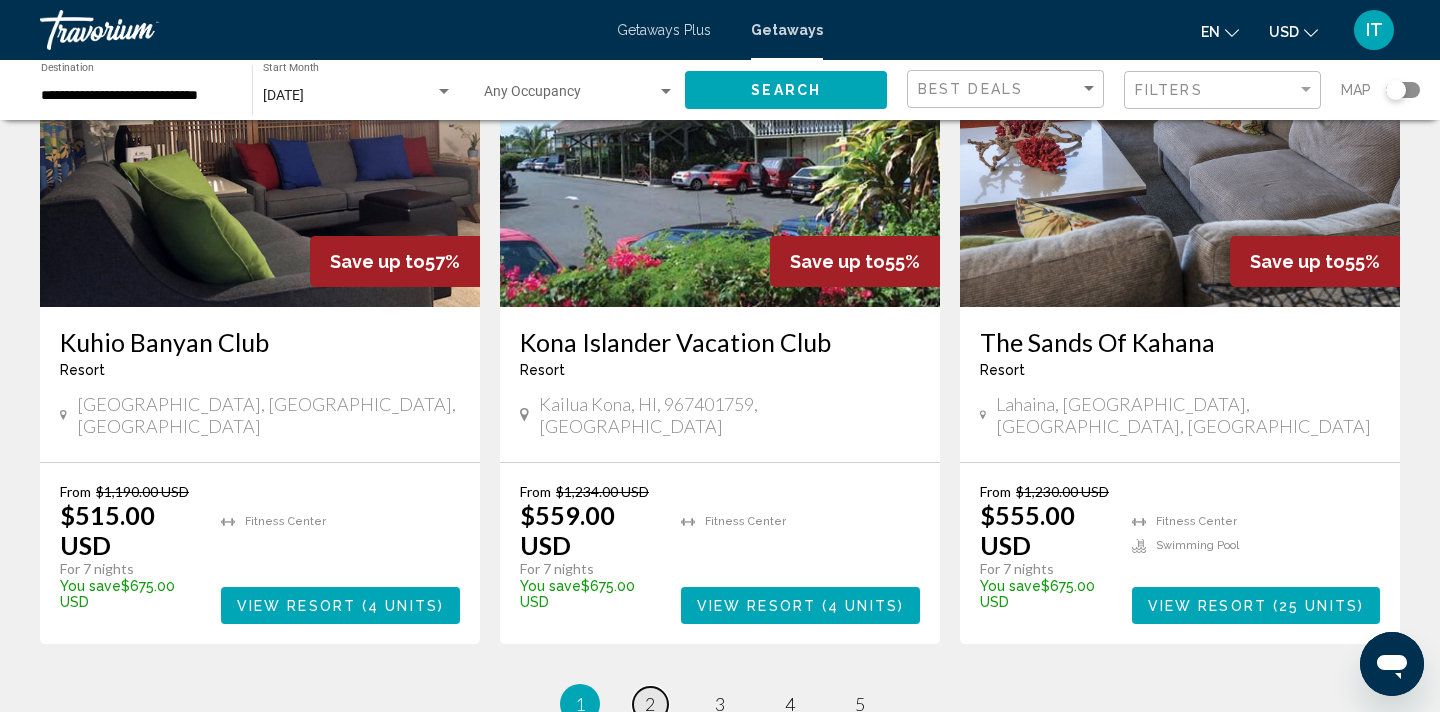 click on "page  2" at bounding box center [650, 704] 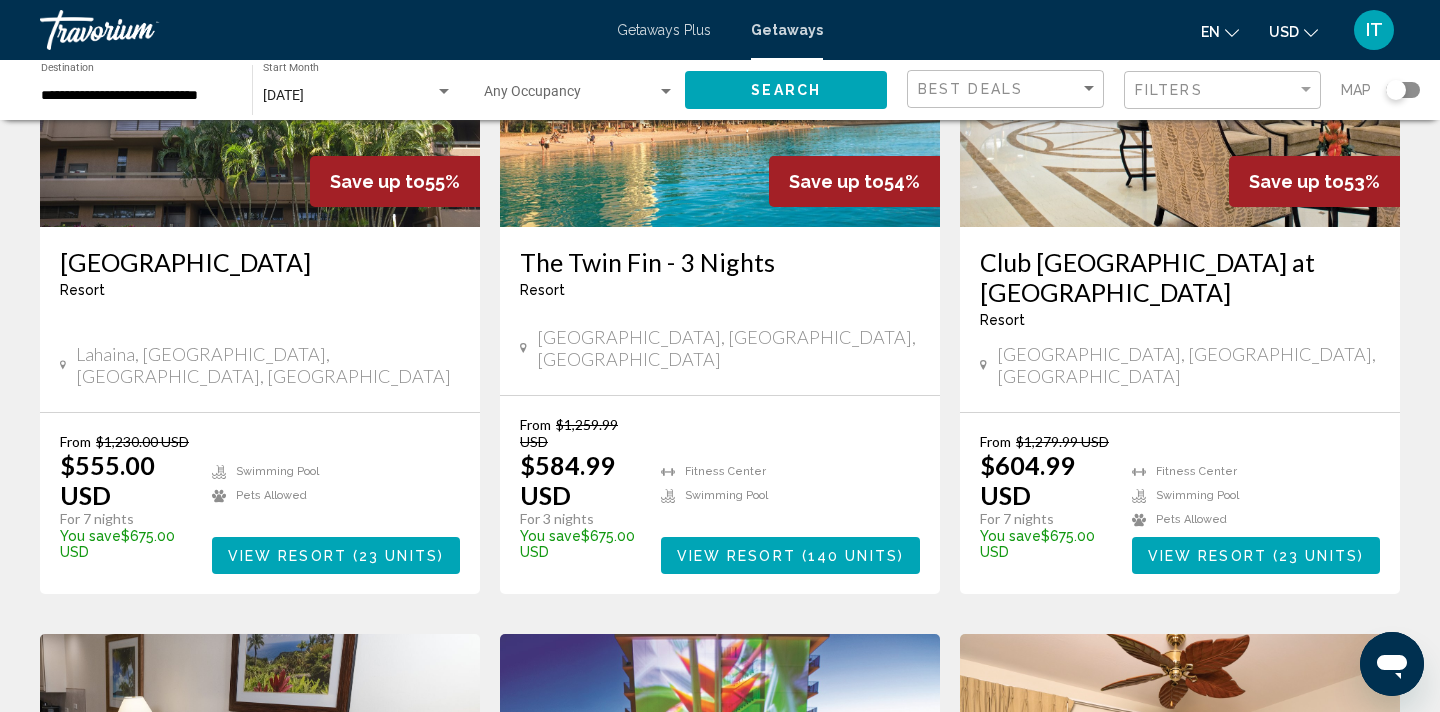 scroll, scrollTop: 369, scrollLeft: 0, axis: vertical 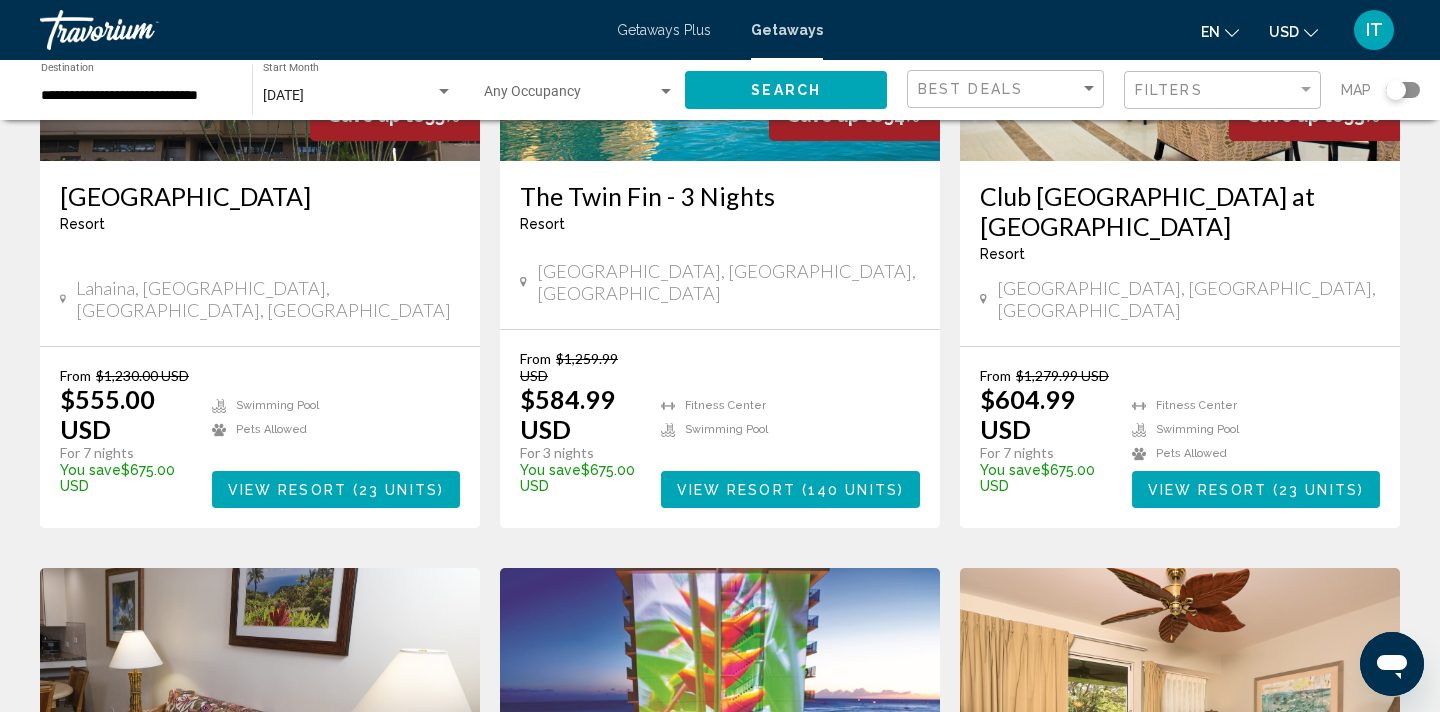 click on "From $1,259.99 USD $584.99 USD For 3 nights You save  $675.00 USD   temp
[GEOGRAPHIC_DATA]
[GEOGRAPHIC_DATA]    ( 140 units )" at bounding box center (720, 429) 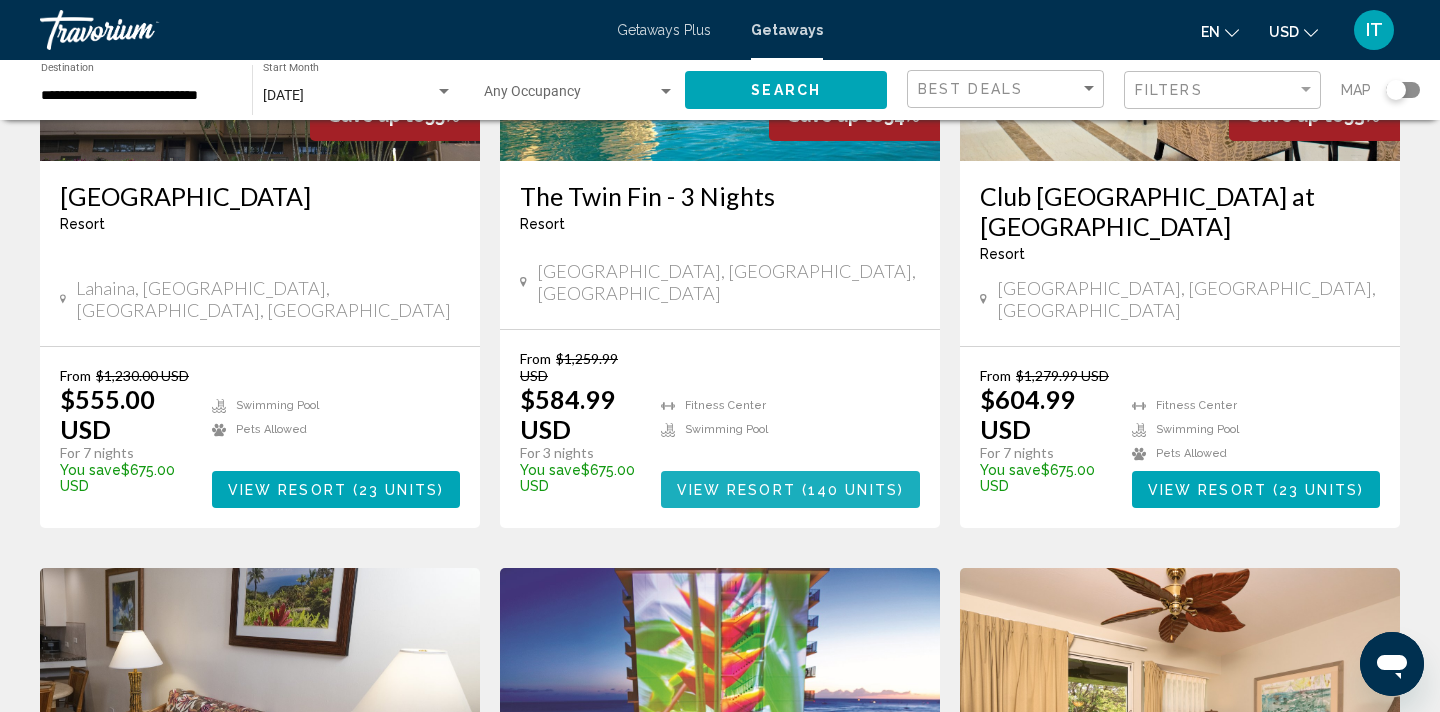 click on "140 units" at bounding box center (853, 490) 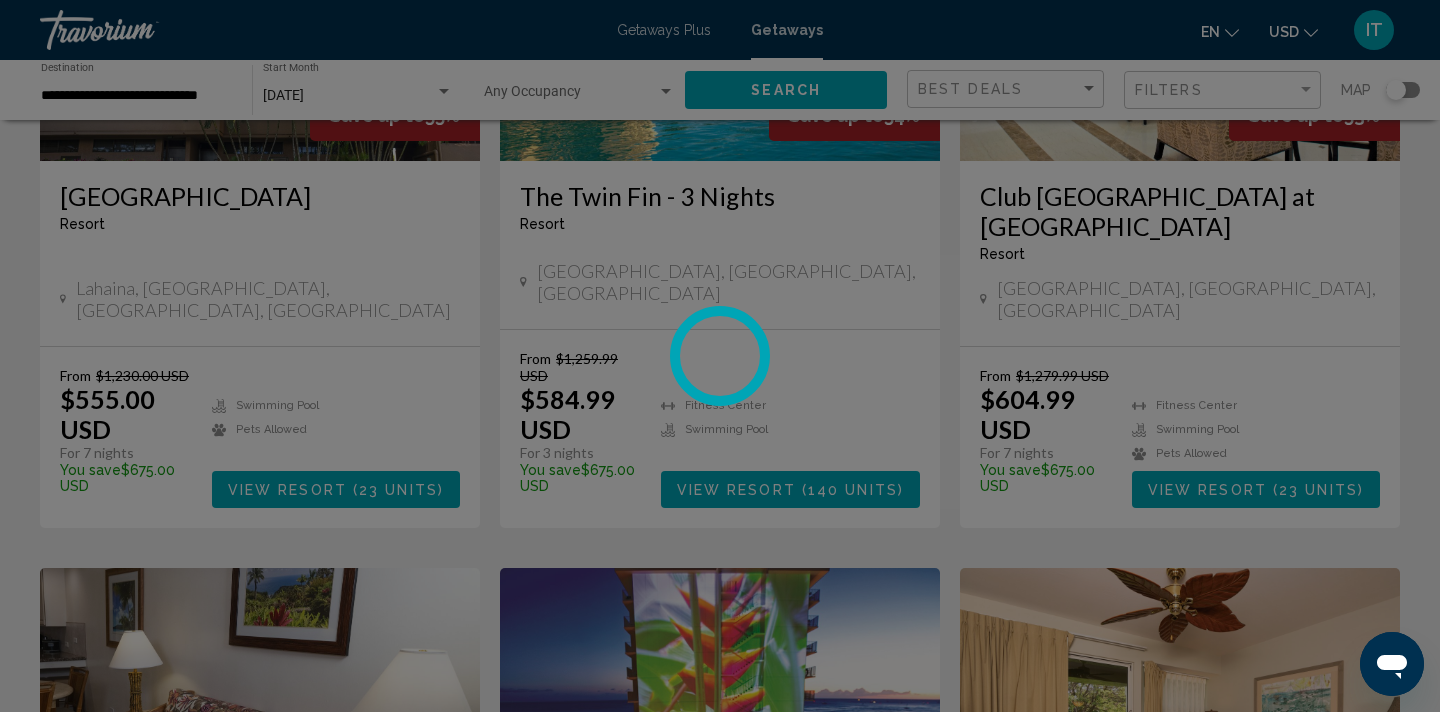 scroll, scrollTop: 4, scrollLeft: 0, axis: vertical 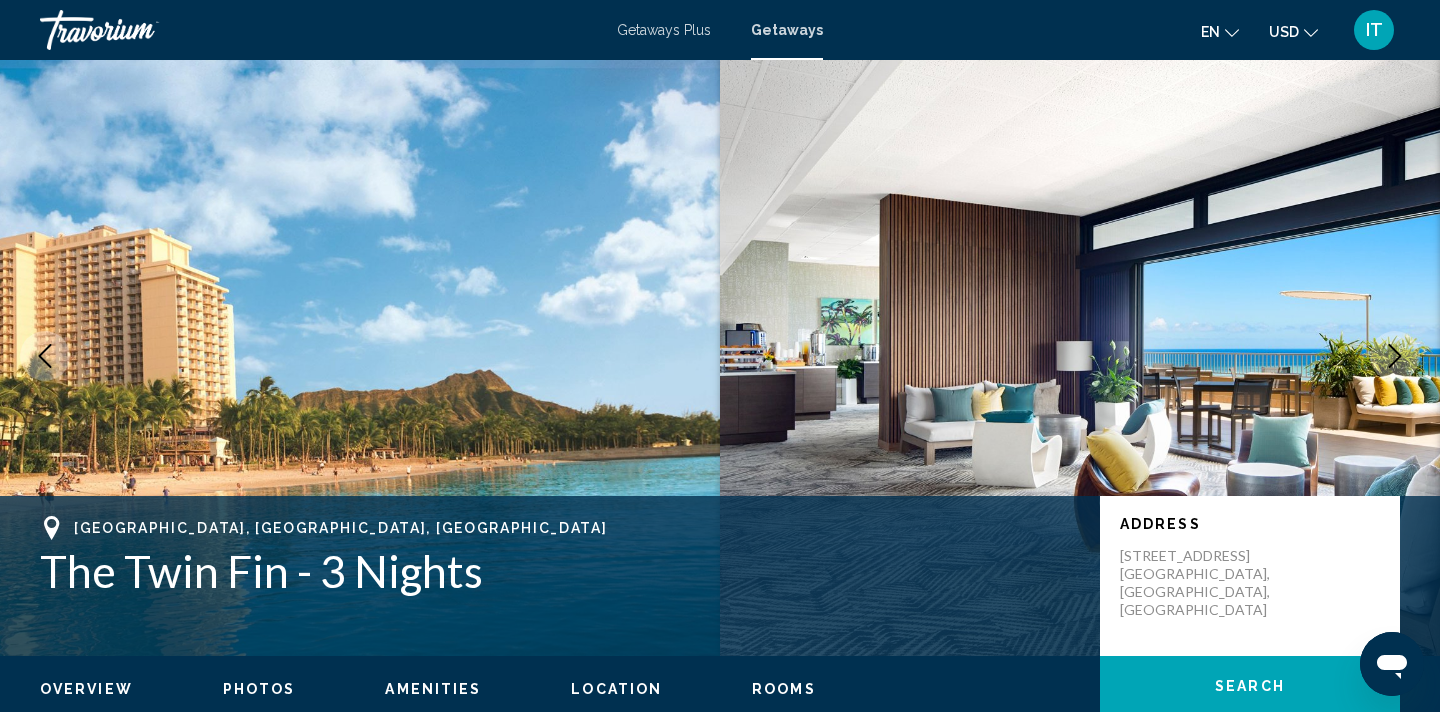 click 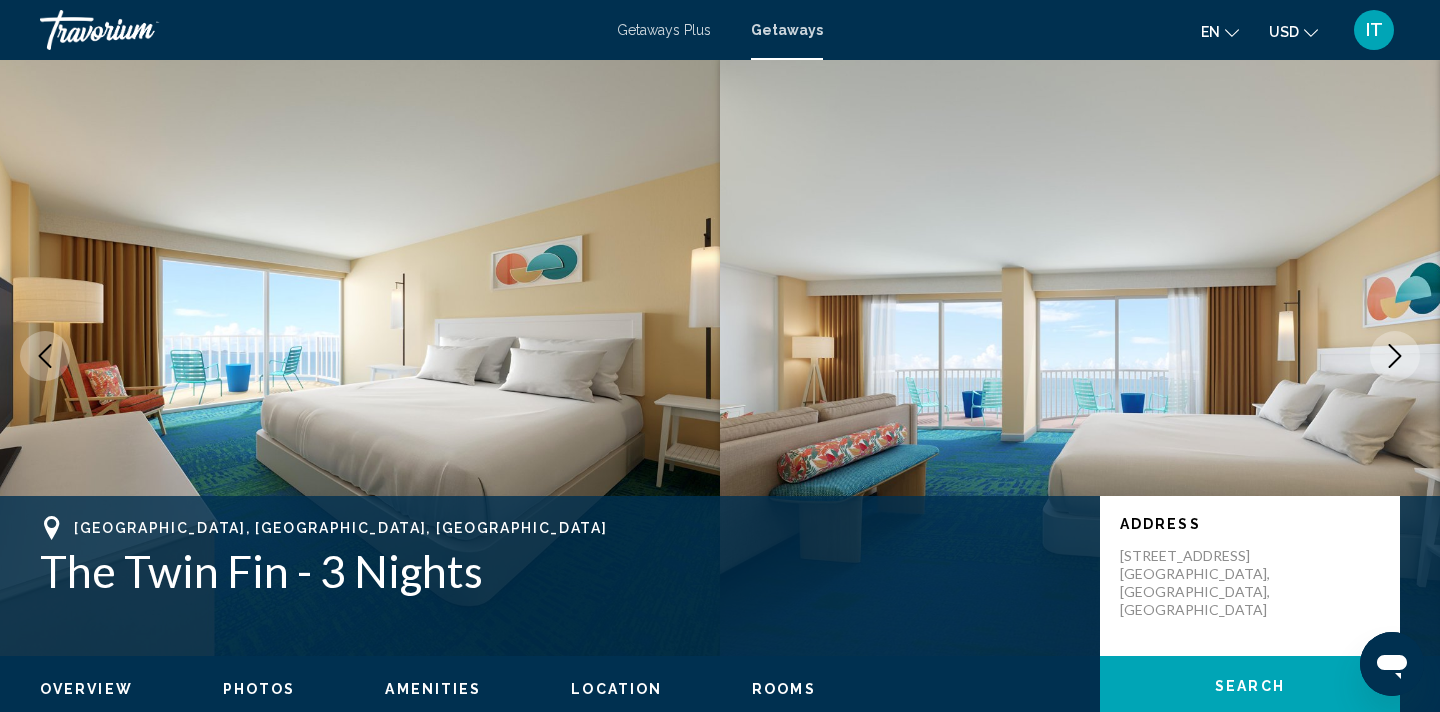 click 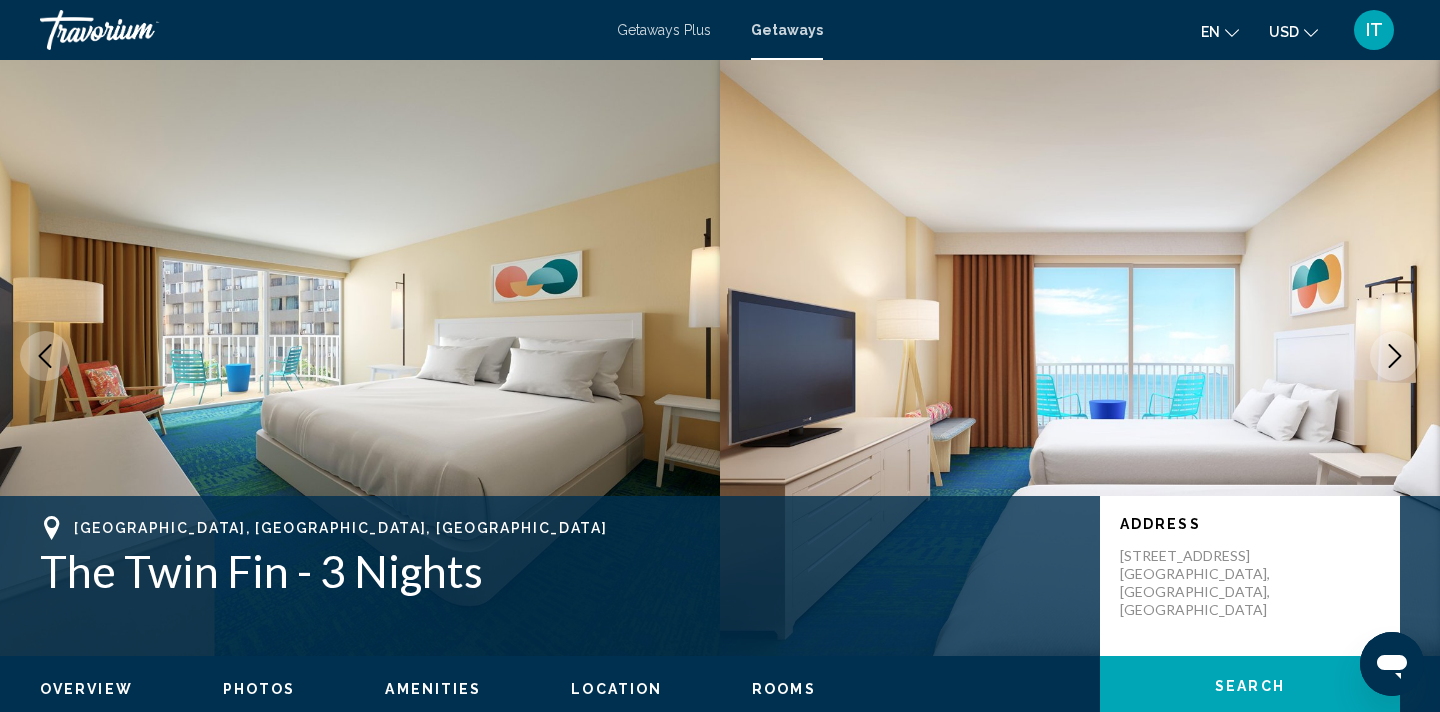click 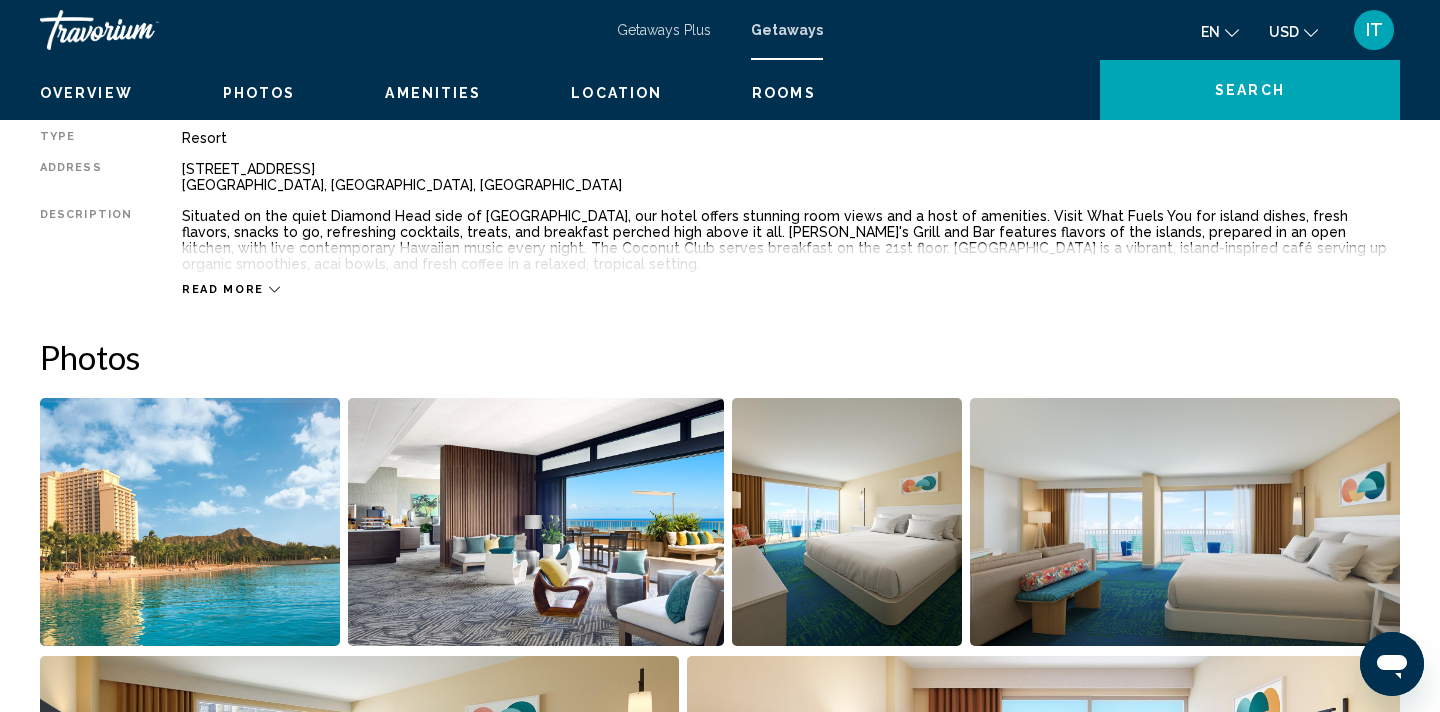 scroll, scrollTop: 528, scrollLeft: 0, axis: vertical 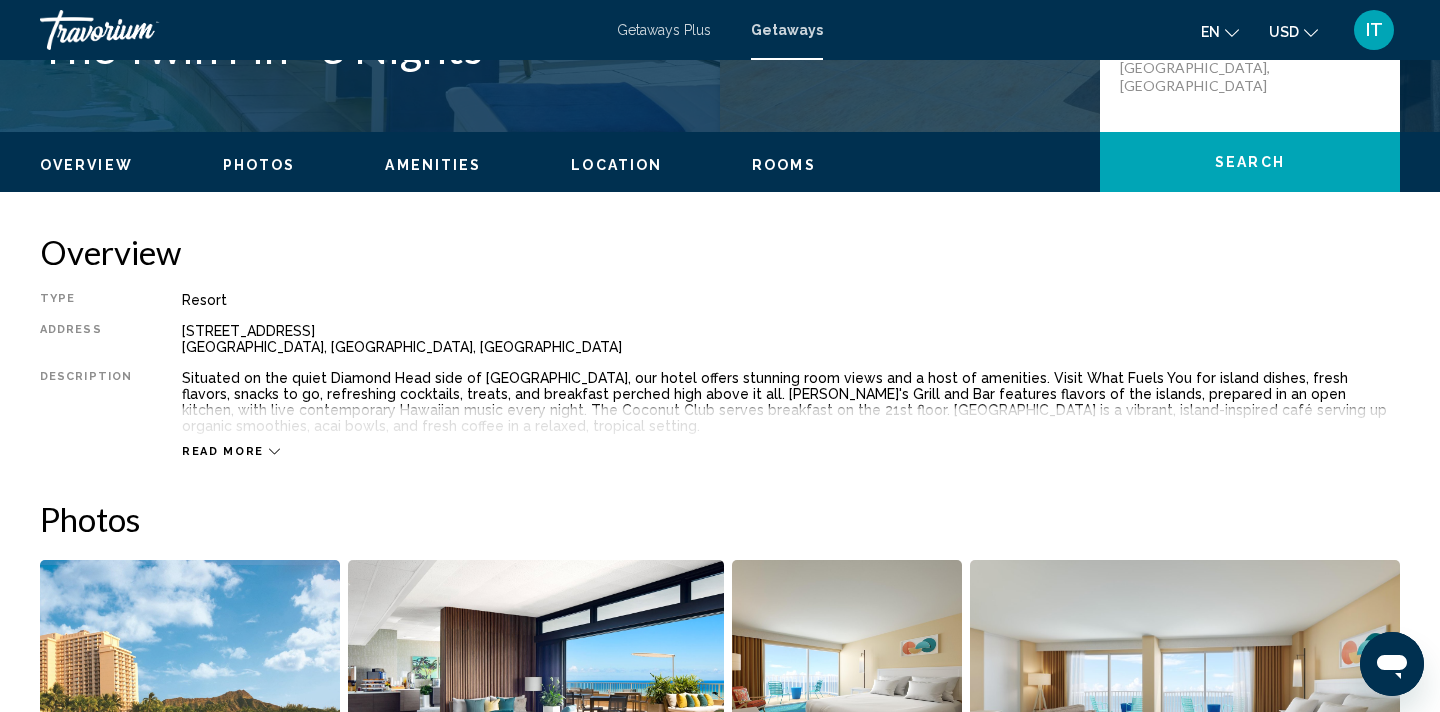 click on "Overview Type Resort All-Inclusive No All-Inclusive Address [STREET_ADDRESS] Description Situated on the quiet Diamond Head side of [GEOGRAPHIC_DATA], our hotel offers stunning room views and a host of amenities.  Visit What Fuels You for island dishes, fresh flavors, snacks to go, refreshing cocktails, treats, and breakfast perched high above it all.  [PERSON_NAME]'s Grill and Bar features flavors of the islands, prepared in an open kitchen, with live contemporary Hawaiian music every night.  The Coconut Club serves breakfast on the 21st floor.  [GEOGRAPHIC_DATA] is a vibrant, island-inspired café serving up organic smoothies, acai bowls, and fresh coffee in a relaxed, tropical setting. Read more
Photos Amenities gym pool No Amenities available. Mandatory Fees  Info  Mandatory amenities fee is 54.00 U.S. dollars, per night, per room,  . Cash or Credit is accepted. Paid at check-in, per night, plus tax. Resort Fees  Info  General Urgent Info This is not a traditional timeshare. ← +" at bounding box center (720, 10444) 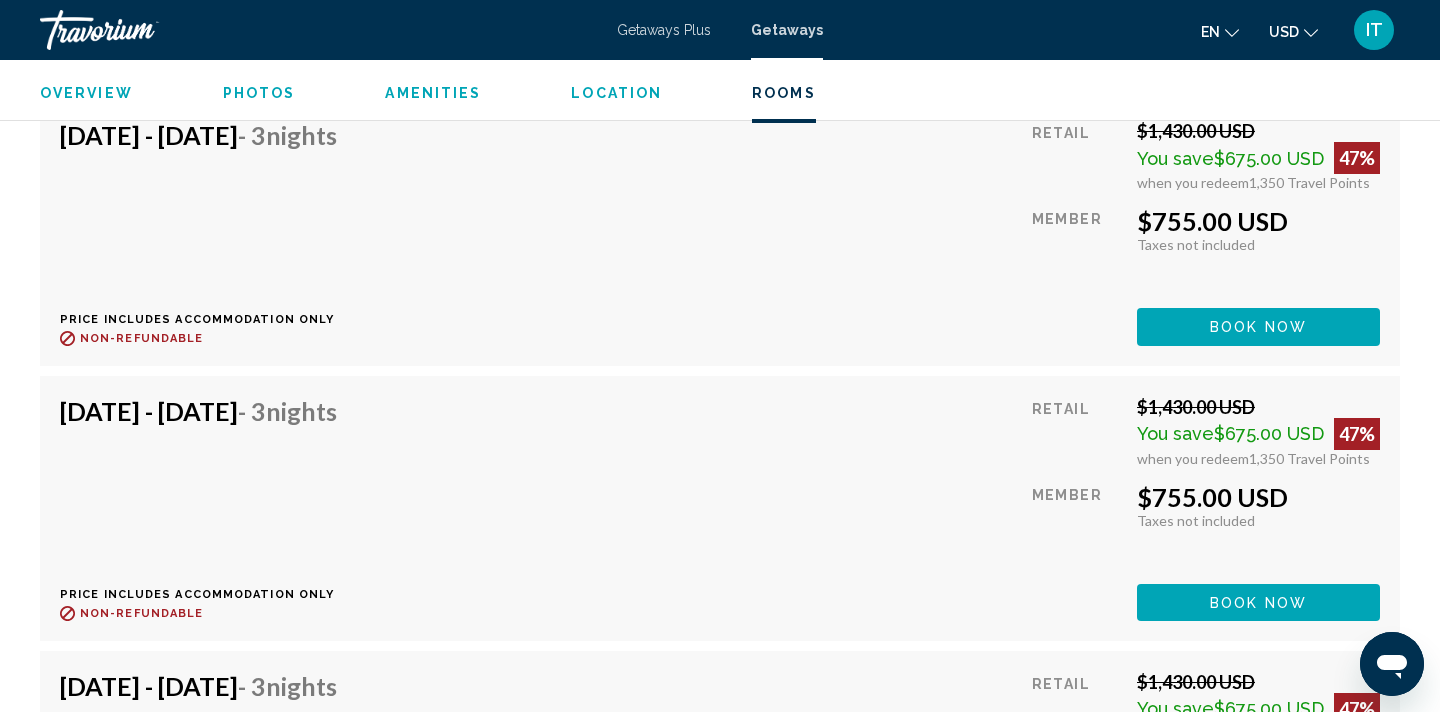 scroll, scrollTop: 15263, scrollLeft: 0, axis: vertical 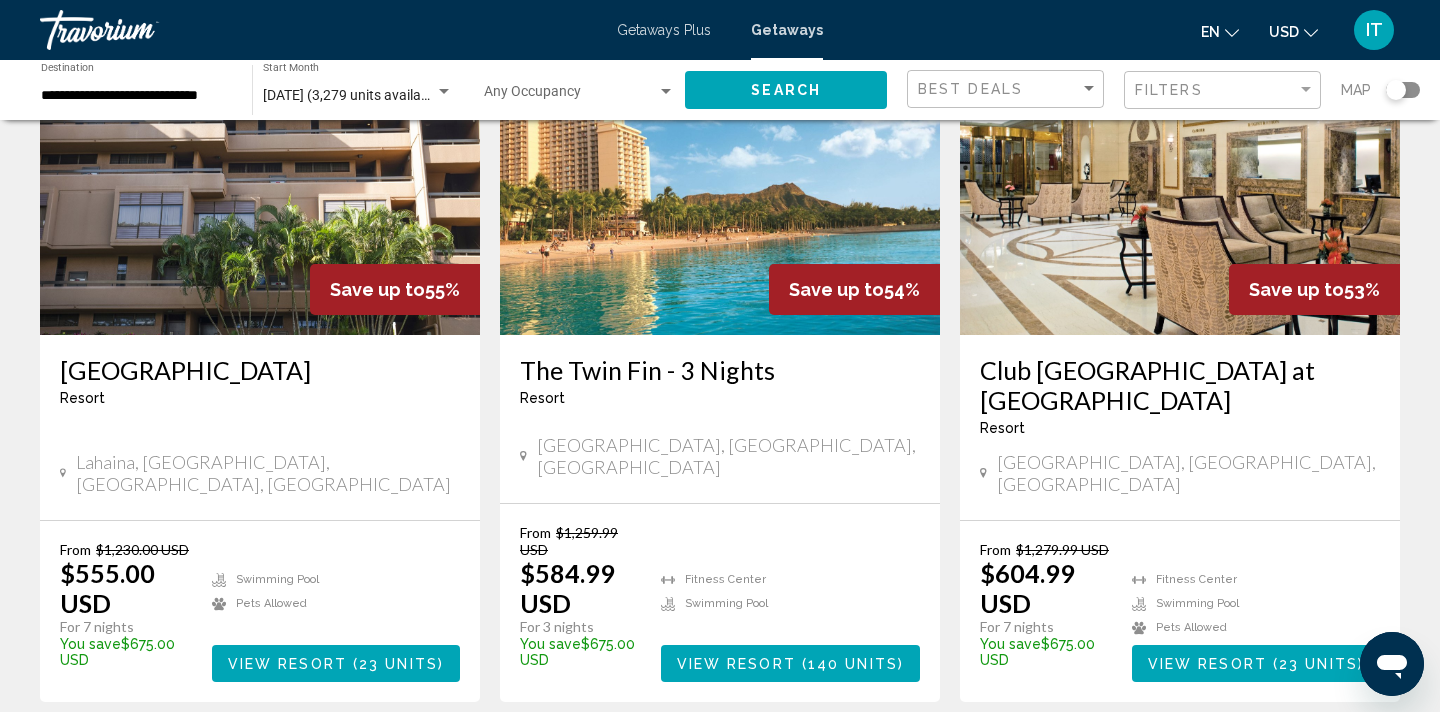 click at bounding box center [1180, 175] 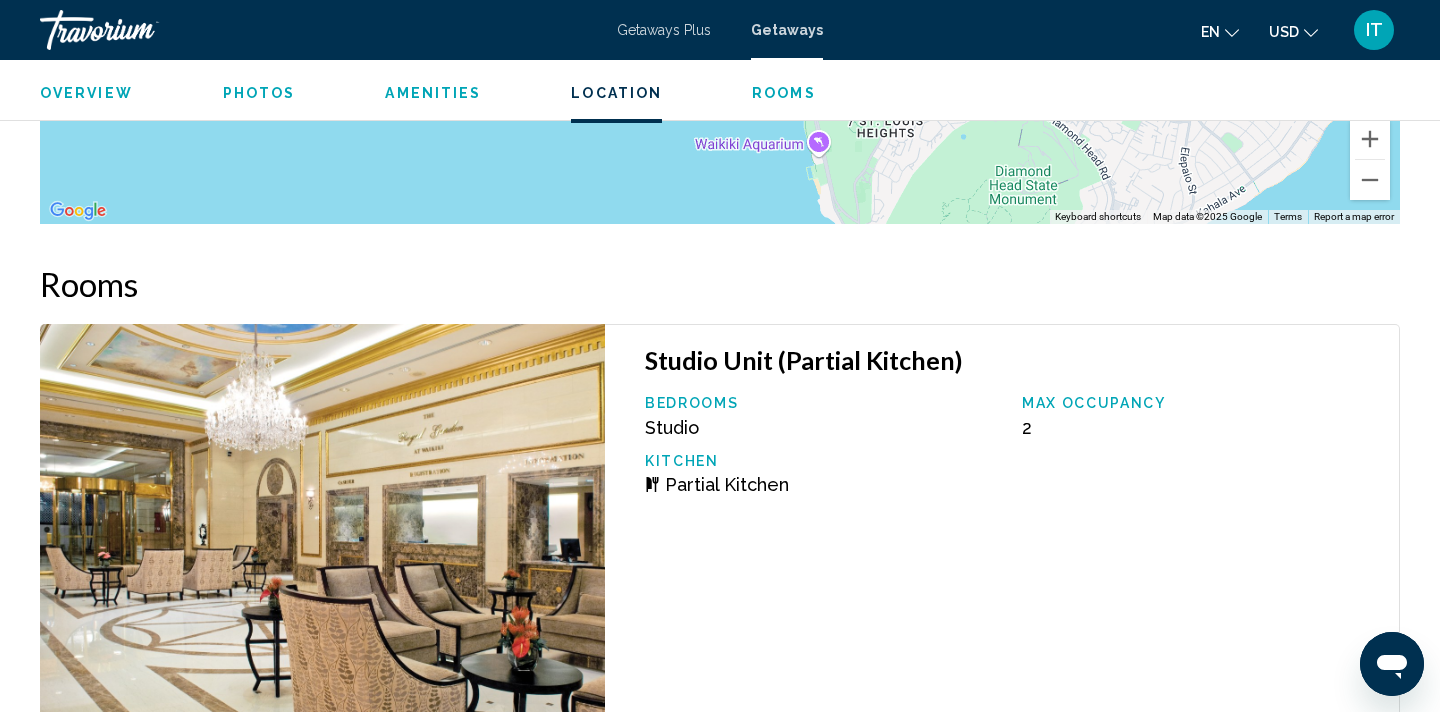 scroll, scrollTop: 3338, scrollLeft: 0, axis: vertical 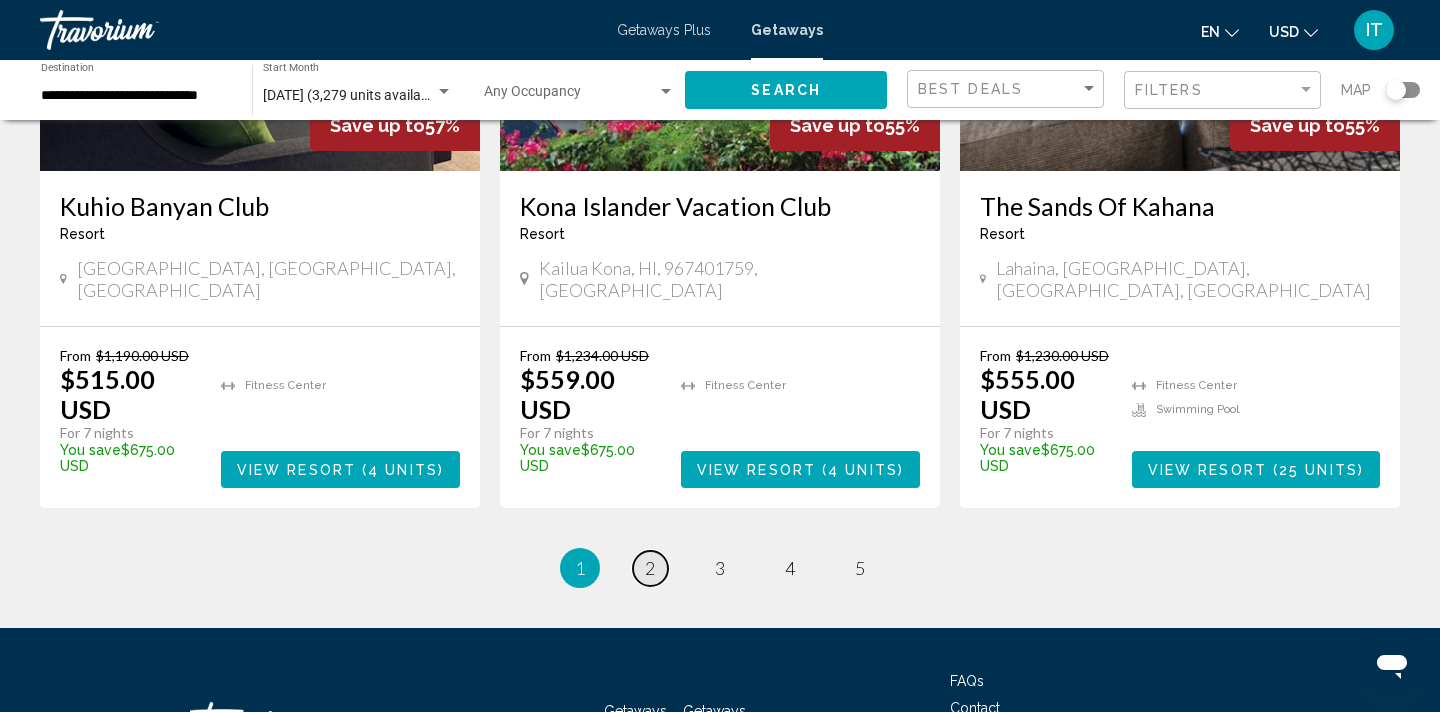 click on "2" at bounding box center [650, 568] 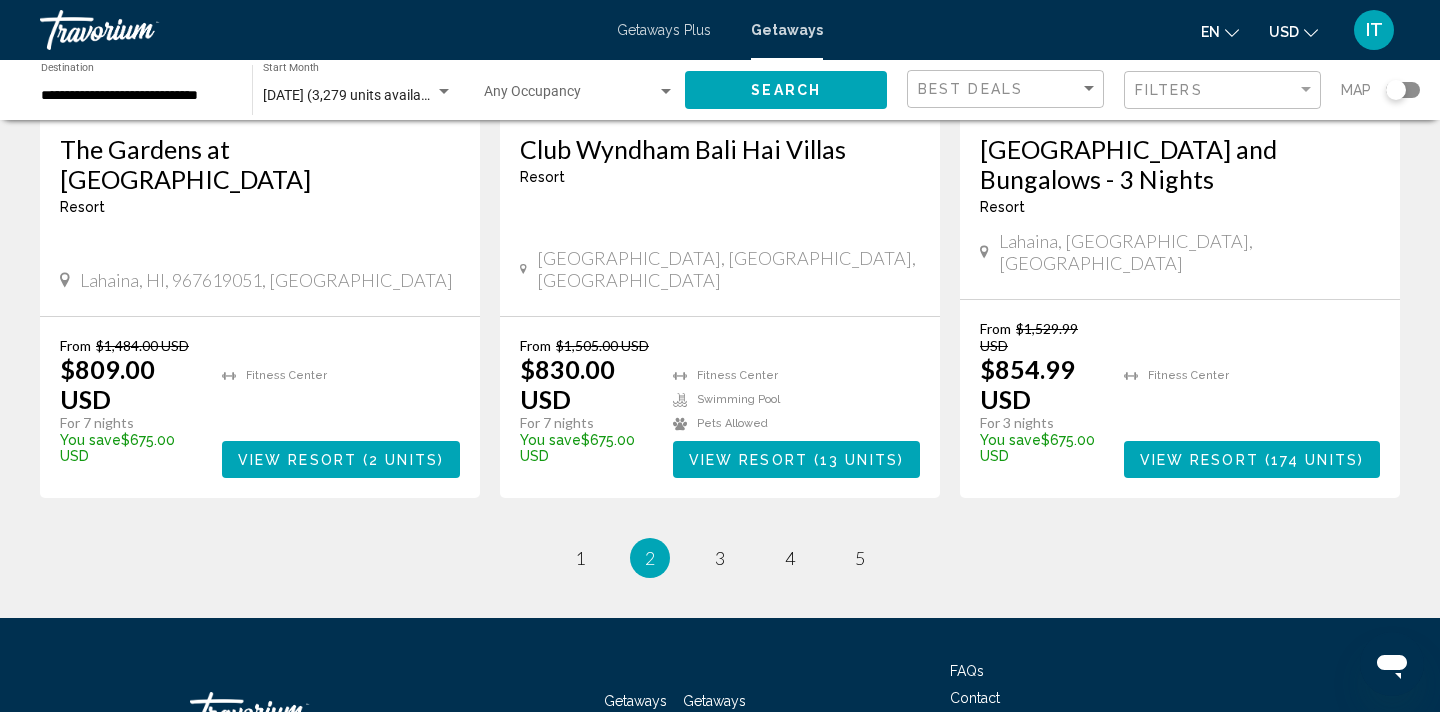 scroll, scrollTop: 2647, scrollLeft: 0, axis: vertical 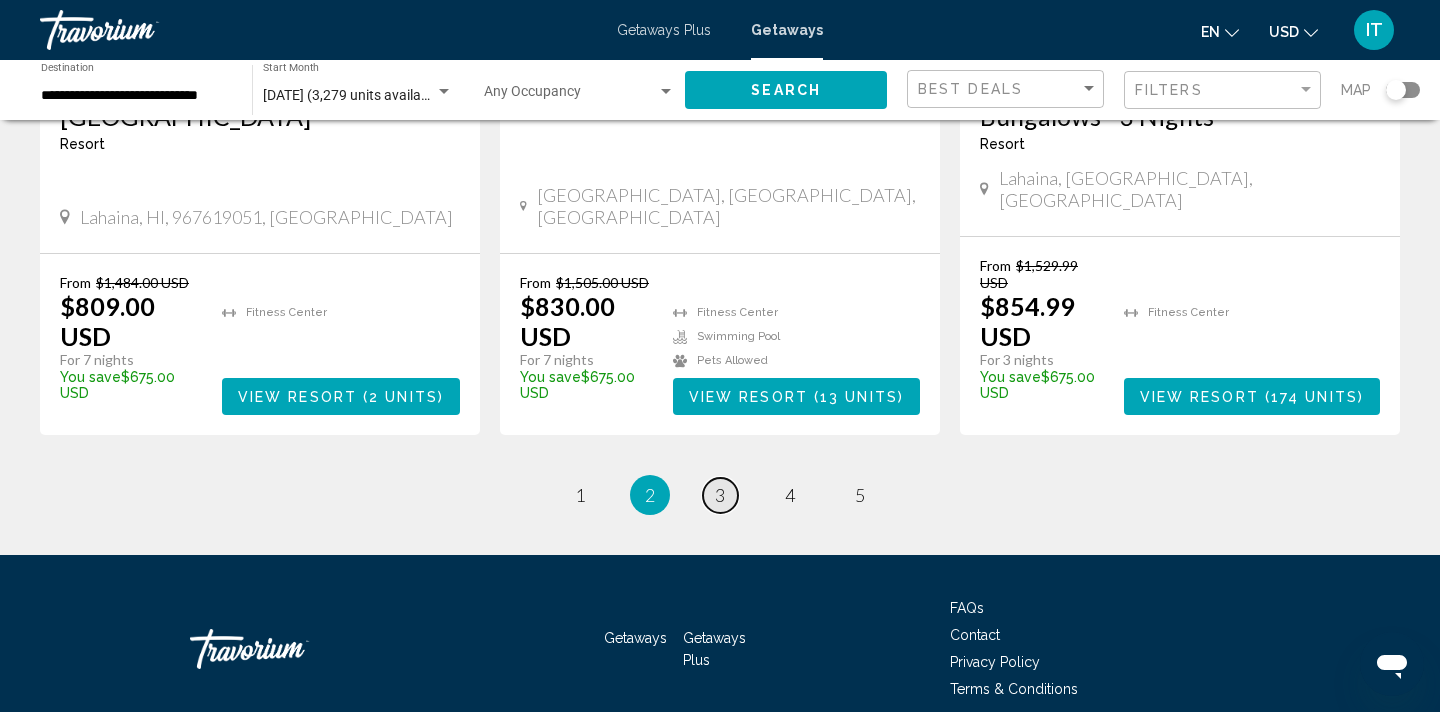 click on "3" at bounding box center (720, 495) 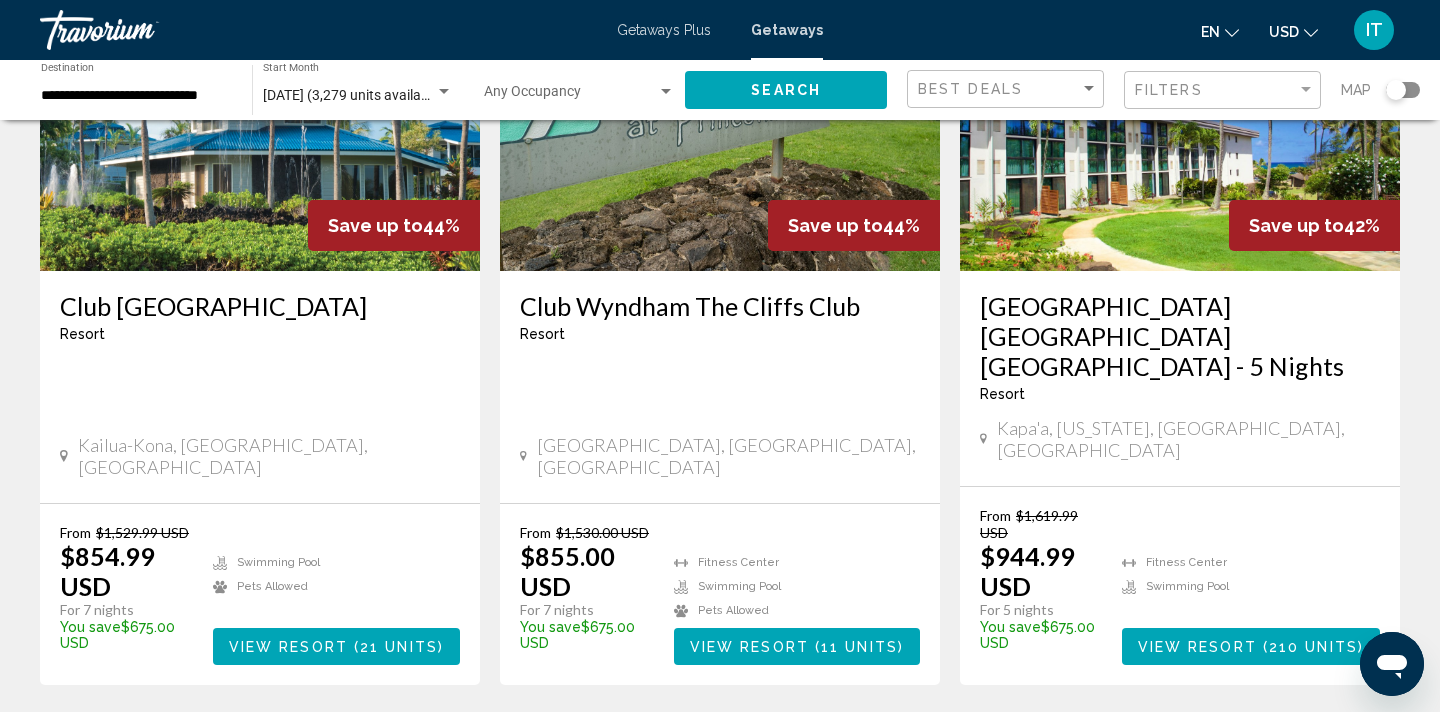 scroll, scrollTop: 261, scrollLeft: 0, axis: vertical 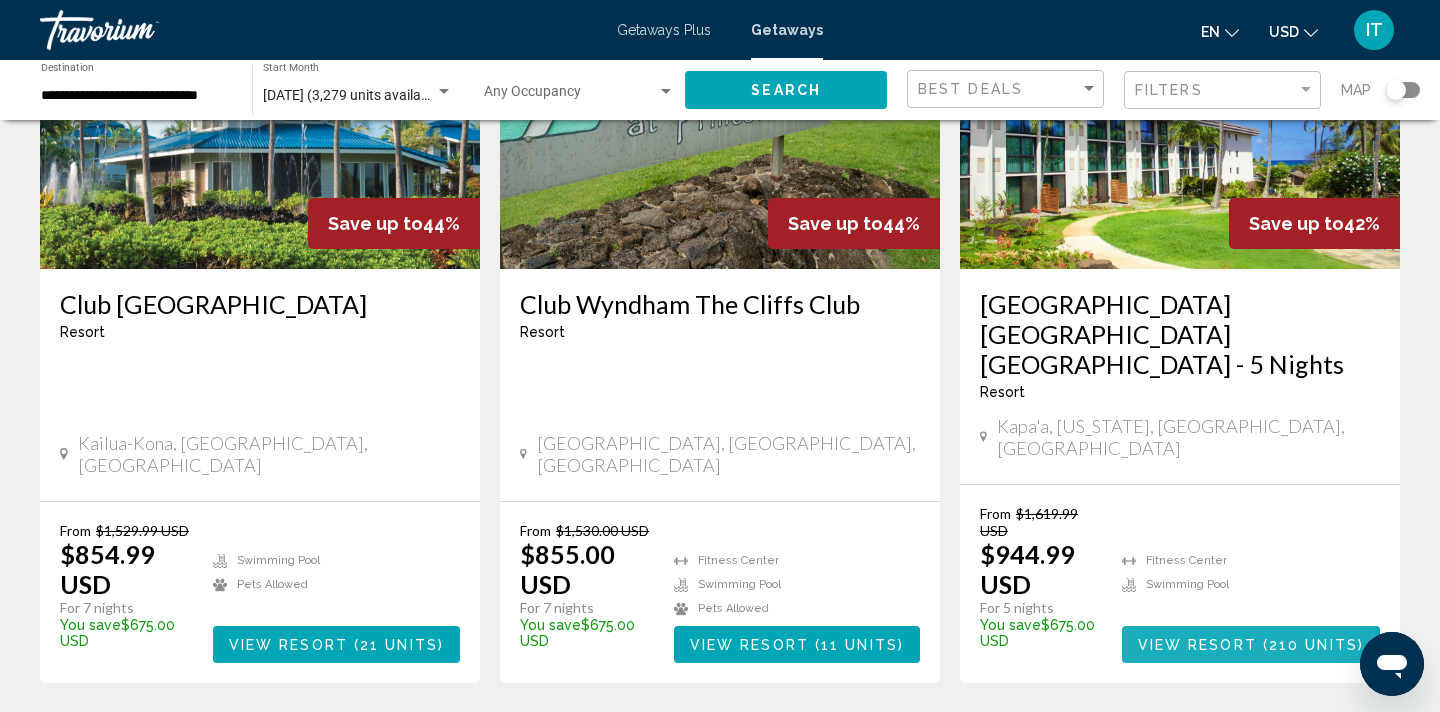 click on "View Resort" at bounding box center [1197, 645] 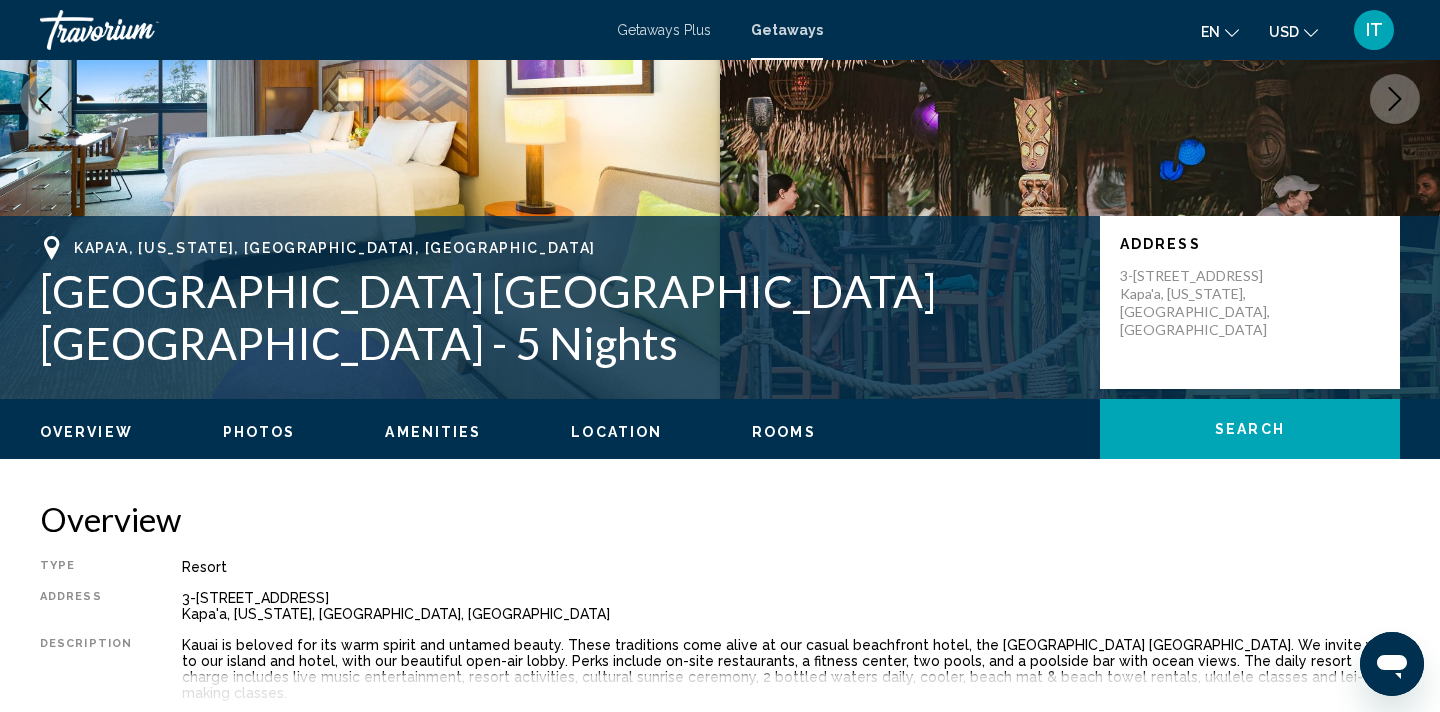 scroll, scrollTop: 4, scrollLeft: 0, axis: vertical 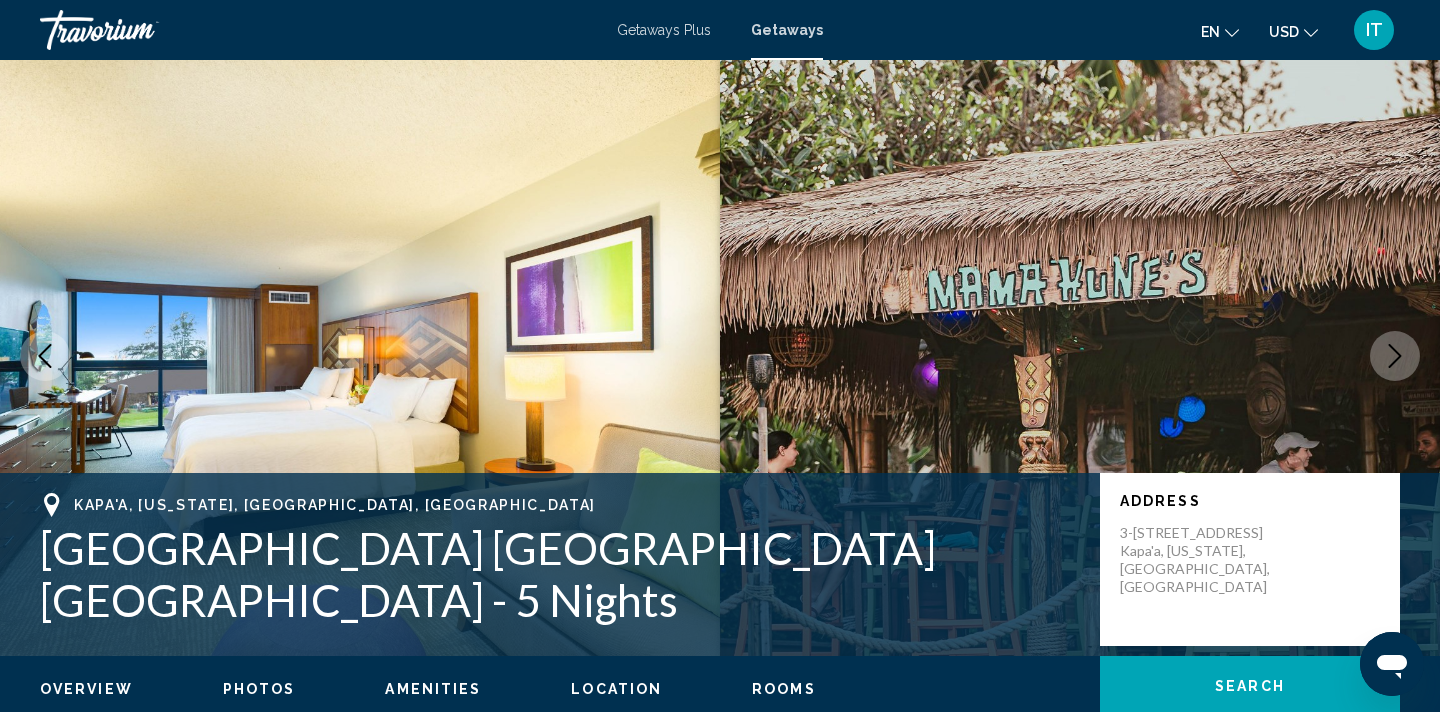 click at bounding box center (1395, 356) 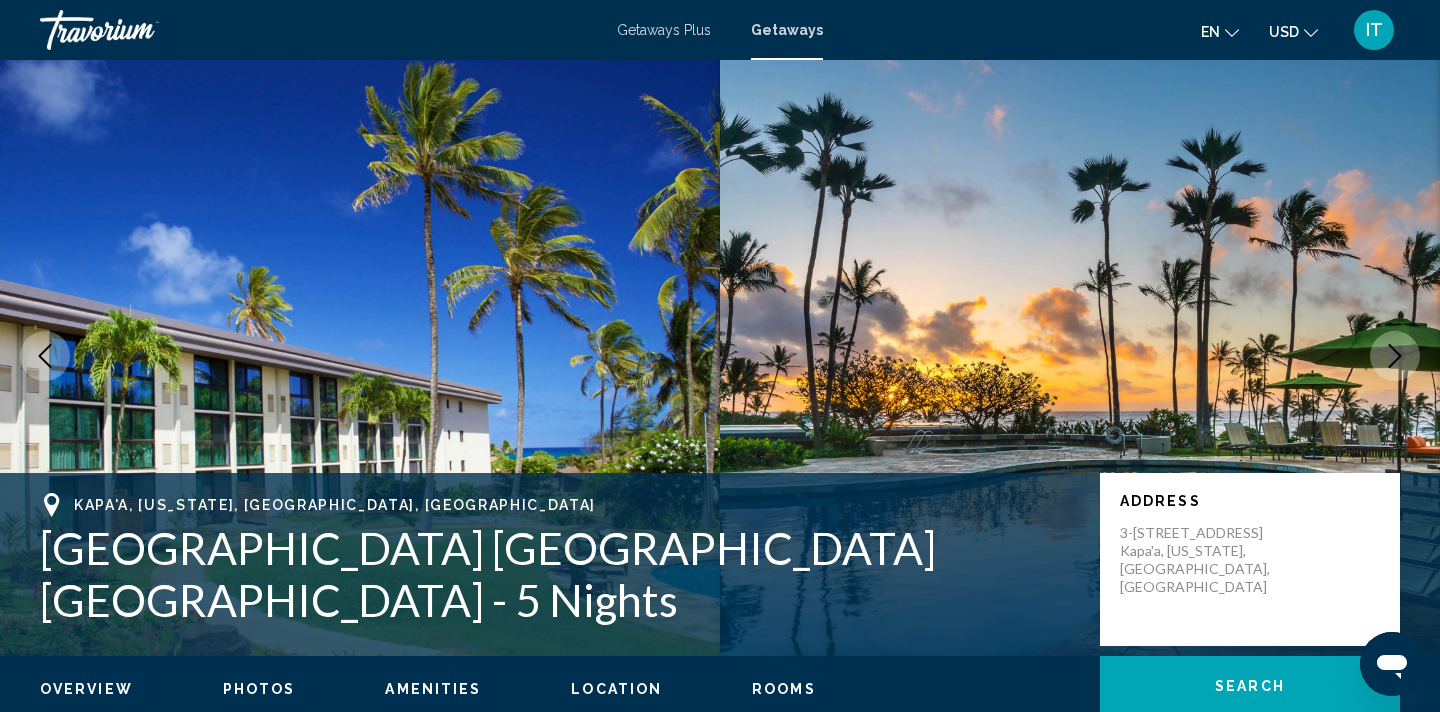 click at bounding box center [1395, 356] 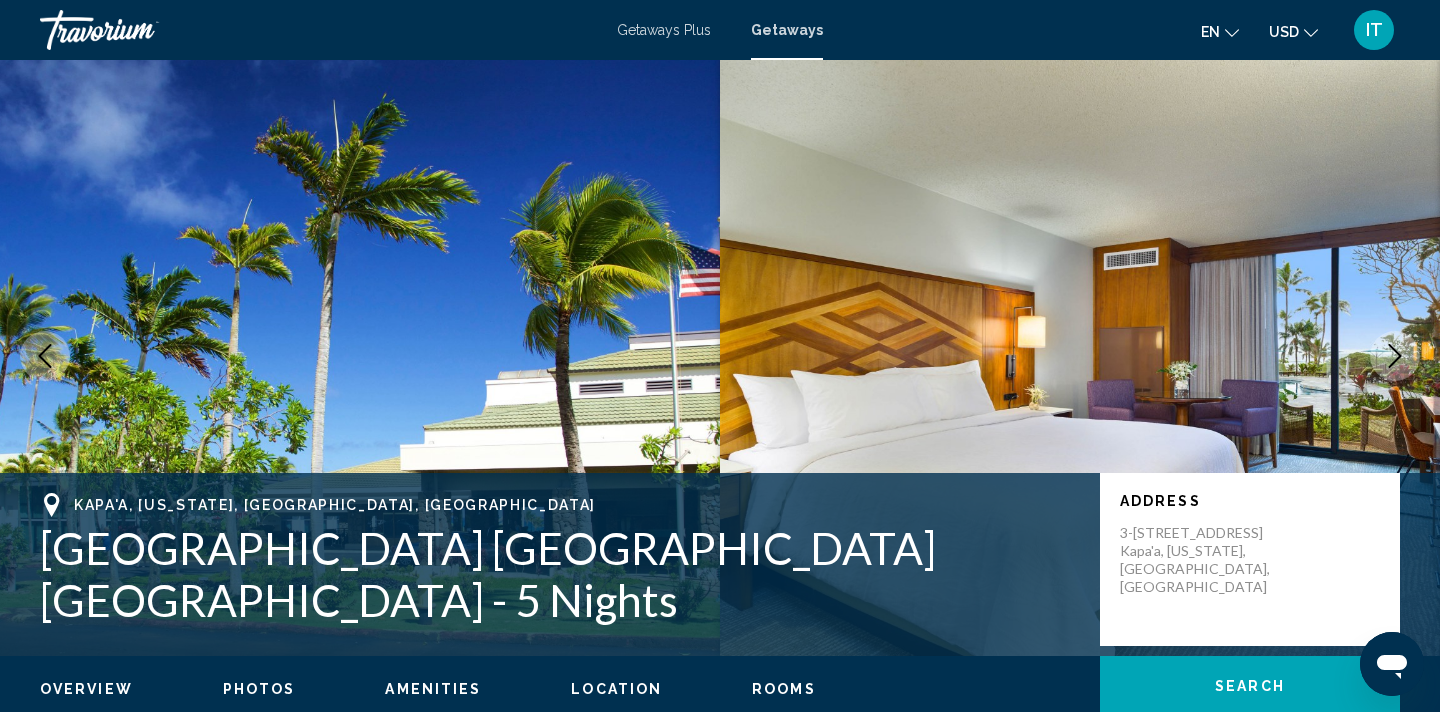 click at bounding box center (1395, 356) 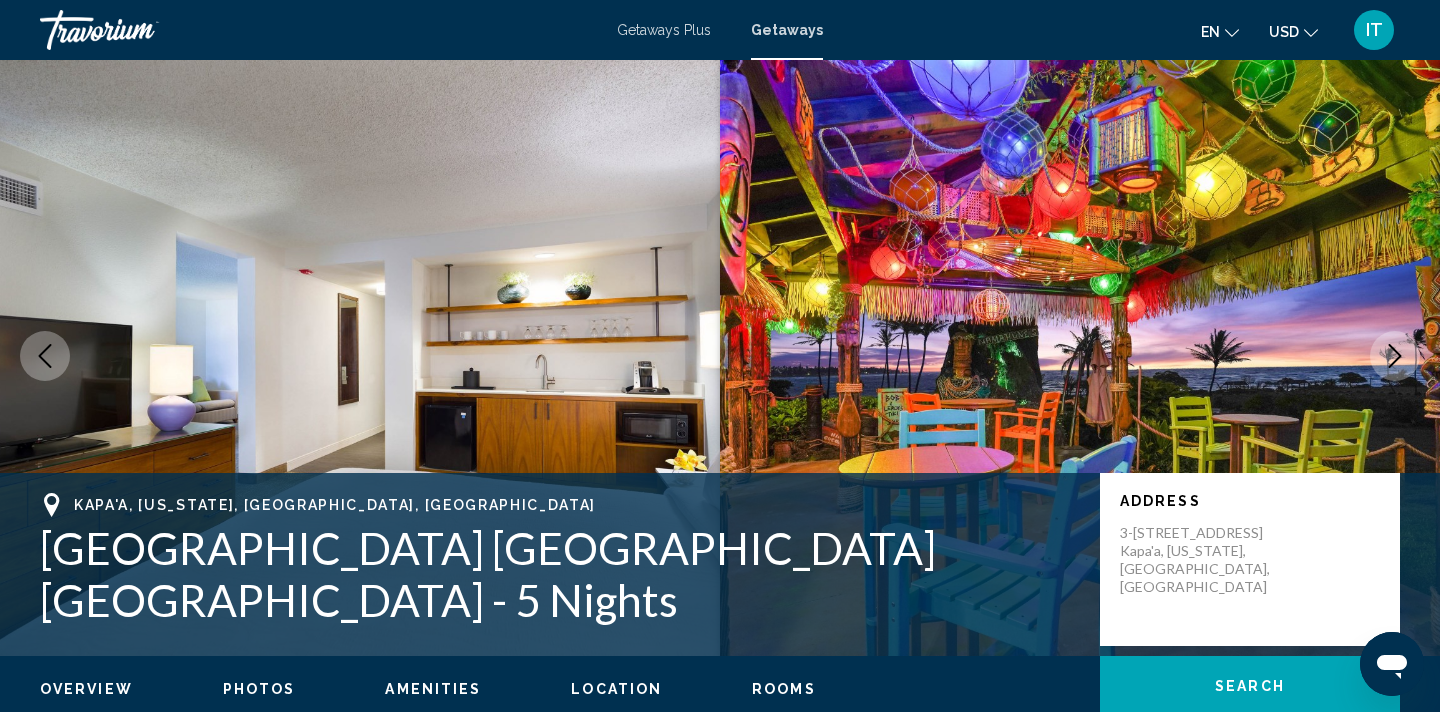 click at bounding box center [1395, 356] 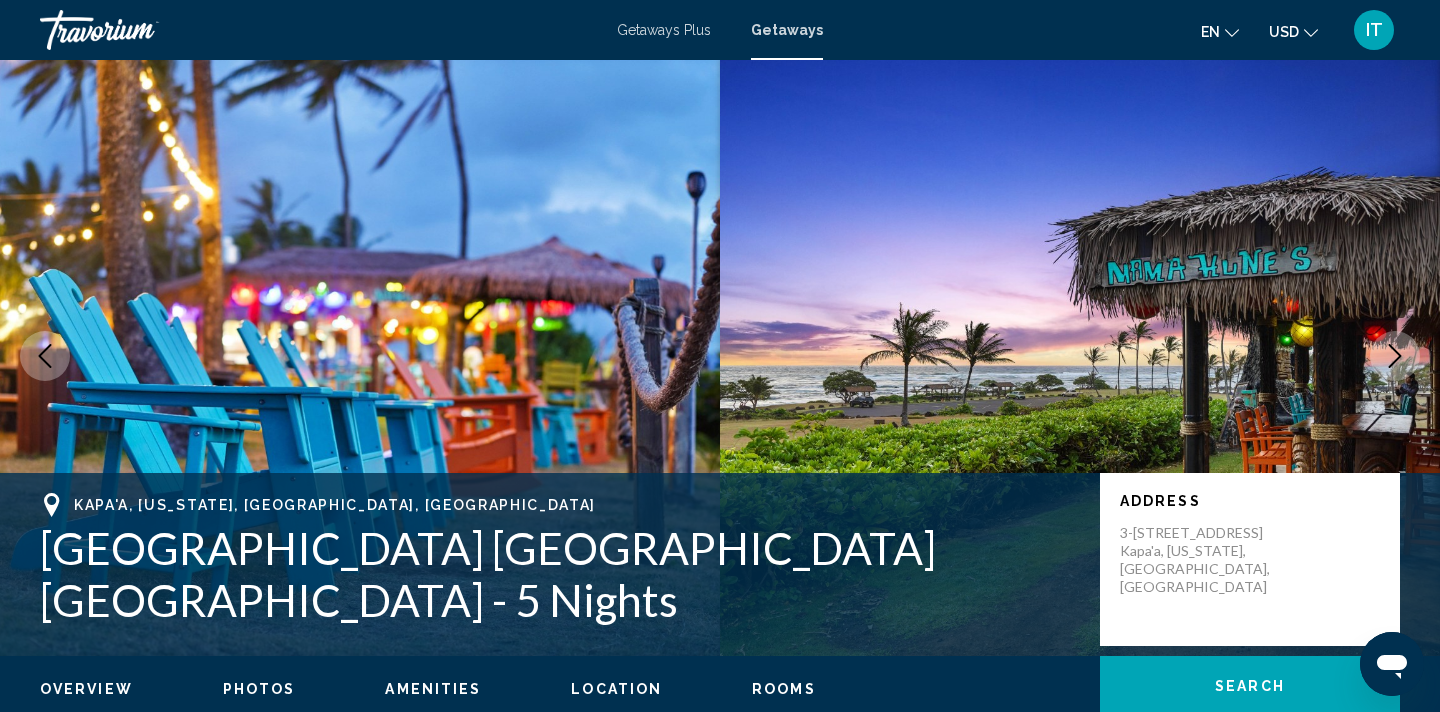 click at bounding box center (1395, 356) 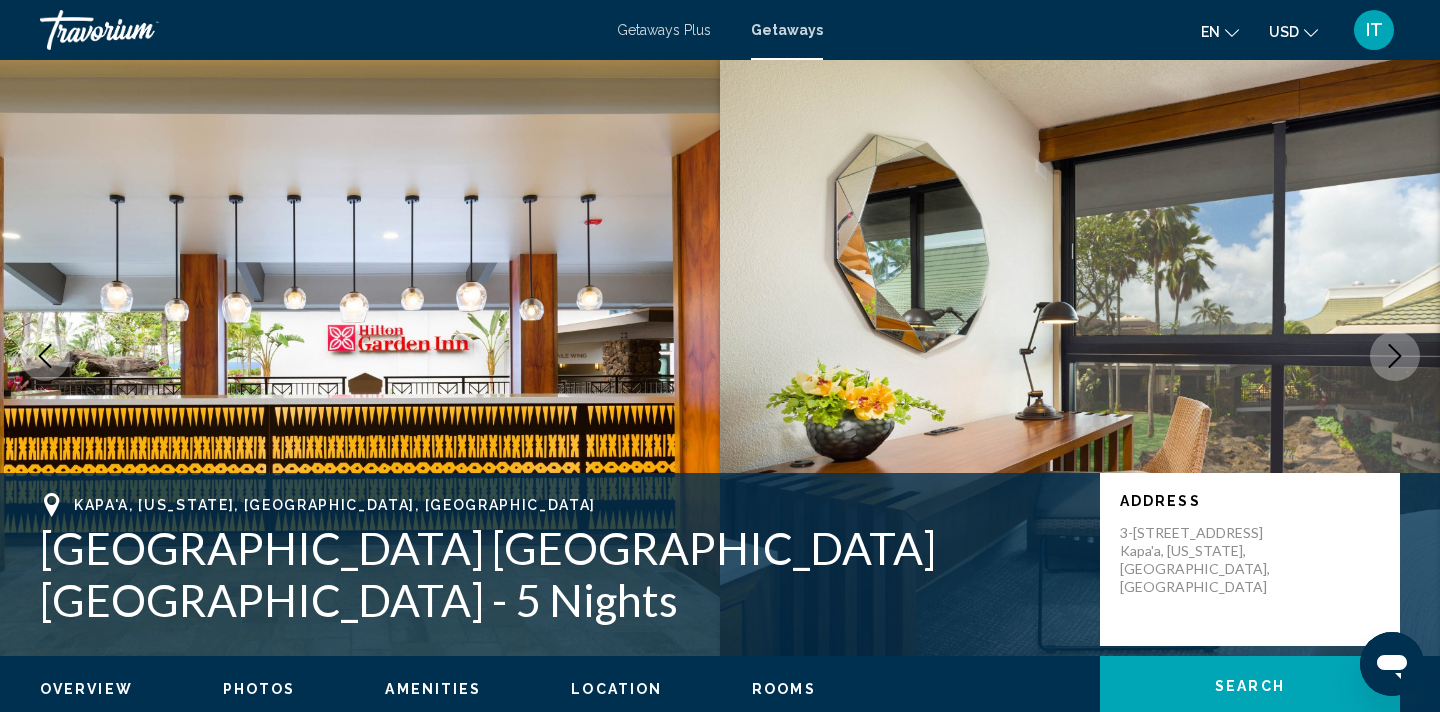 click at bounding box center (1395, 356) 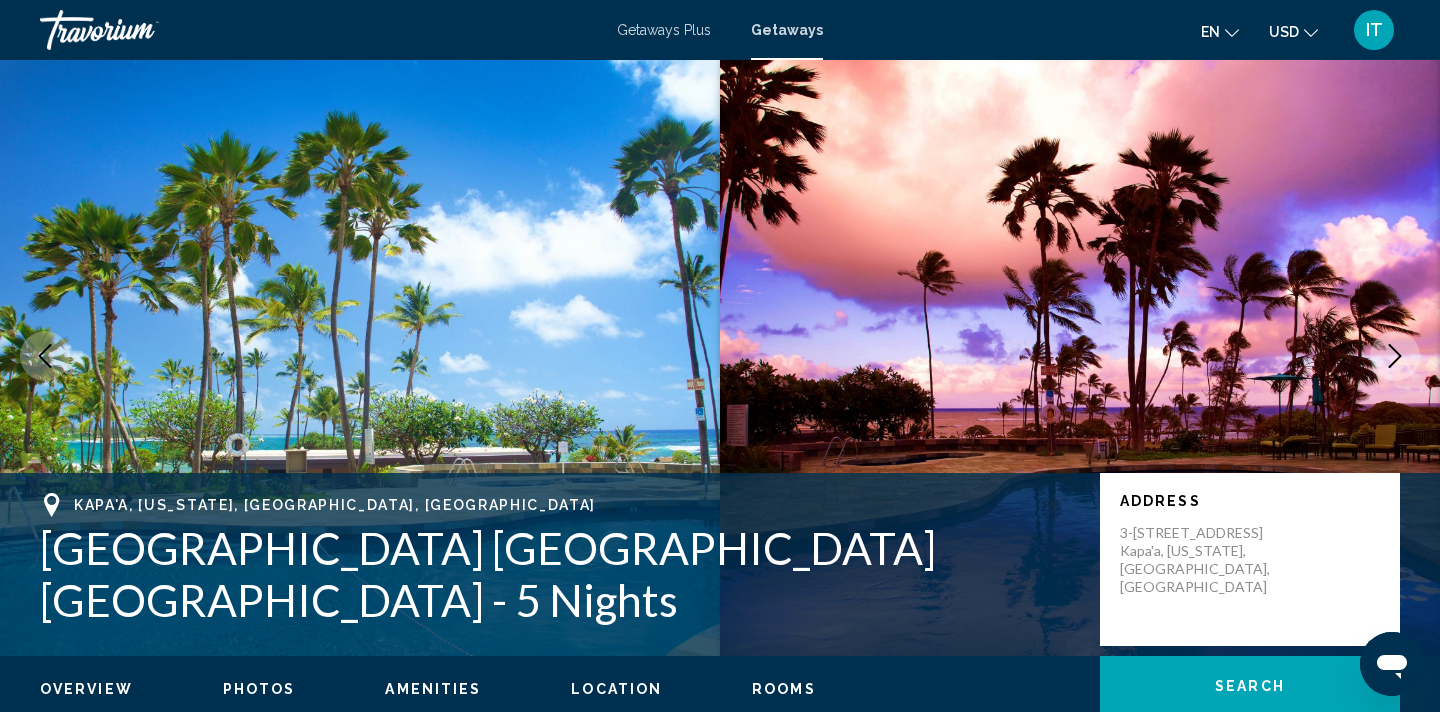 click at bounding box center [1395, 356] 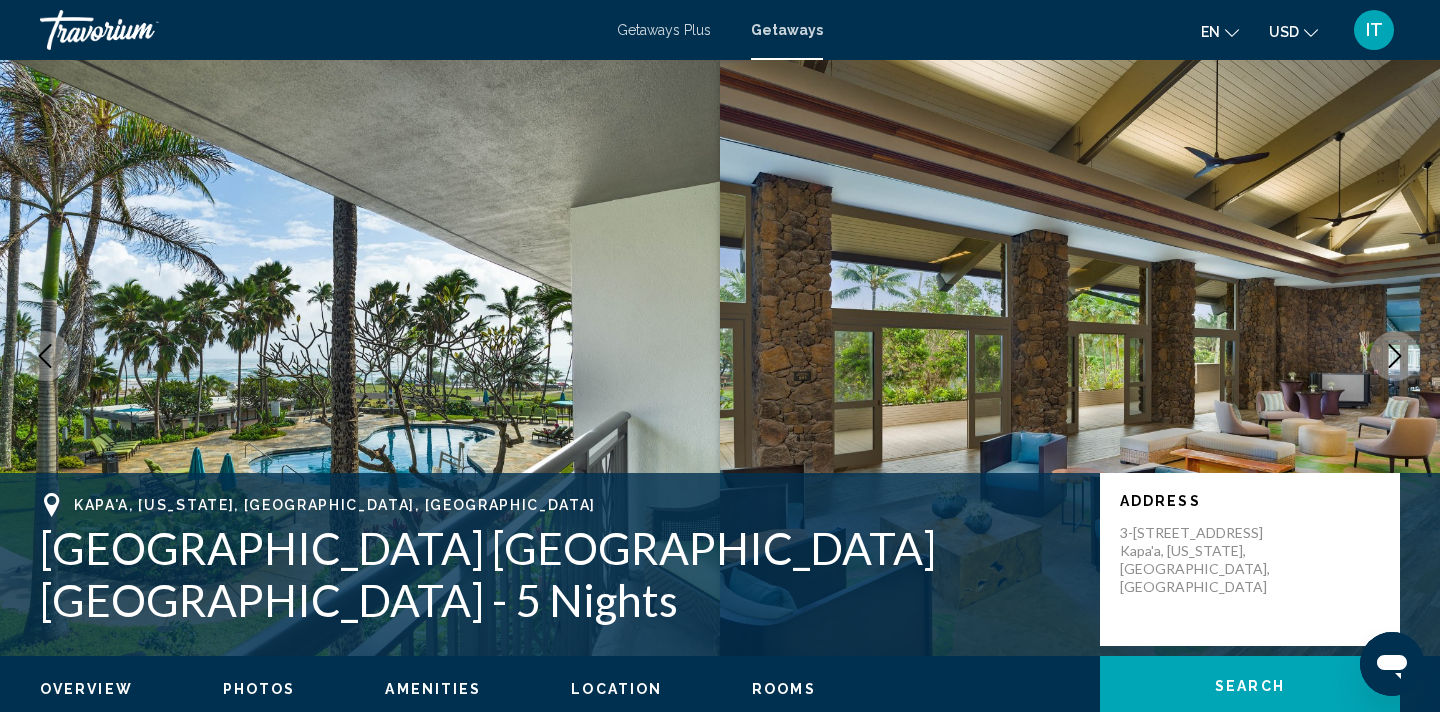 click at bounding box center [1395, 356] 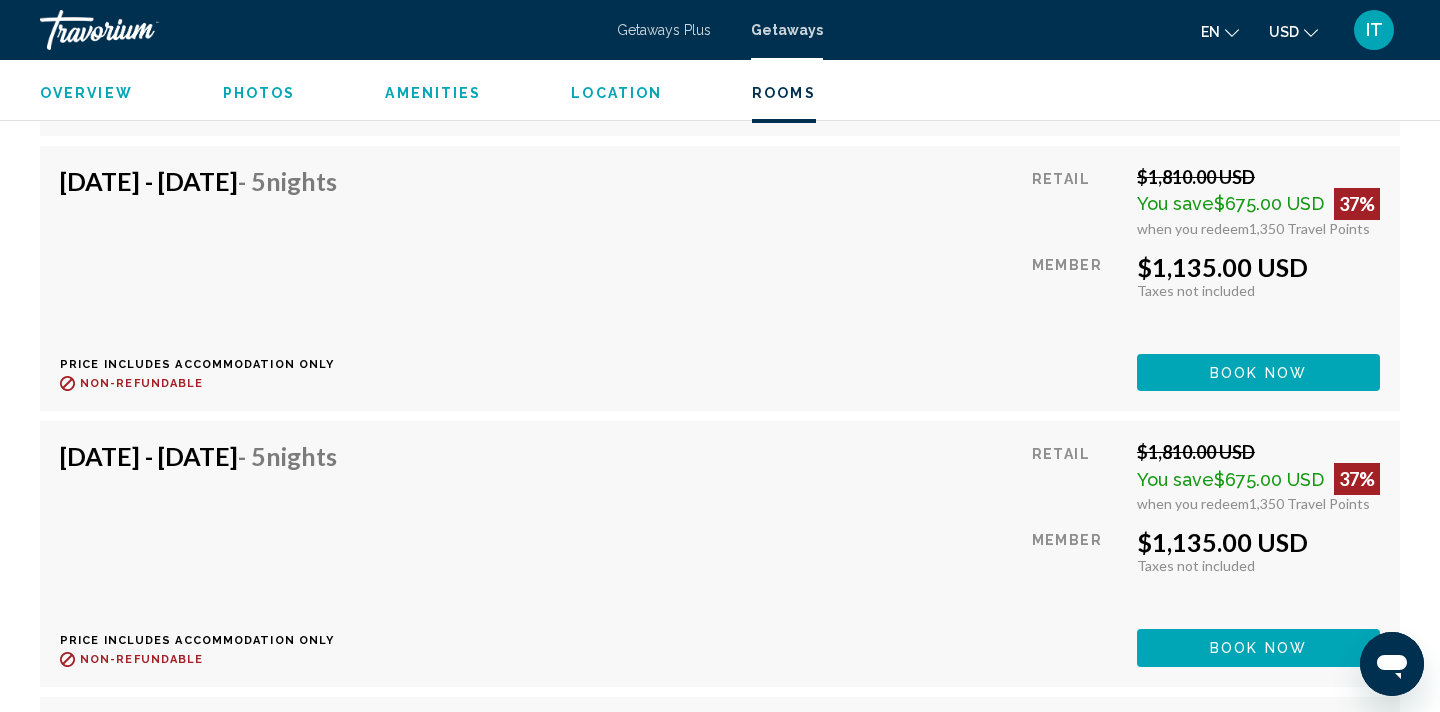 scroll, scrollTop: 3628, scrollLeft: 0, axis: vertical 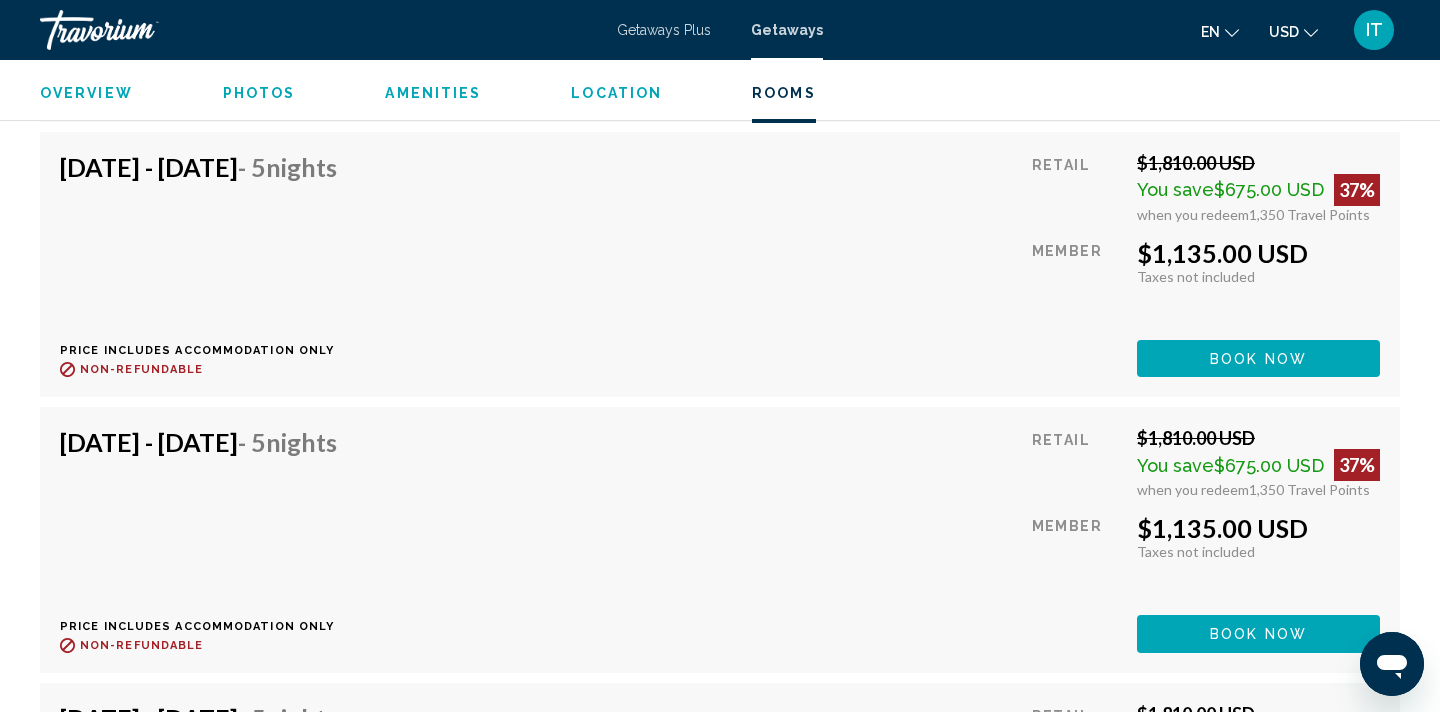 click on "Getaways Plus  Getaways en
English Español Français Italiano Português русский USD
USD ($) MXN (Mex$) CAD (Can$) GBP (£) EUR (€) AUD (A$) NZD (NZ$) CNY (CN¥) IT Login" at bounding box center [720, 30] 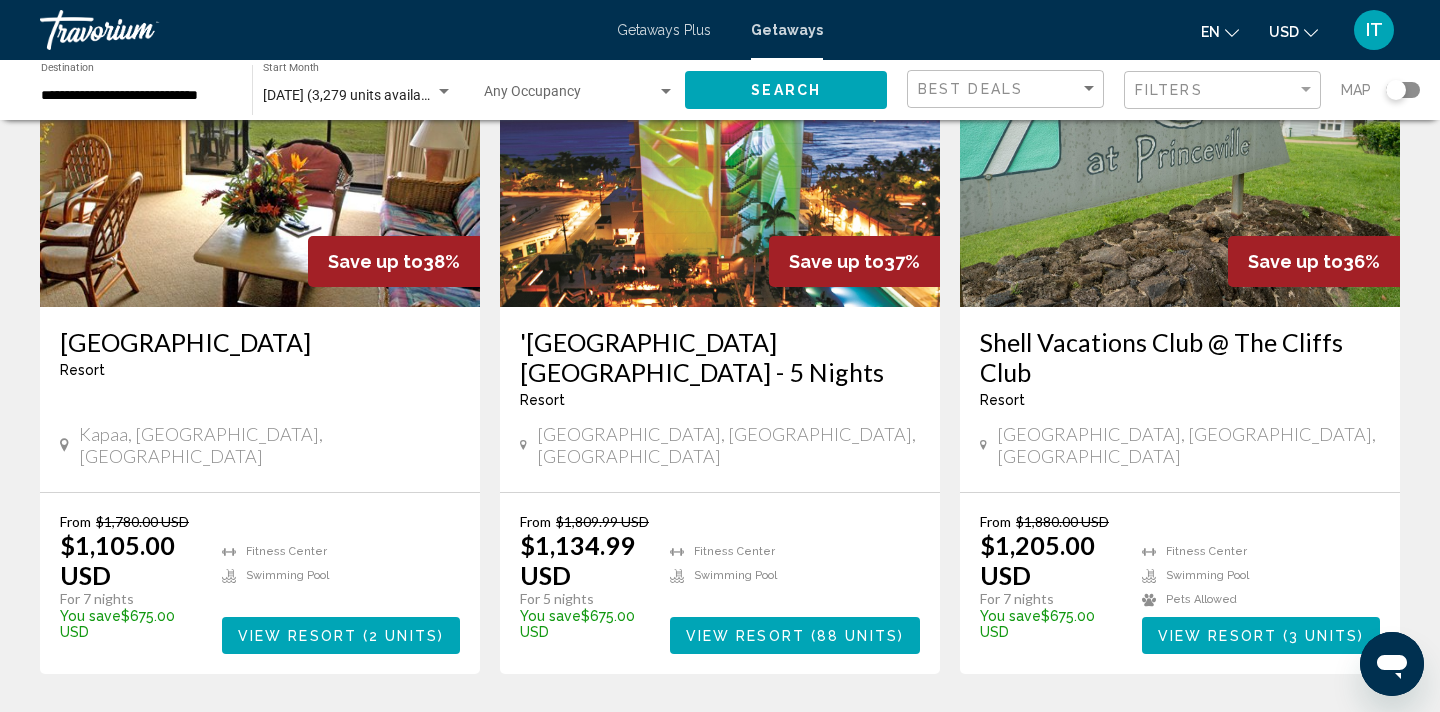 scroll, scrollTop: 2630, scrollLeft: 0, axis: vertical 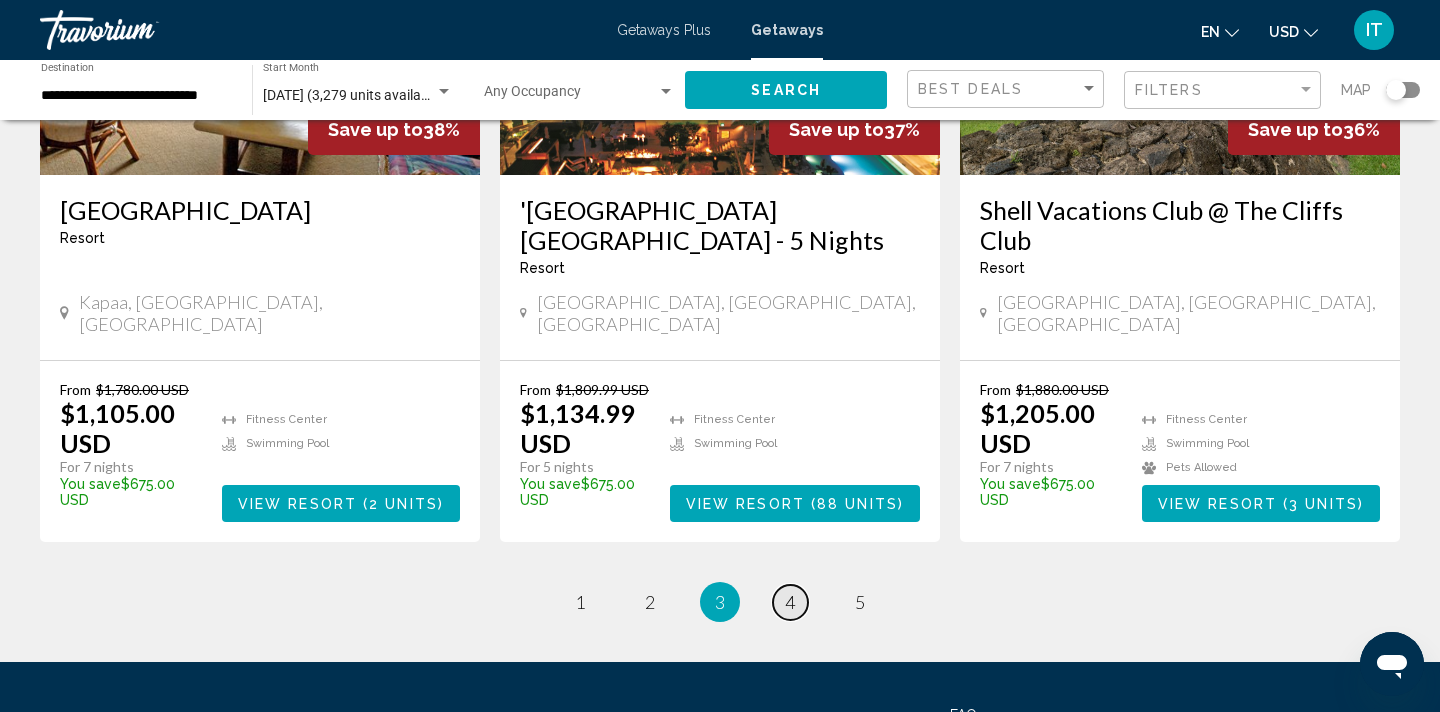 click on "4" at bounding box center [790, 602] 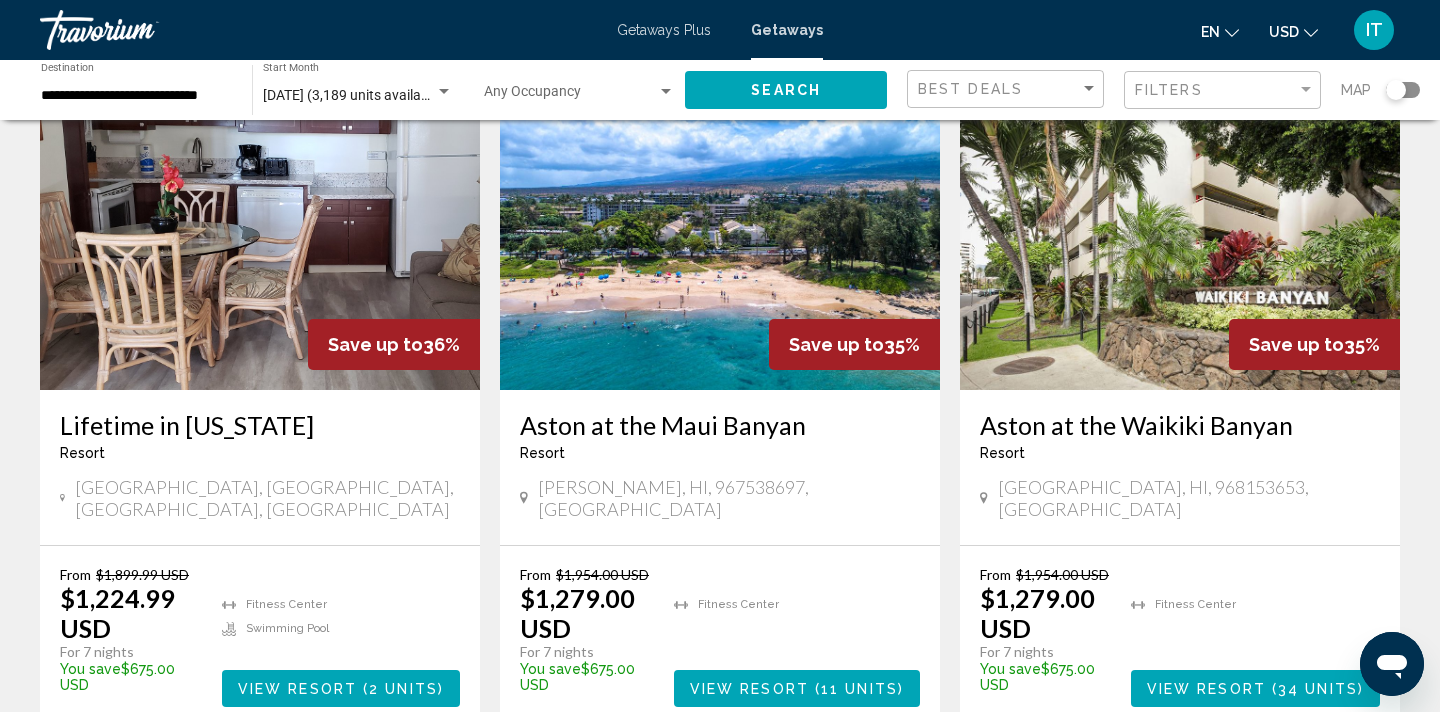 scroll, scrollTop: 137, scrollLeft: 0, axis: vertical 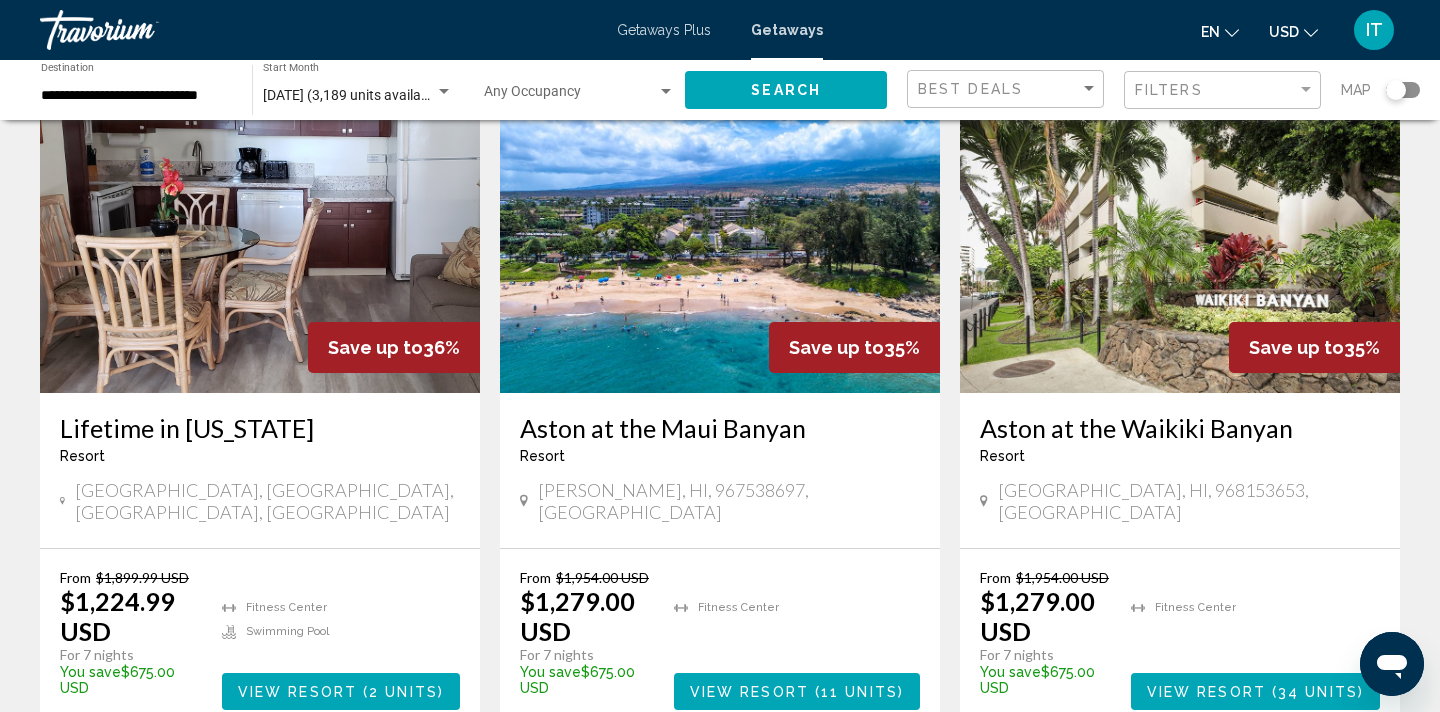 click at bounding box center (720, 233) 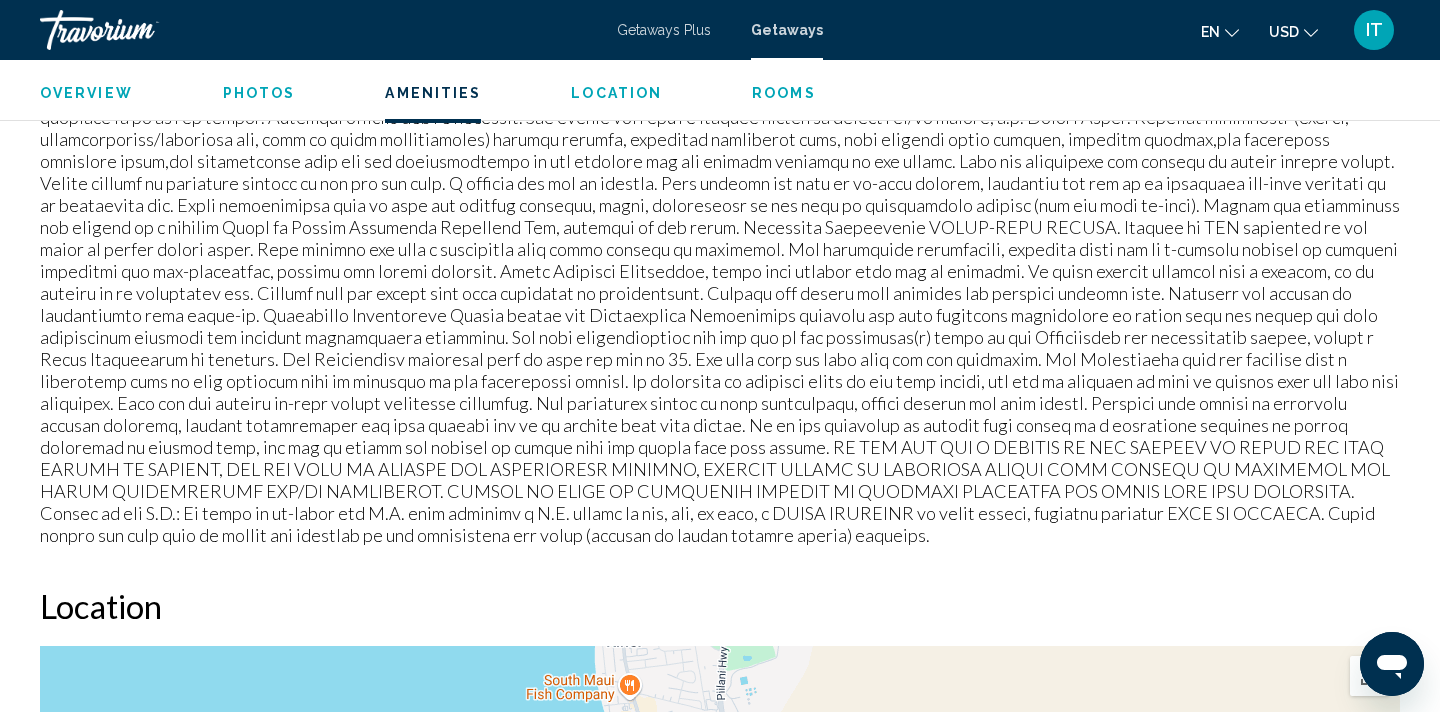 scroll, scrollTop: 1235, scrollLeft: 0, axis: vertical 